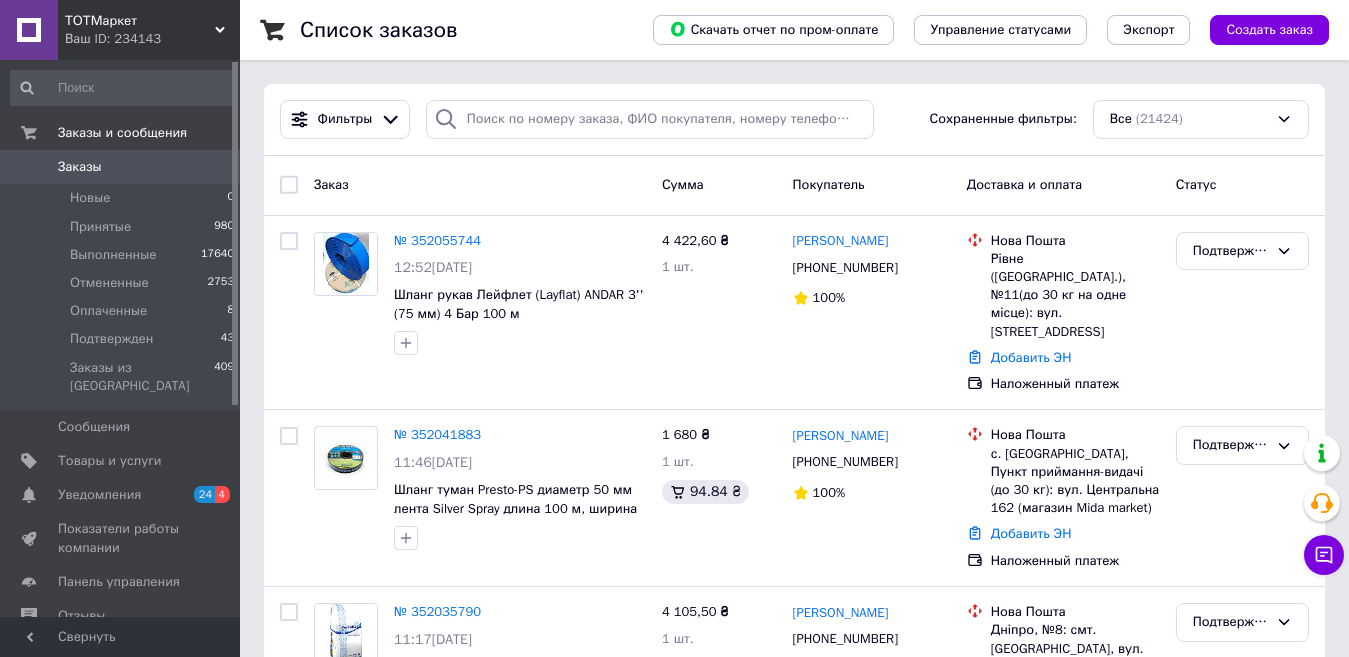scroll, scrollTop: 0, scrollLeft: 0, axis: both 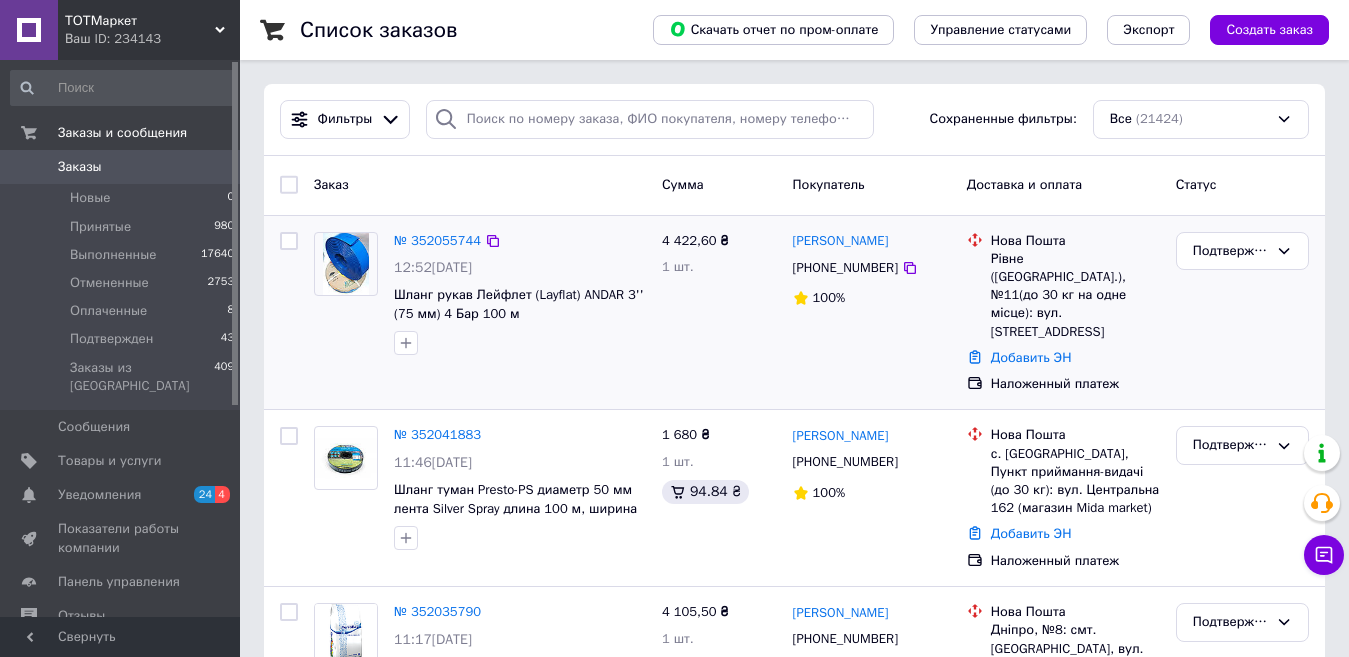 click on "4 422,60 ₴ 1 шт." at bounding box center [719, 313] 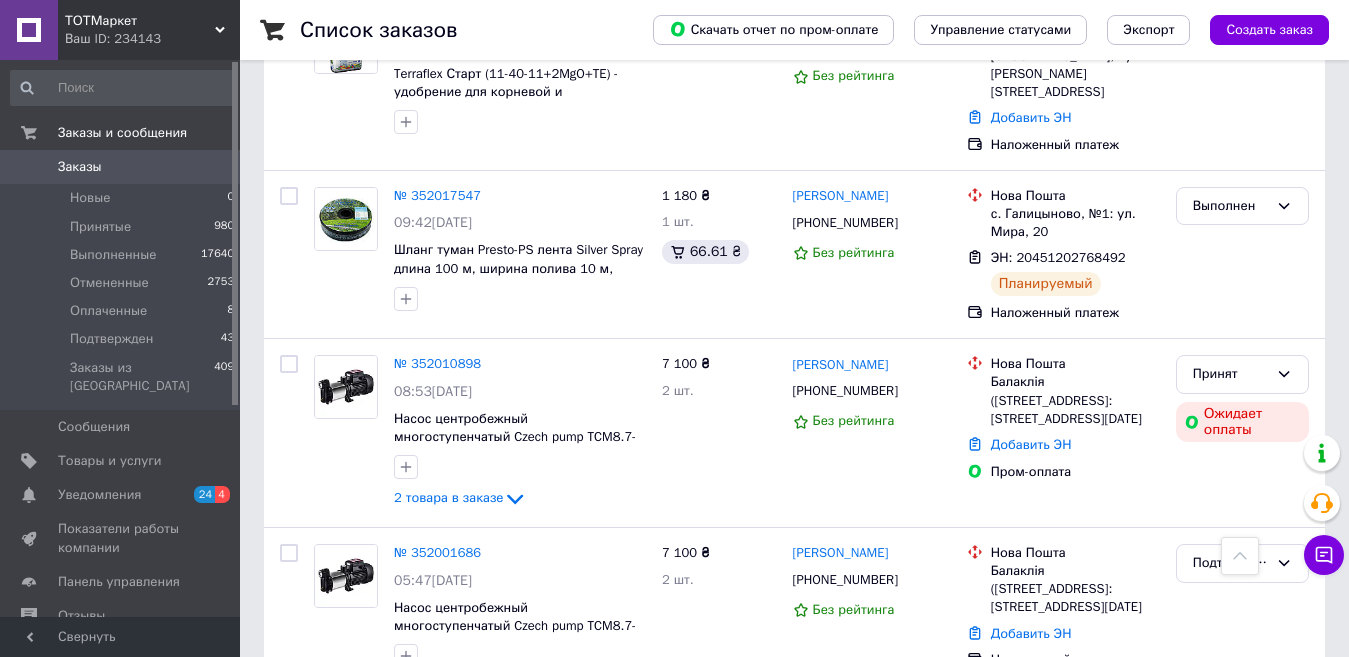 scroll, scrollTop: 600, scrollLeft: 0, axis: vertical 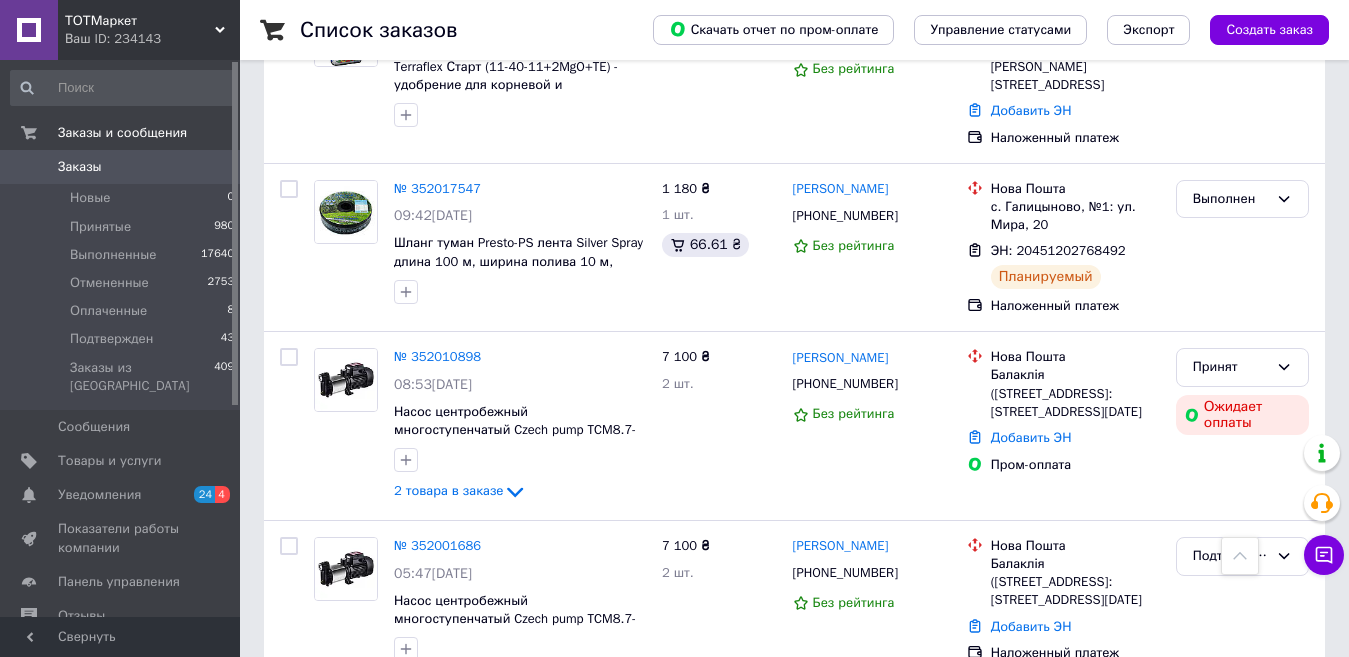 drag, startPoint x: 108, startPoint y: 169, endPoint x: 91, endPoint y: 45, distance: 125.1599 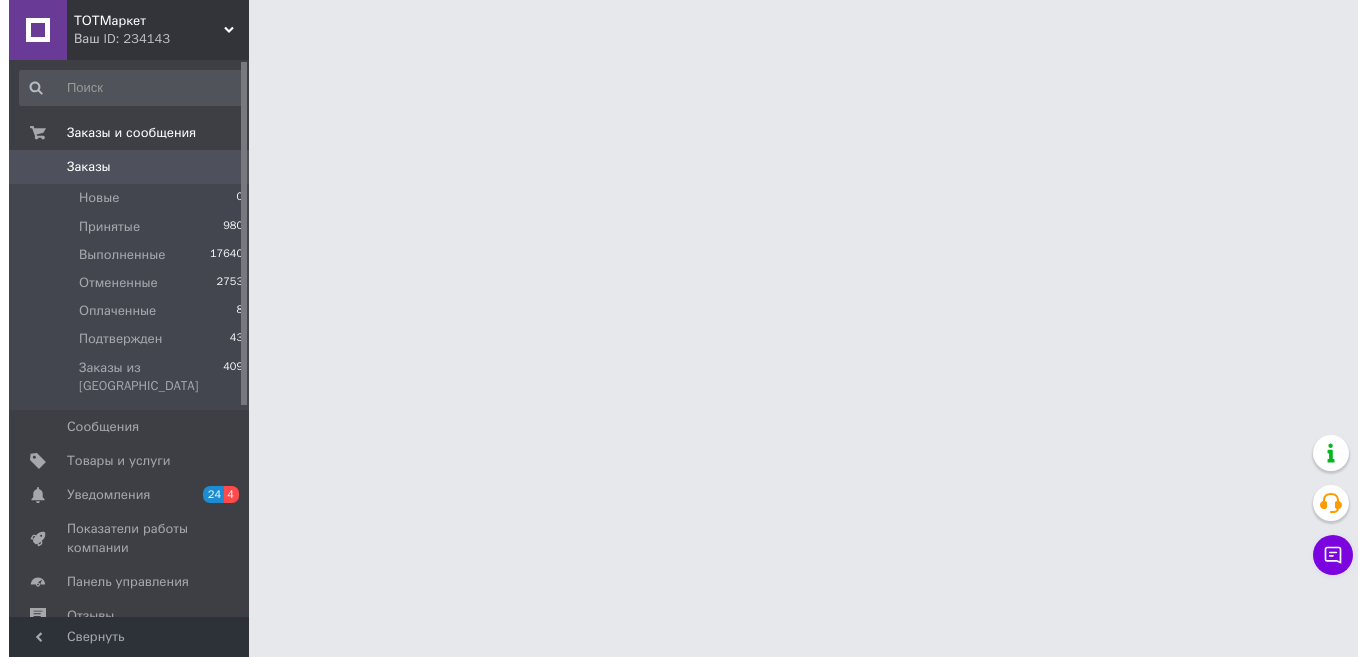 scroll, scrollTop: 0, scrollLeft: 0, axis: both 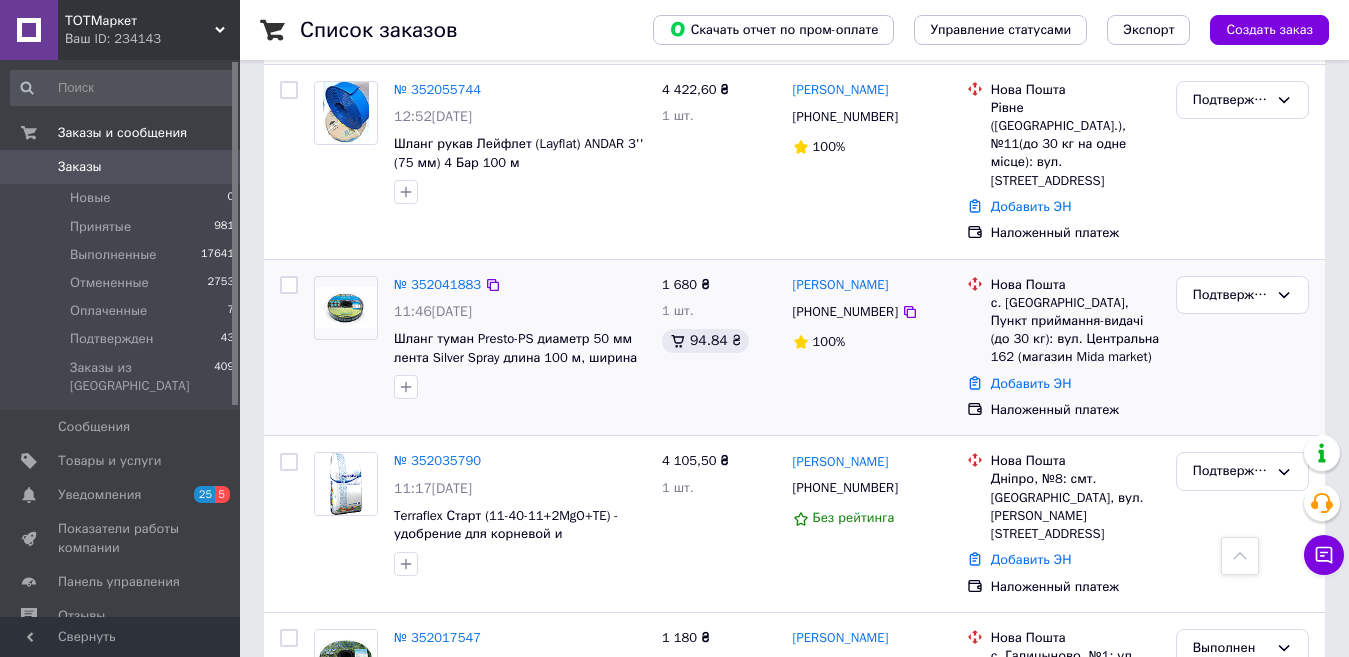 click on "1 680 ₴ 1 шт. 94.84 ₴" at bounding box center (719, 348) 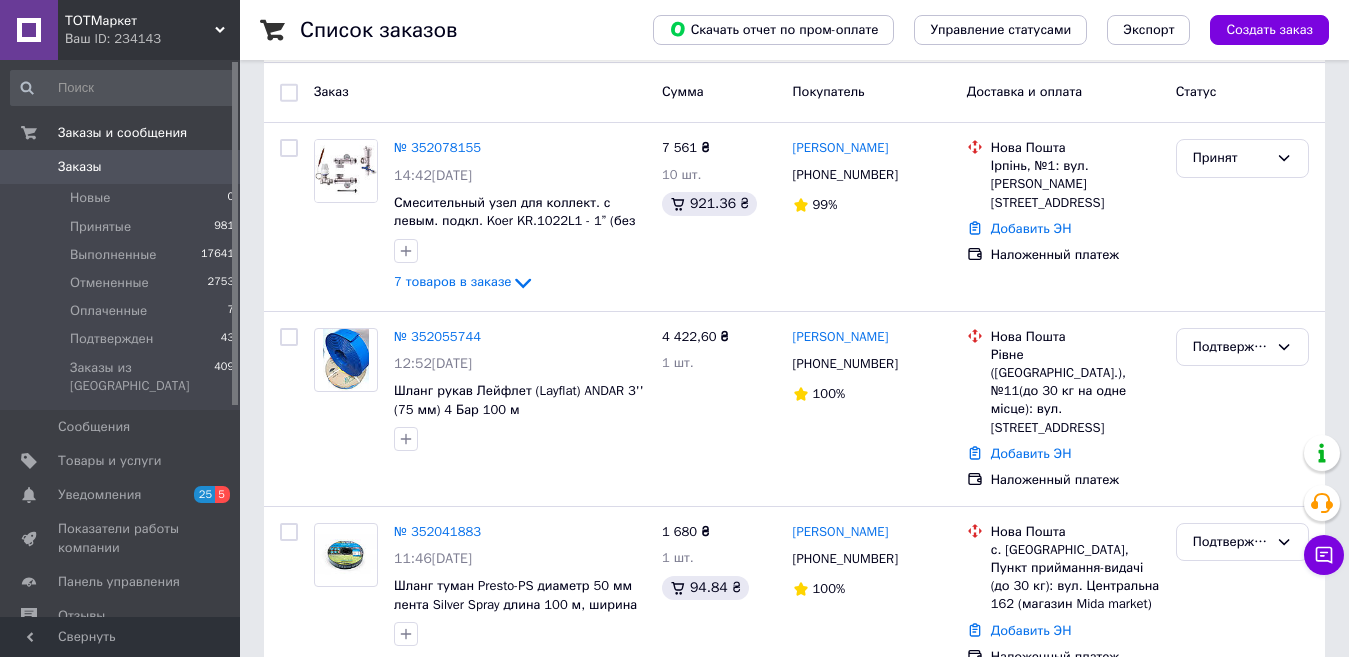 scroll, scrollTop: 0, scrollLeft: 0, axis: both 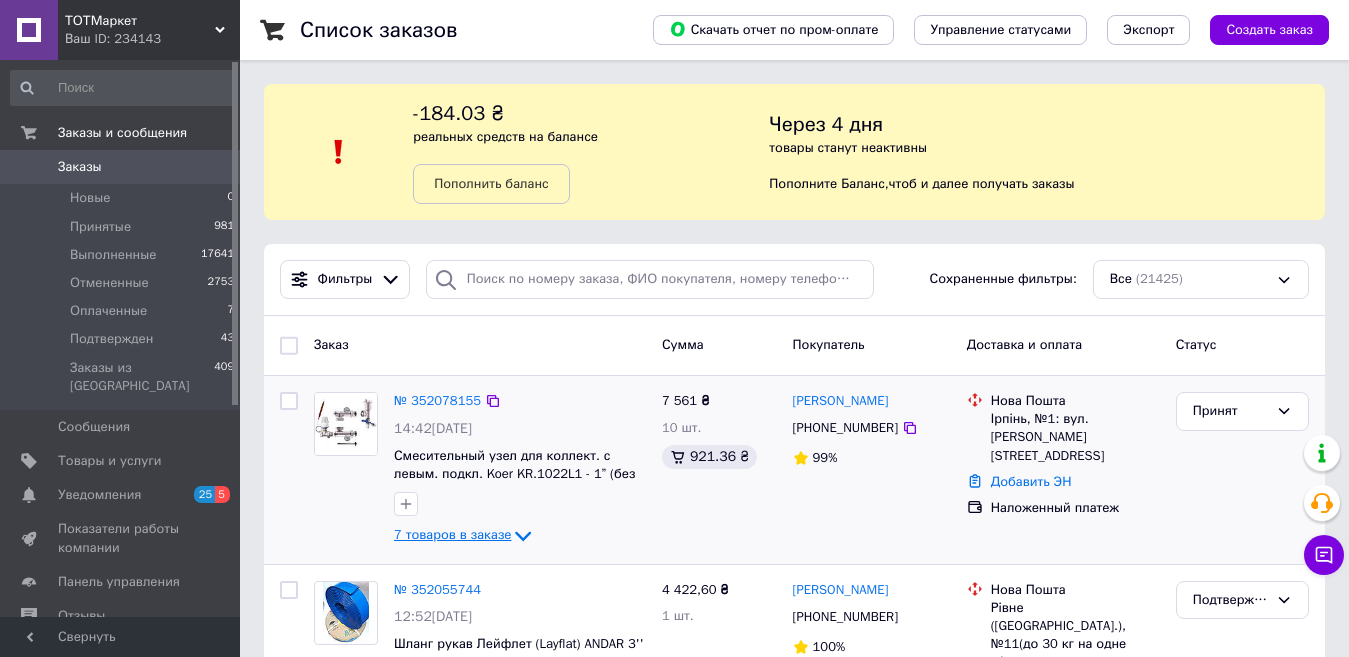 click 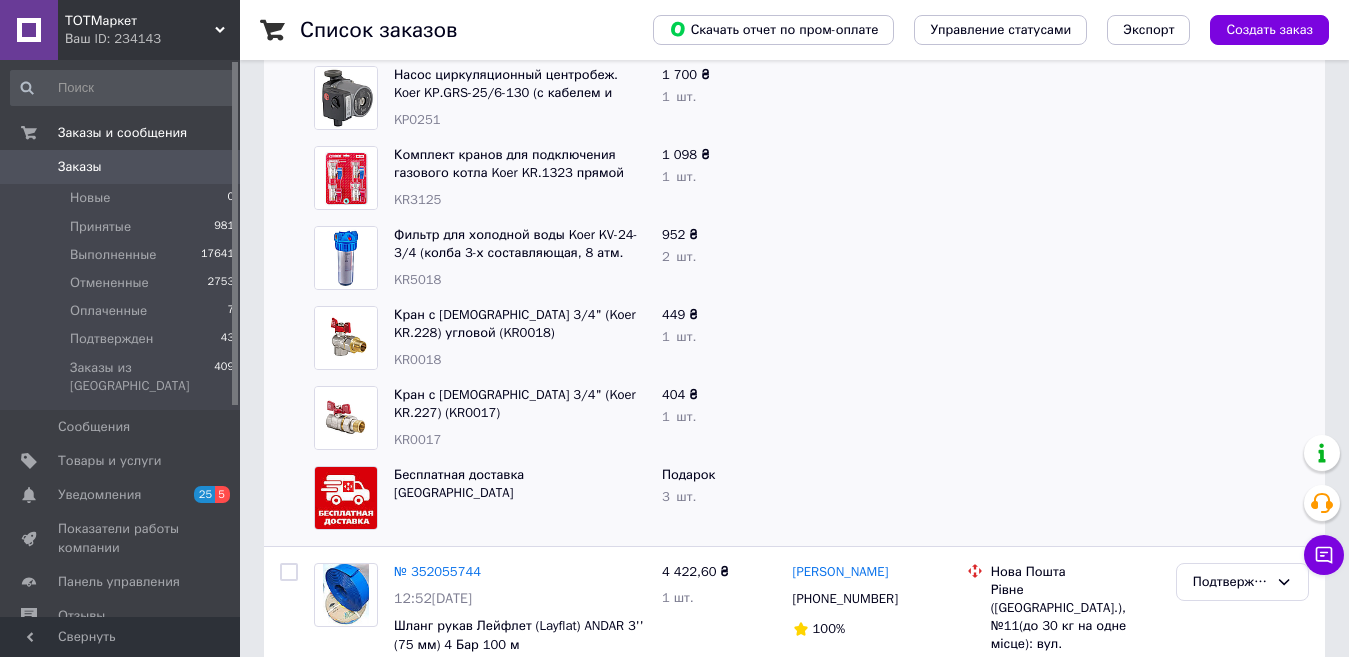 scroll, scrollTop: 600, scrollLeft: 0, axis: vertical 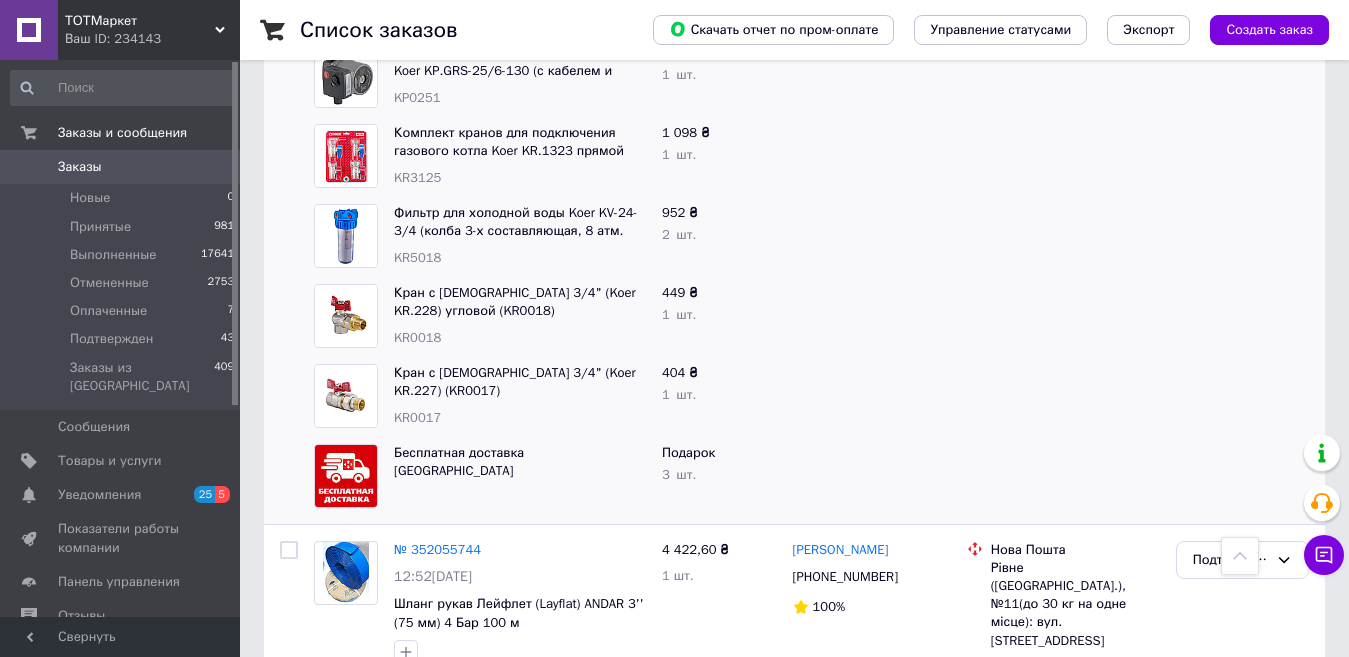 click on "KR5018" at bounding box center [417, 257] 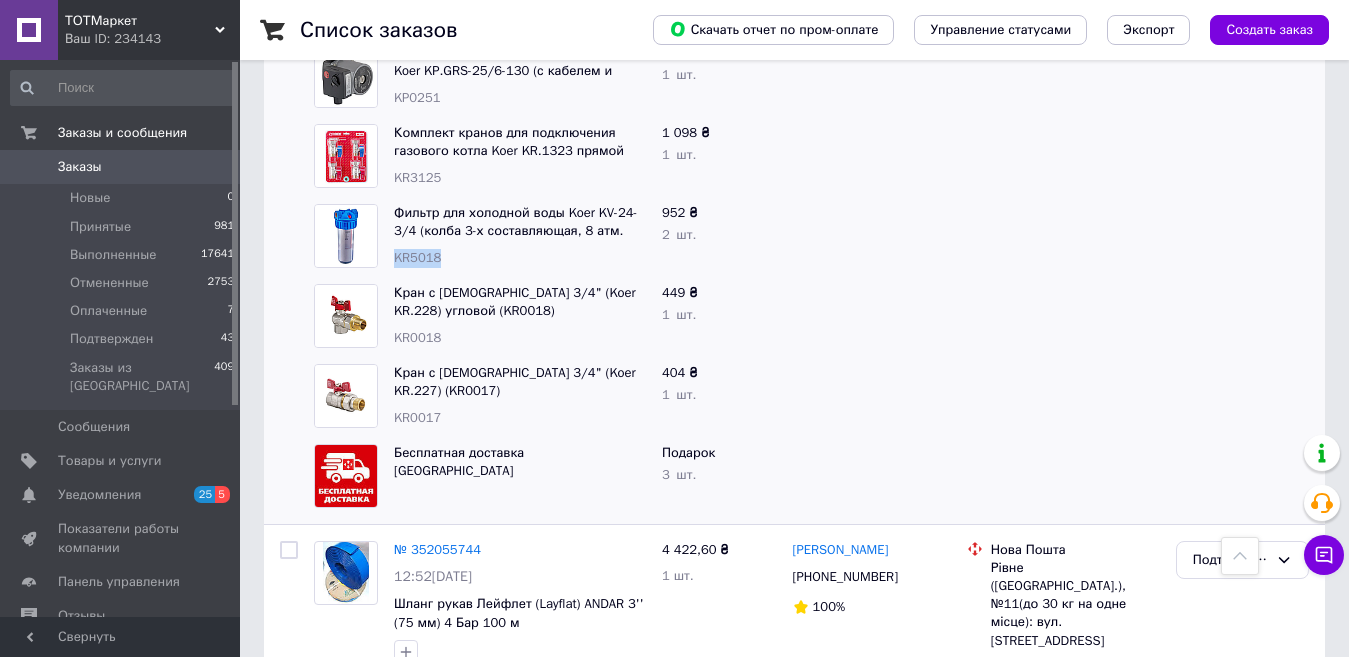 copy on "KR5018" 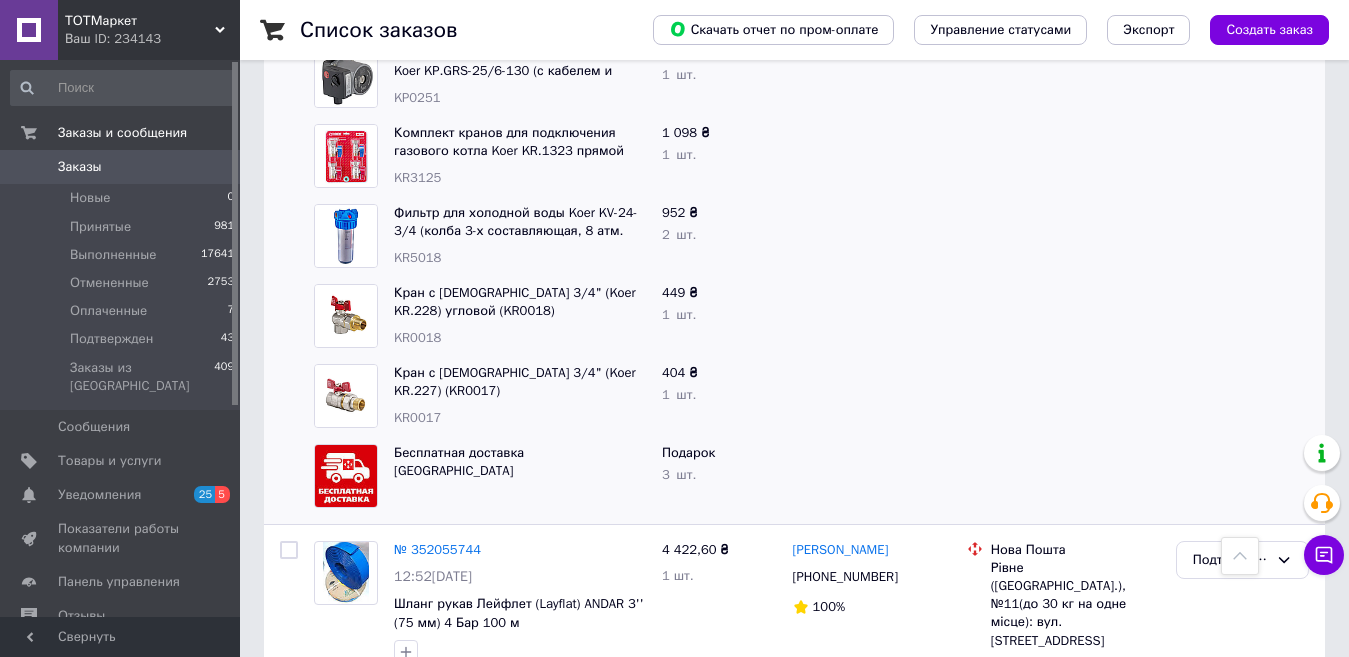 click on "KR3125" at bounding box center [417, 177] 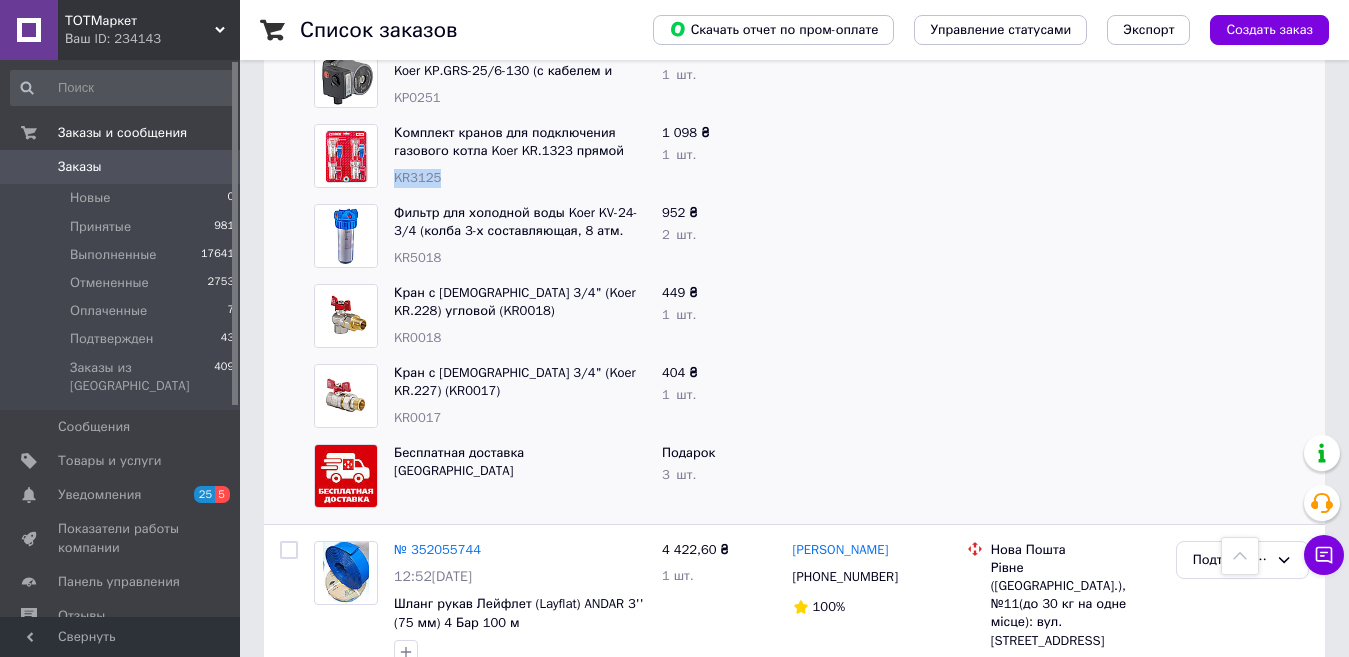 click on "KR3125" at bounding box center (417, 177) 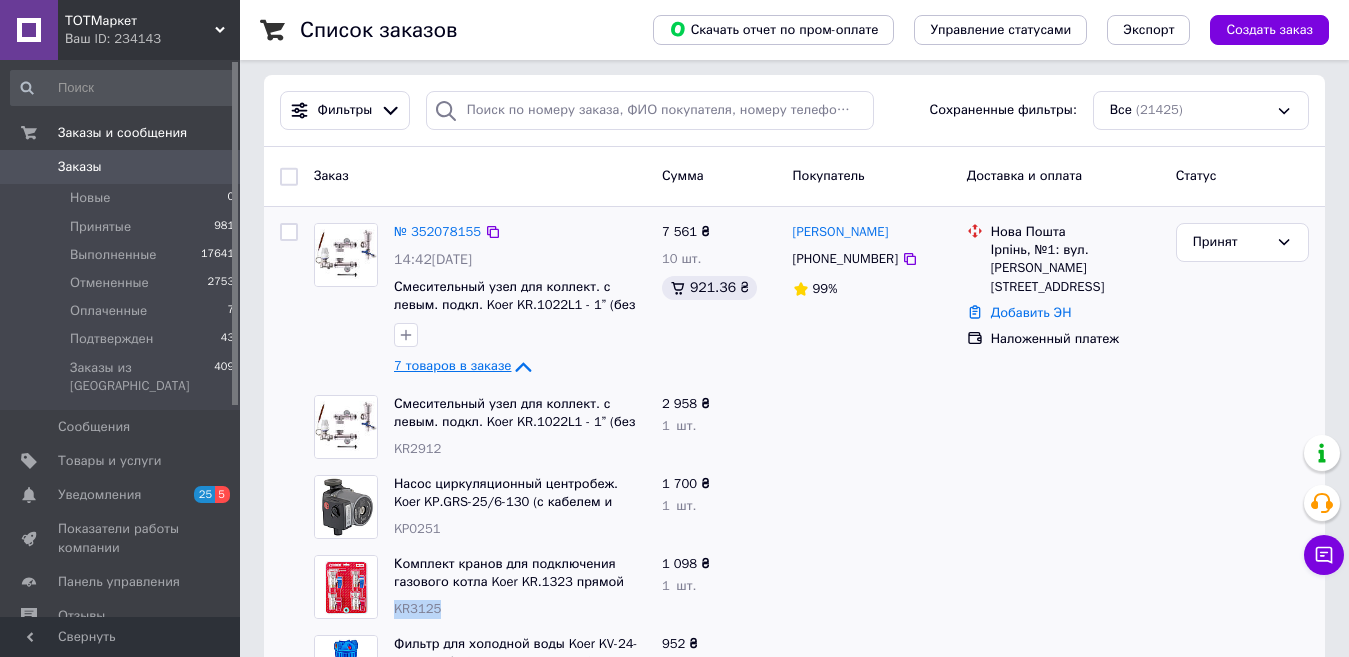 scroll, scrollTop: 300, scrollLeft: 0, axis: vertical 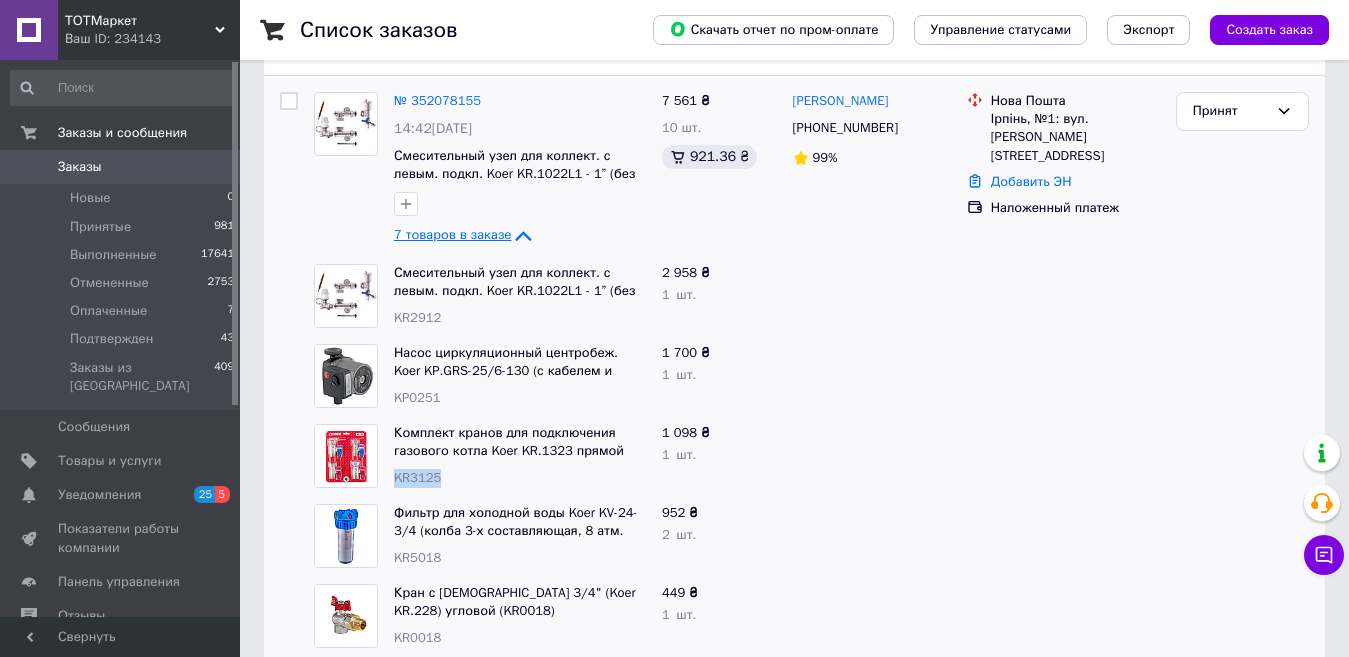 click 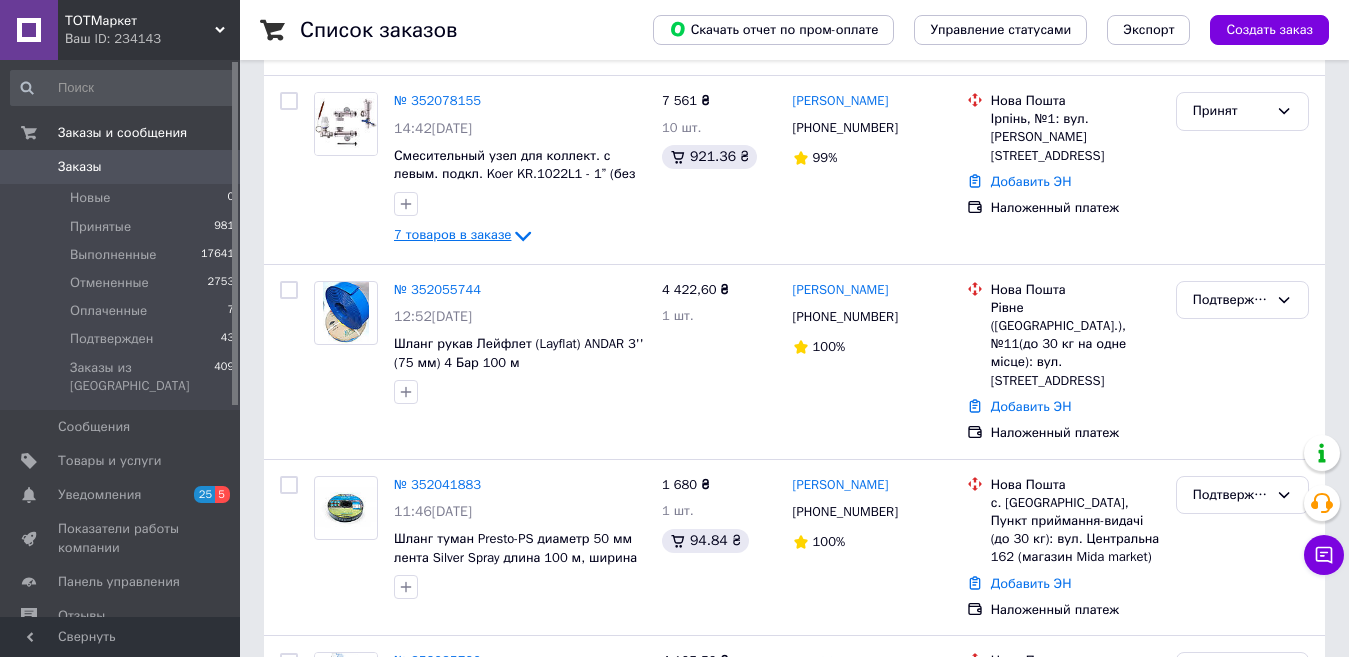 click 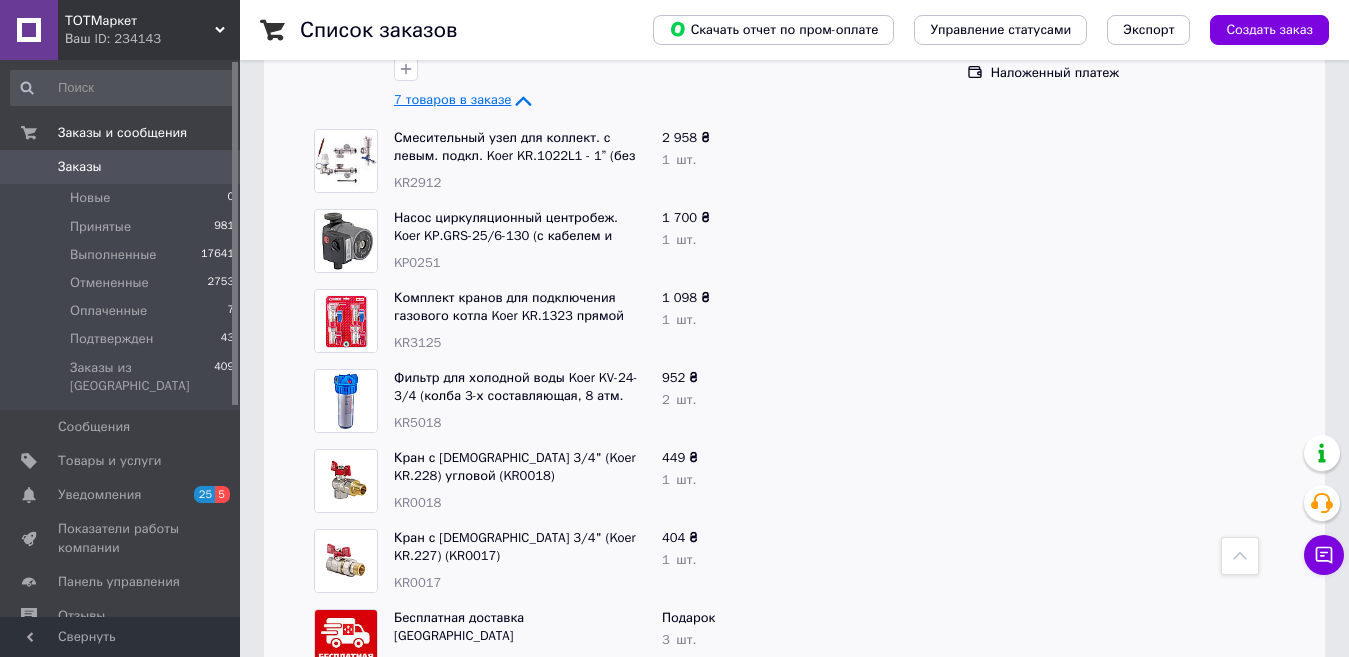 scroll, scrollTop: 400, scrollLeft: 0, axis: vertical 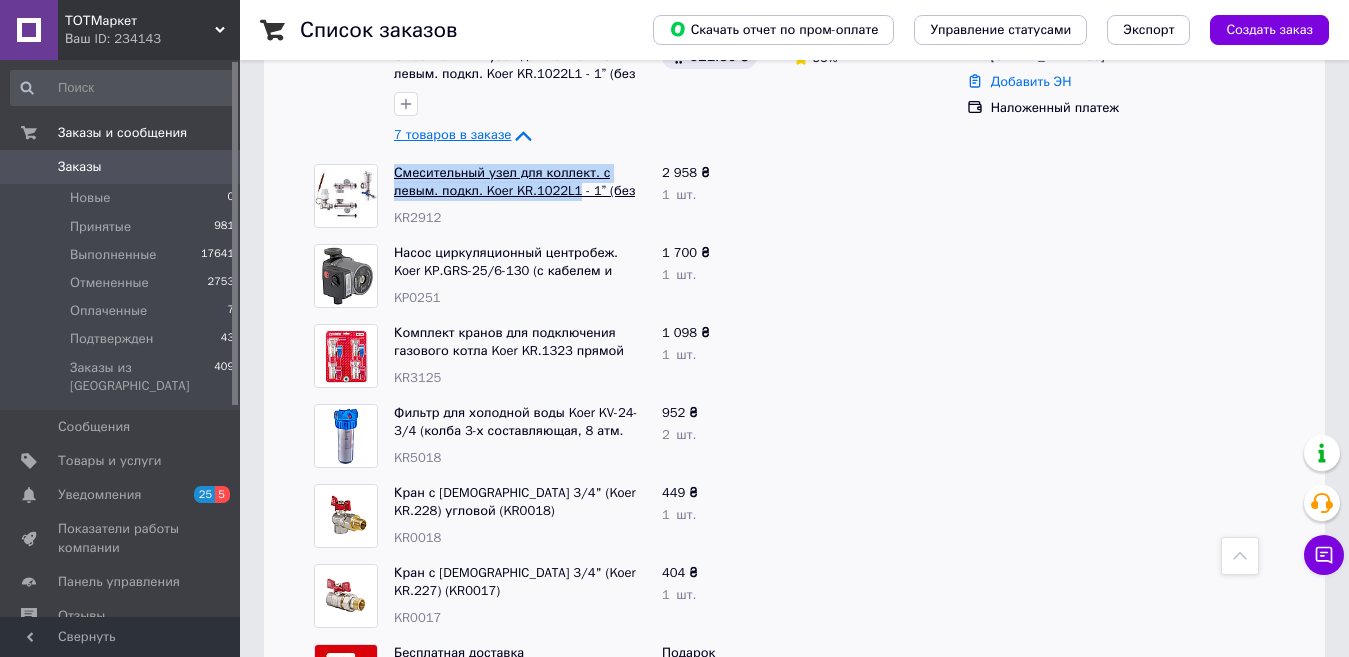 drag, startPoint x: 390, startPoint y: 166, endPoint x: 525, endPoint y: 195, distance: 138.07968 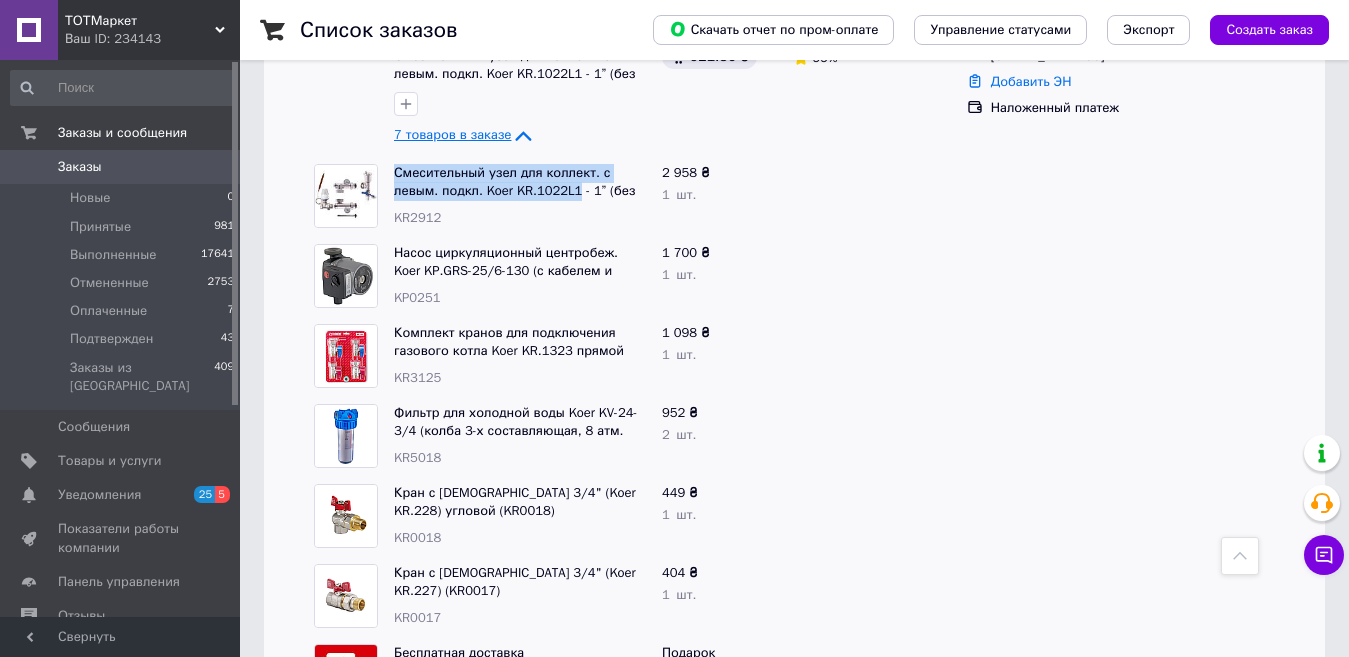 copy on "Смесительный узел для коллект. с левым. подкл. Koer KR.1022L1" 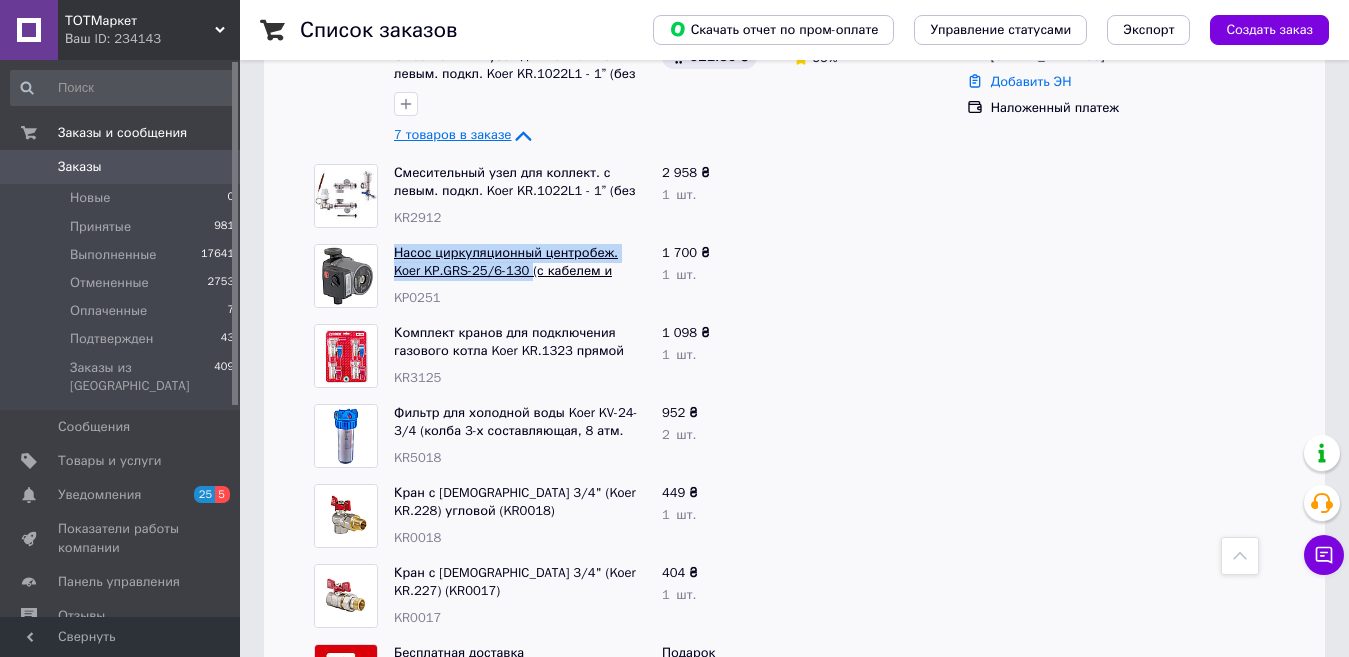 drag, startPoint x: 390, startPoint y: 249, endPoint x: 495, endPoint y: 275, distance: 108.17116 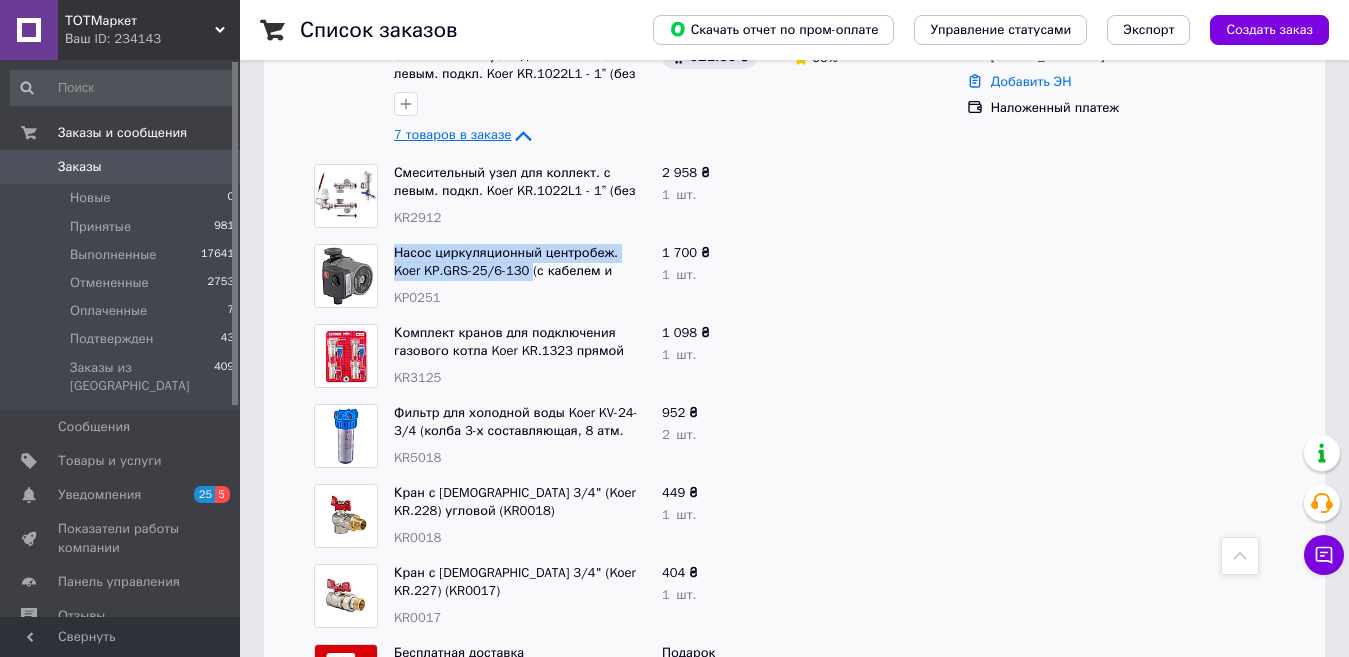 copy on "Насос циркуляционный центробеж. Koer KP.GRS-25/6-130" 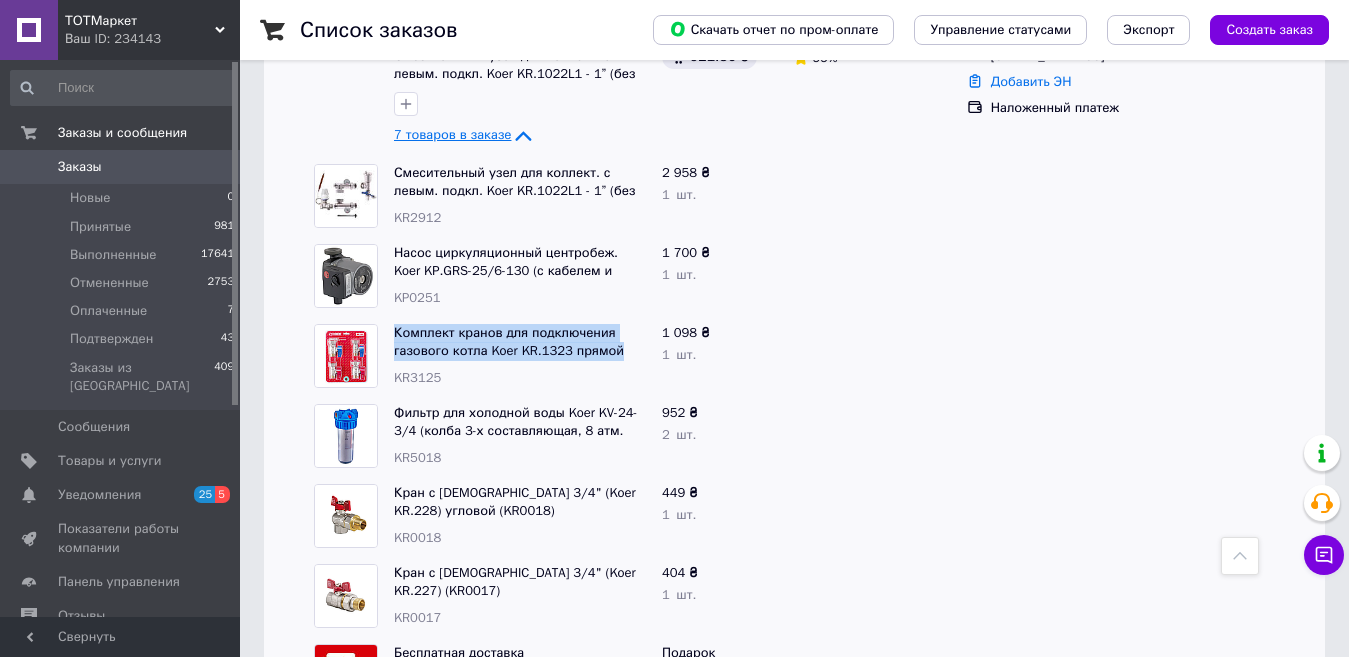 drag, startPoint x: 389, startPoint y: 327, endPoint x: 619, endPoint y: 358, distance: 232.07973 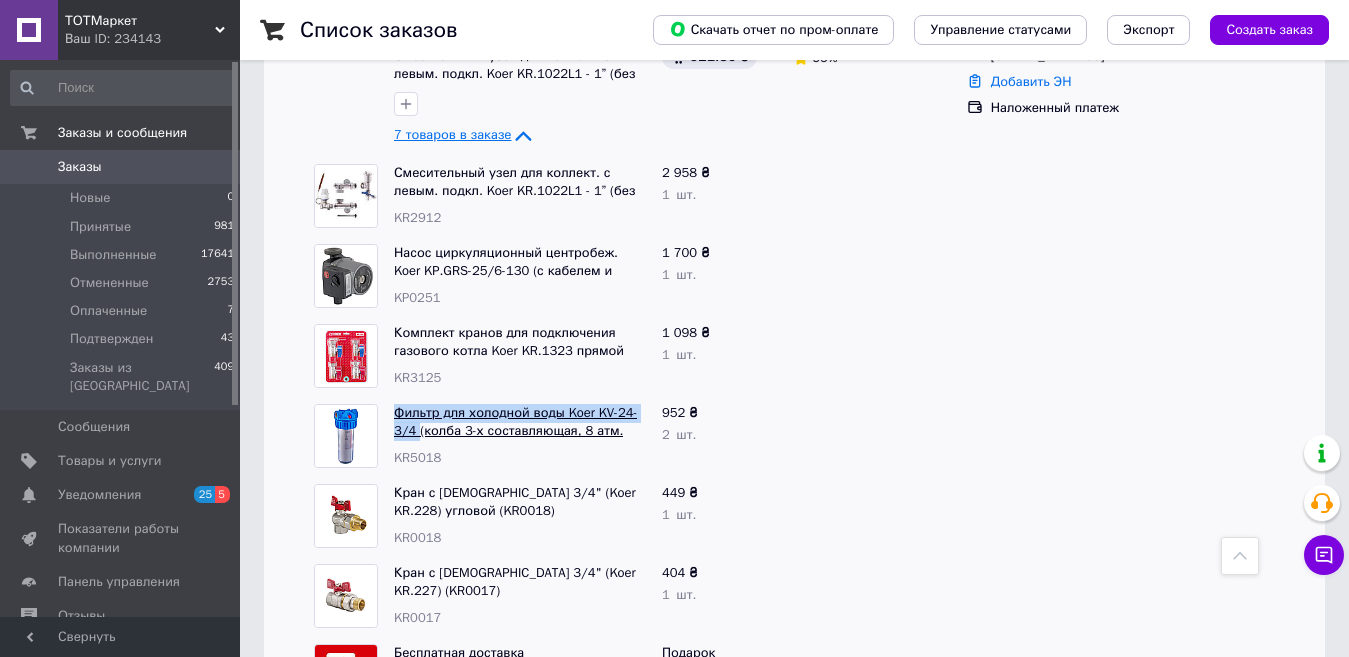 drag, startPoint x: 393, startPoint y: 407, endPoint x: 415, endPoint y: 427, distance: 29.732138 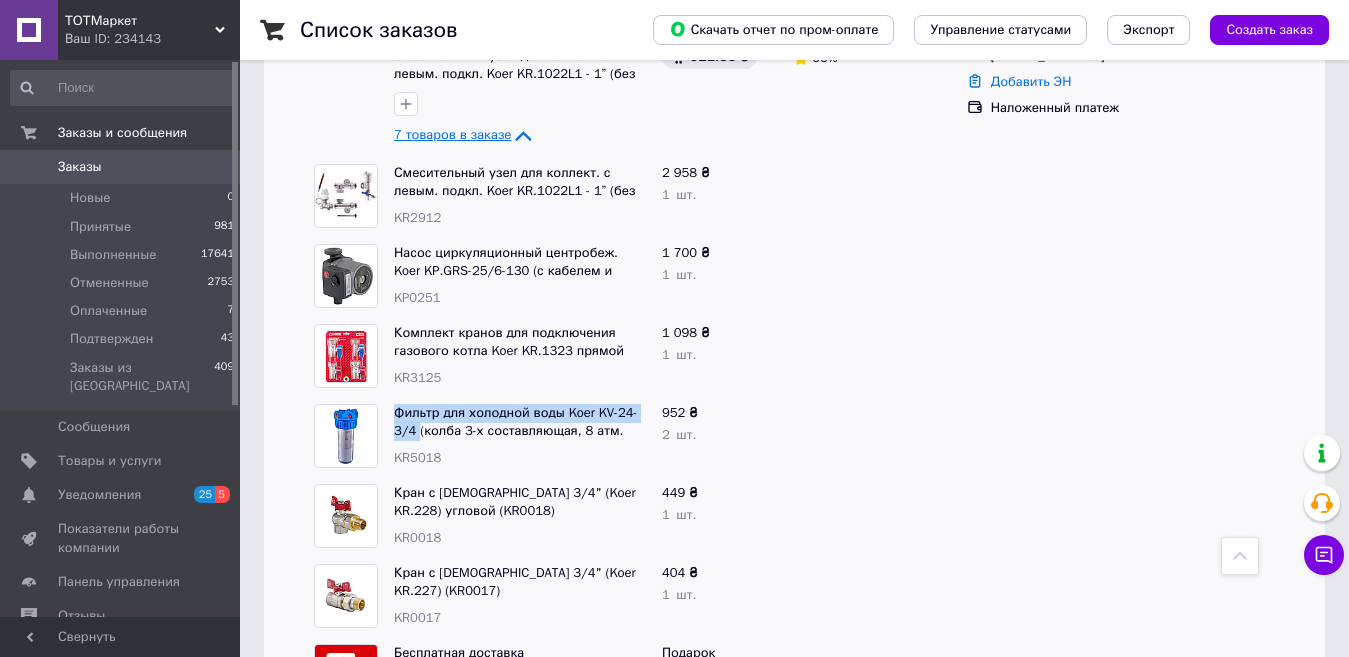 copy on "Фильтр для холодной воды Koer KV-24-3/4" 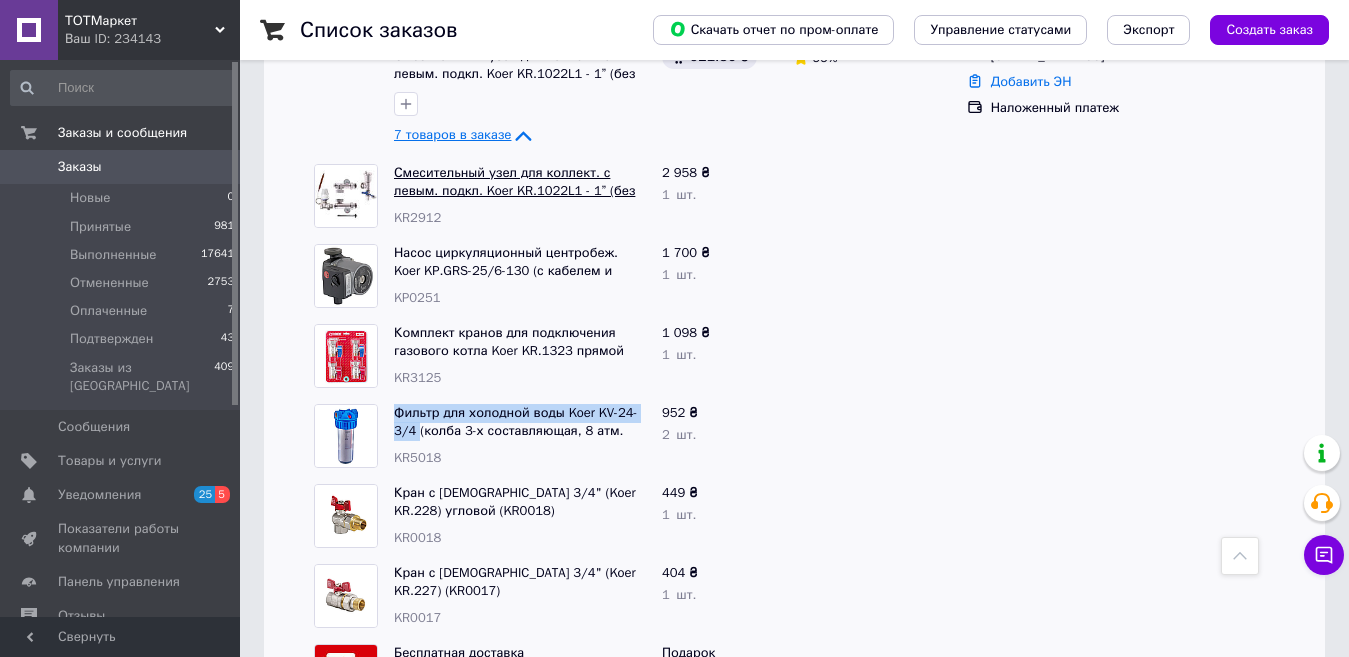 scroll, scrollTop: 300, scrollLeft: 0, axis: vertical 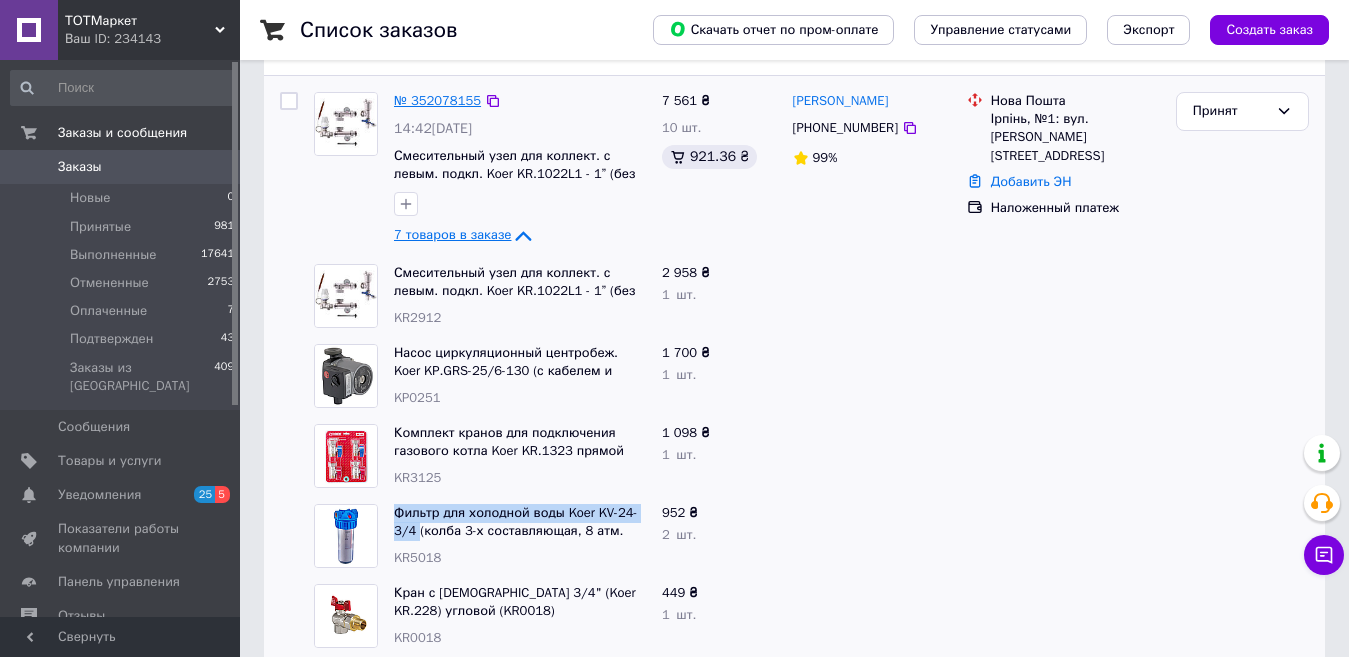 click on "№ 352078155" at bounding box center (437, 100) 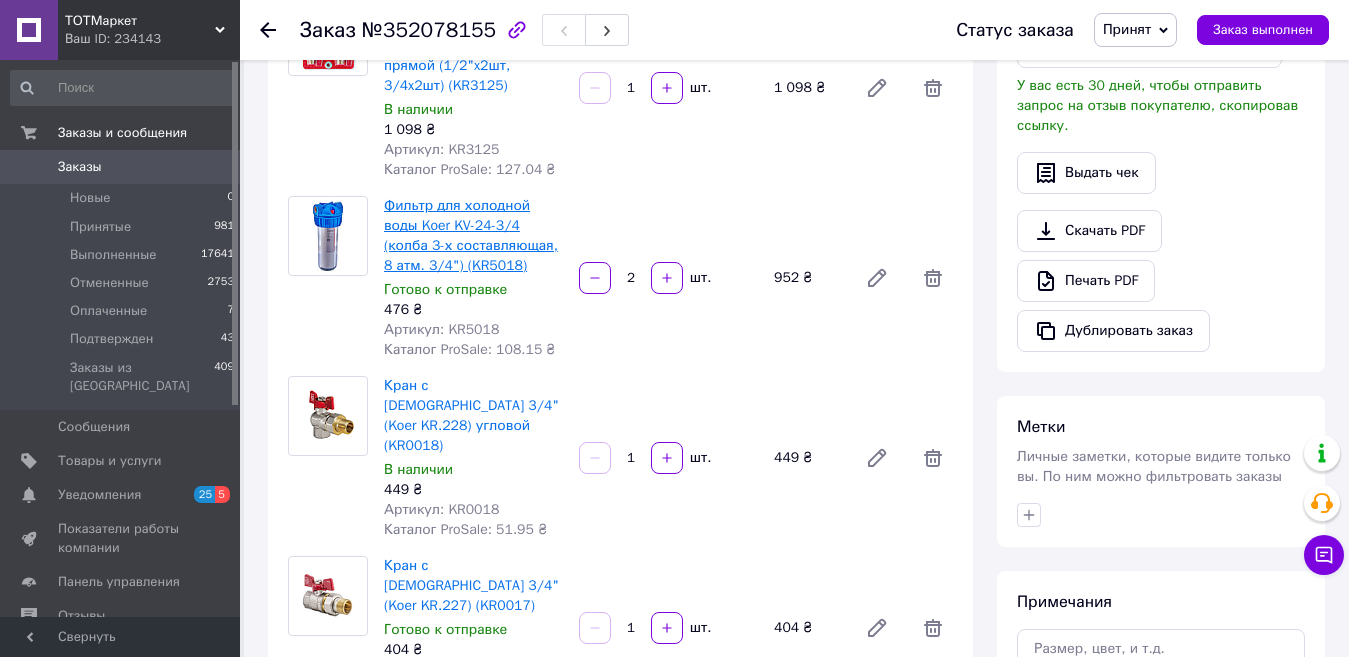 scroll, scrollTop: 600, scrollLeft: 0, axis: vertical 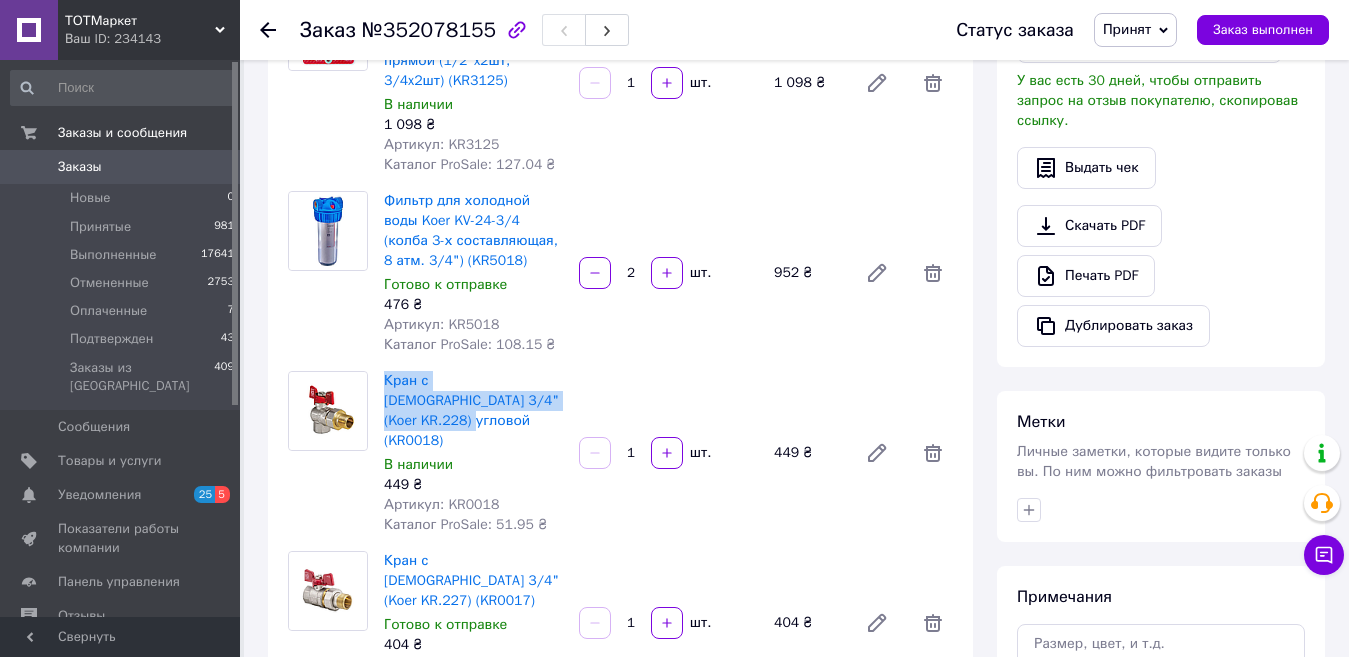 drag, startPoint x: 380, startPoint y: 379, endPoint x: 530, endPoint y: 404, distance: 152.06906 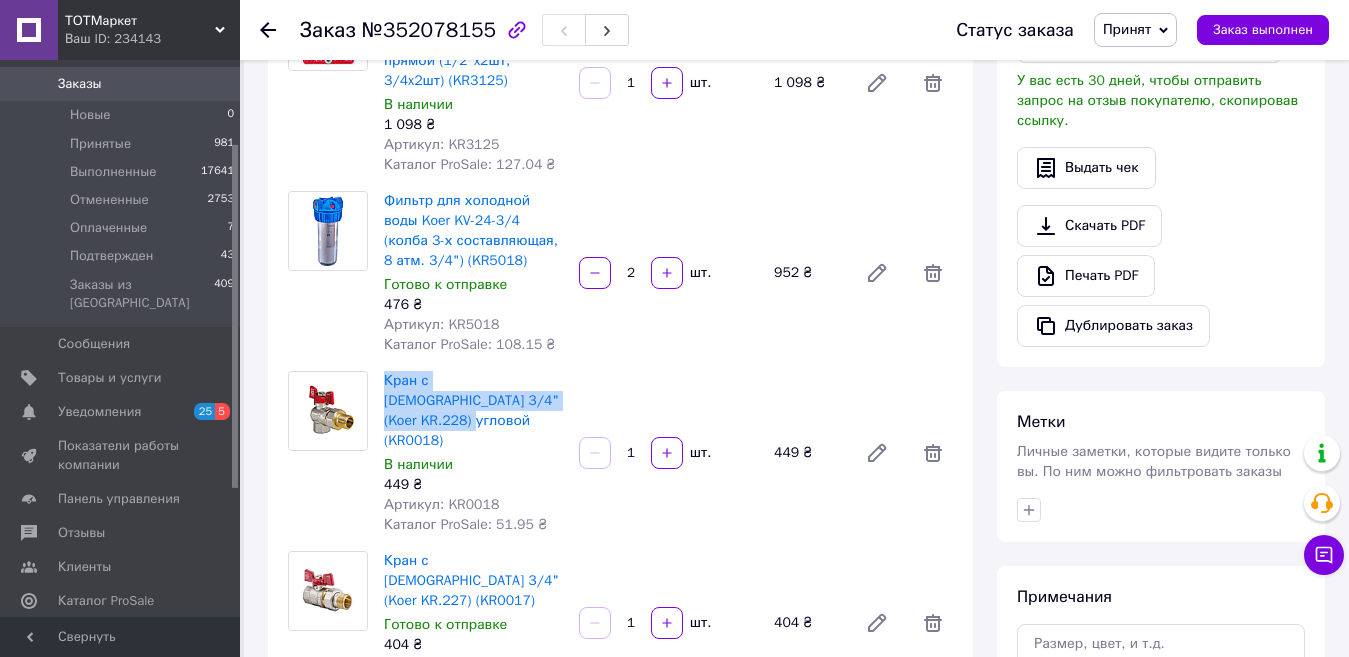 scroll, scrollTop: 200, scrollLeft: 0, axis: vertical 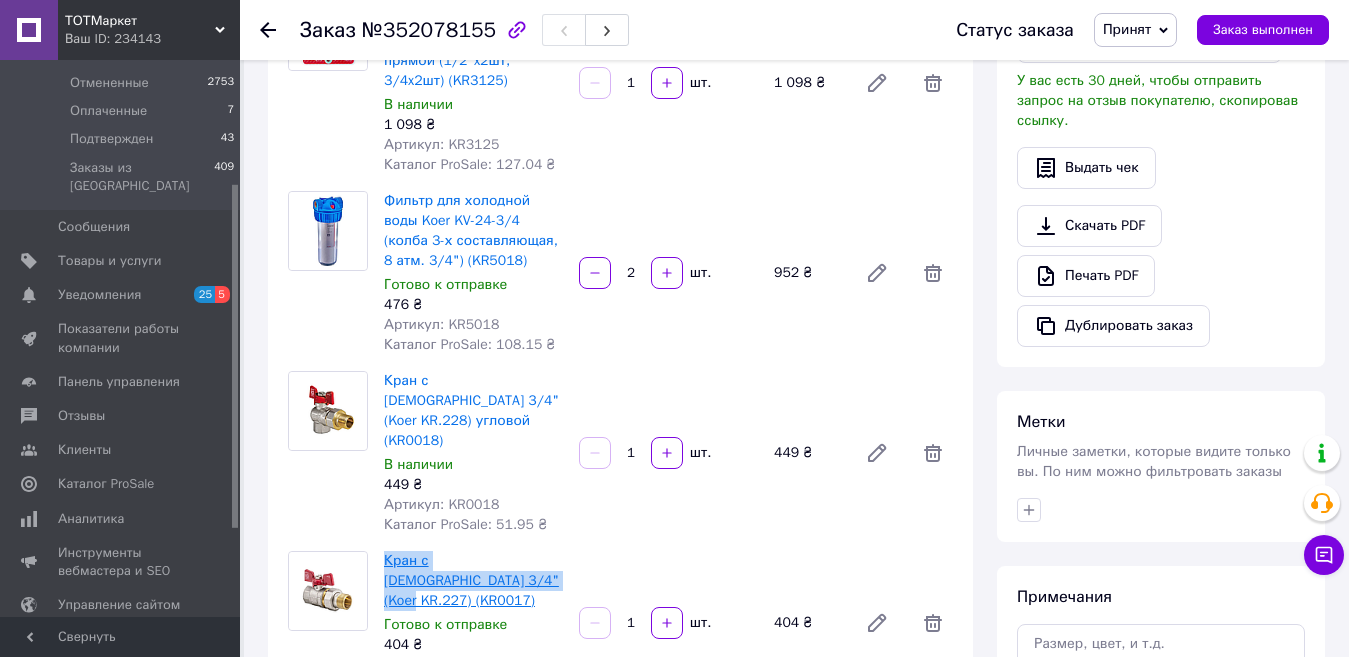 drag, startPoint x: 382, startPoint y: 537, endPoint x: 464, endPoint y: 563, distance: 86.023254 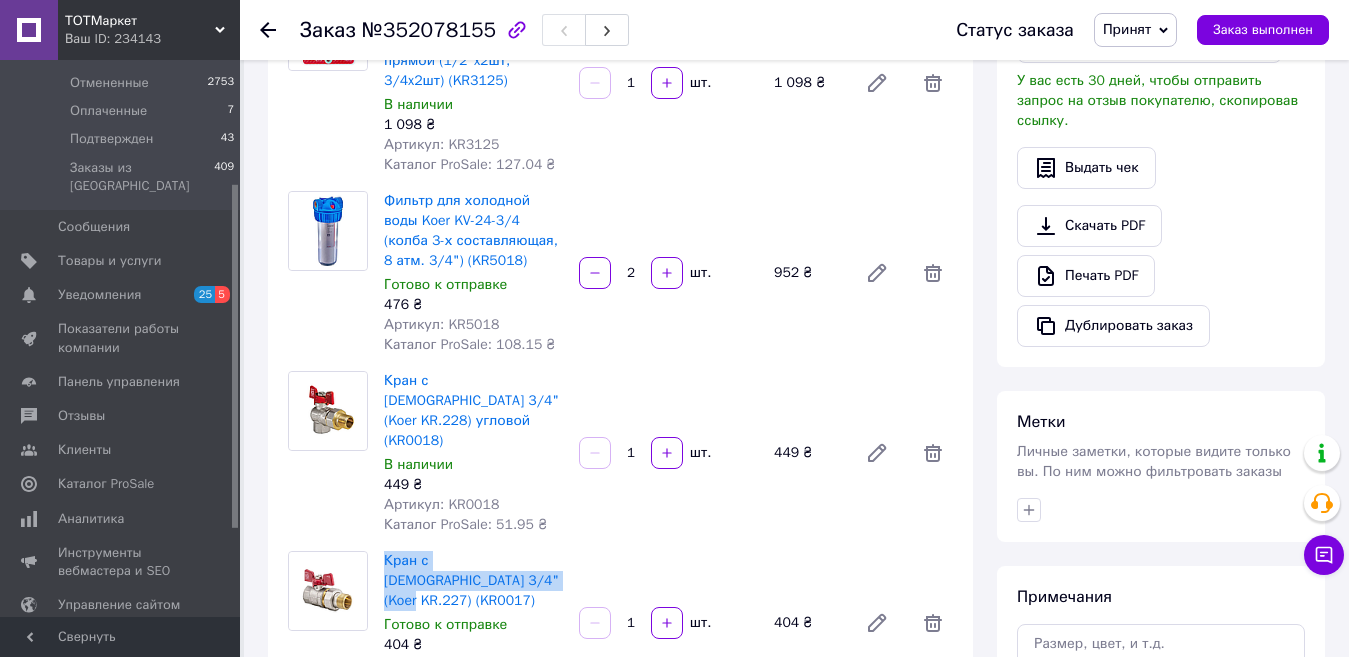 copy on "Кран с американкой 3/4" (Koer KR.227" 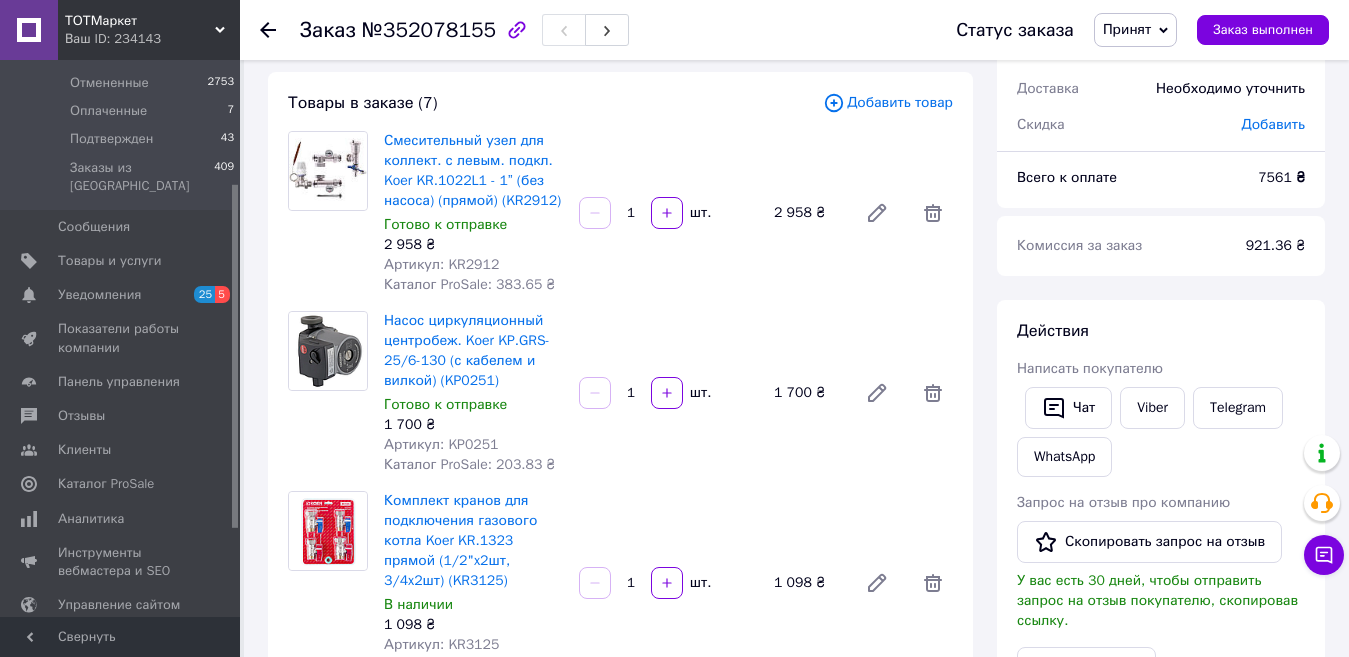 scroll, scrollTop: 0, scrollLeft: 0, axis: both 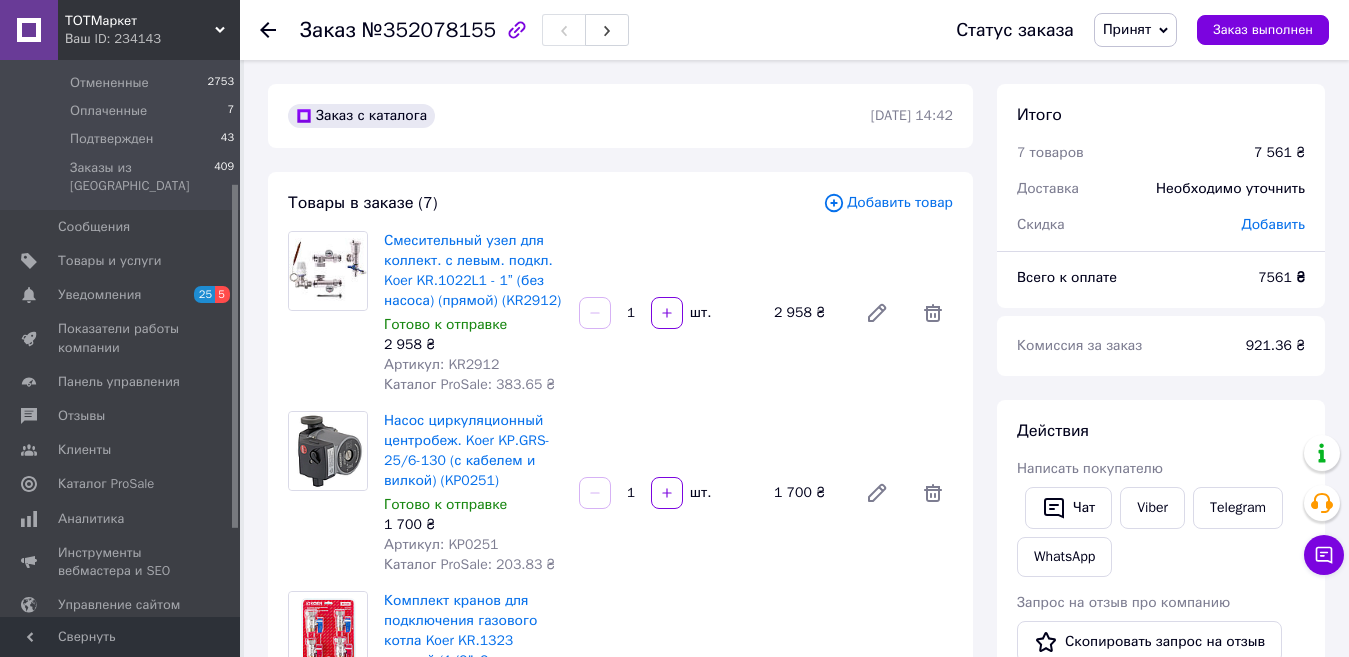 click on "Принят" at bounding box center [1135, 30] 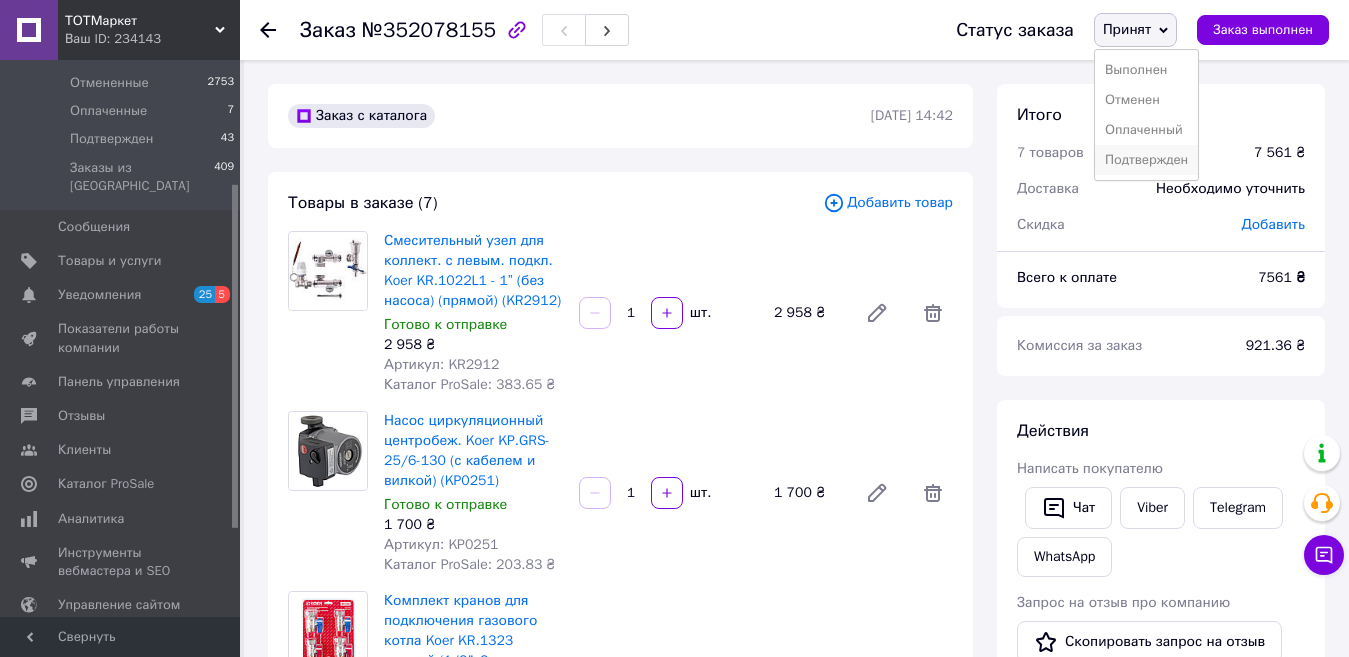 click on "Подтвержден" at bounding box center (1146, 160) 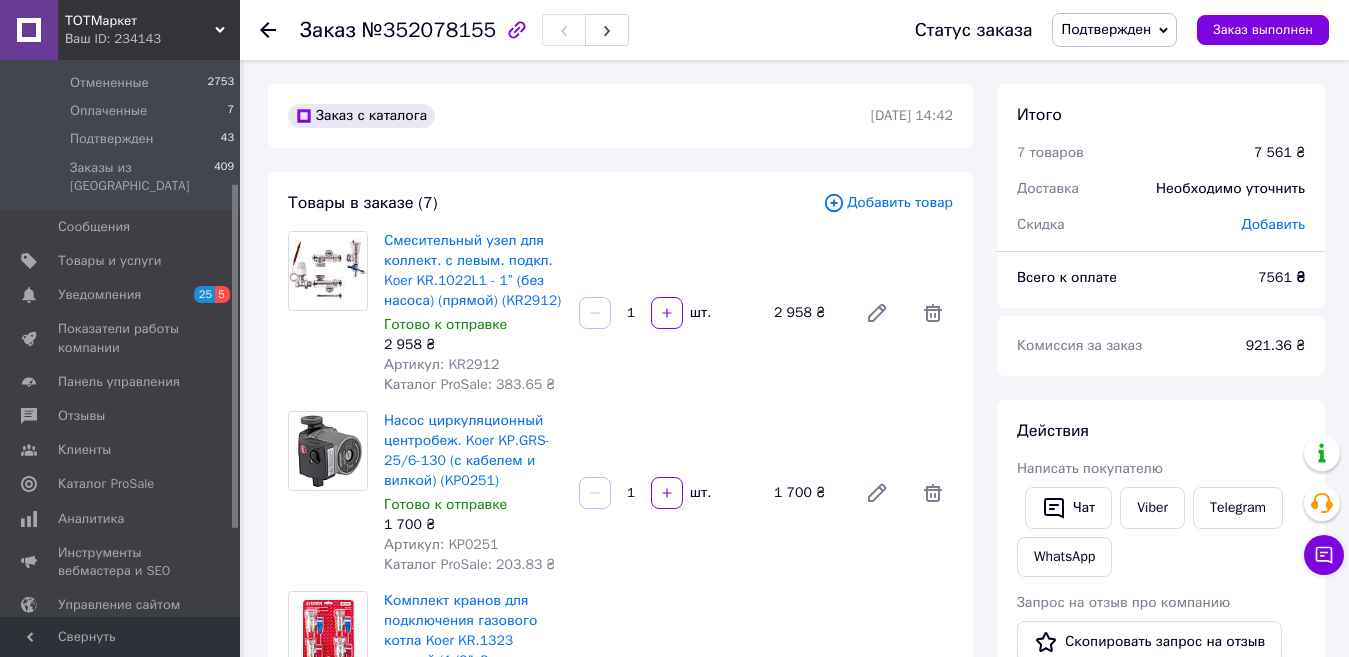 click 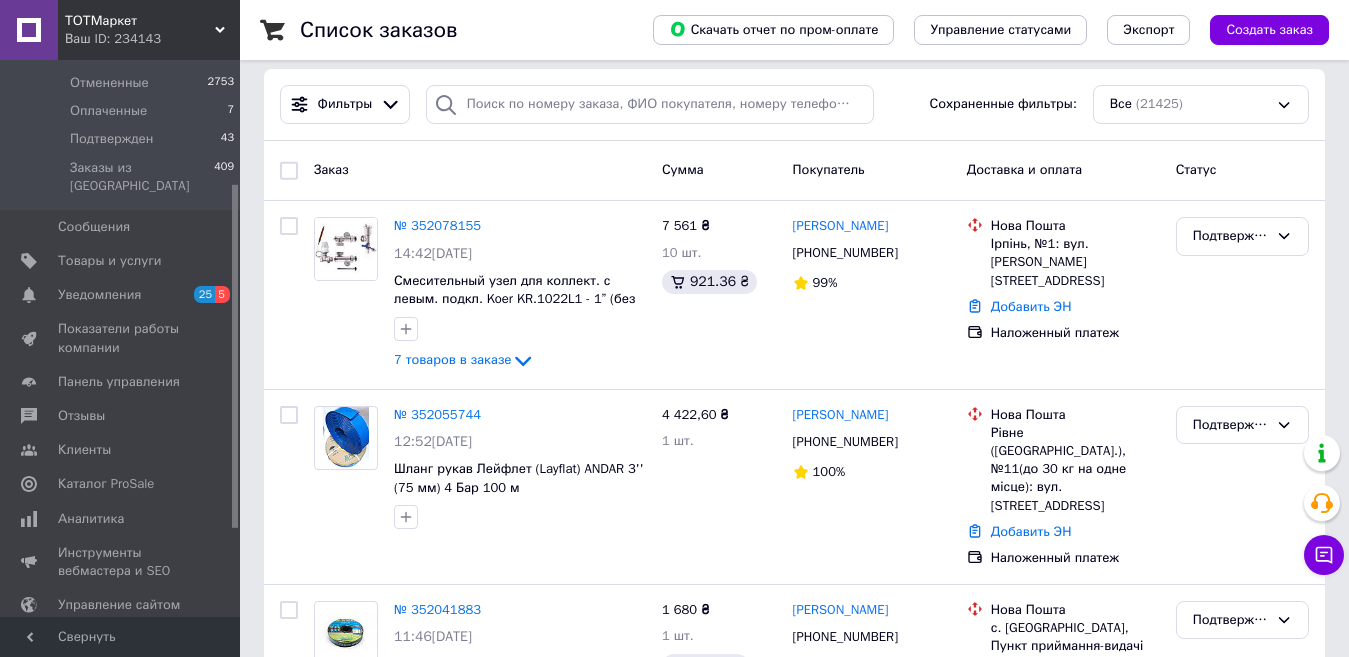 scroll, scrollTop: 0, scrollLeft: 0, axis: both 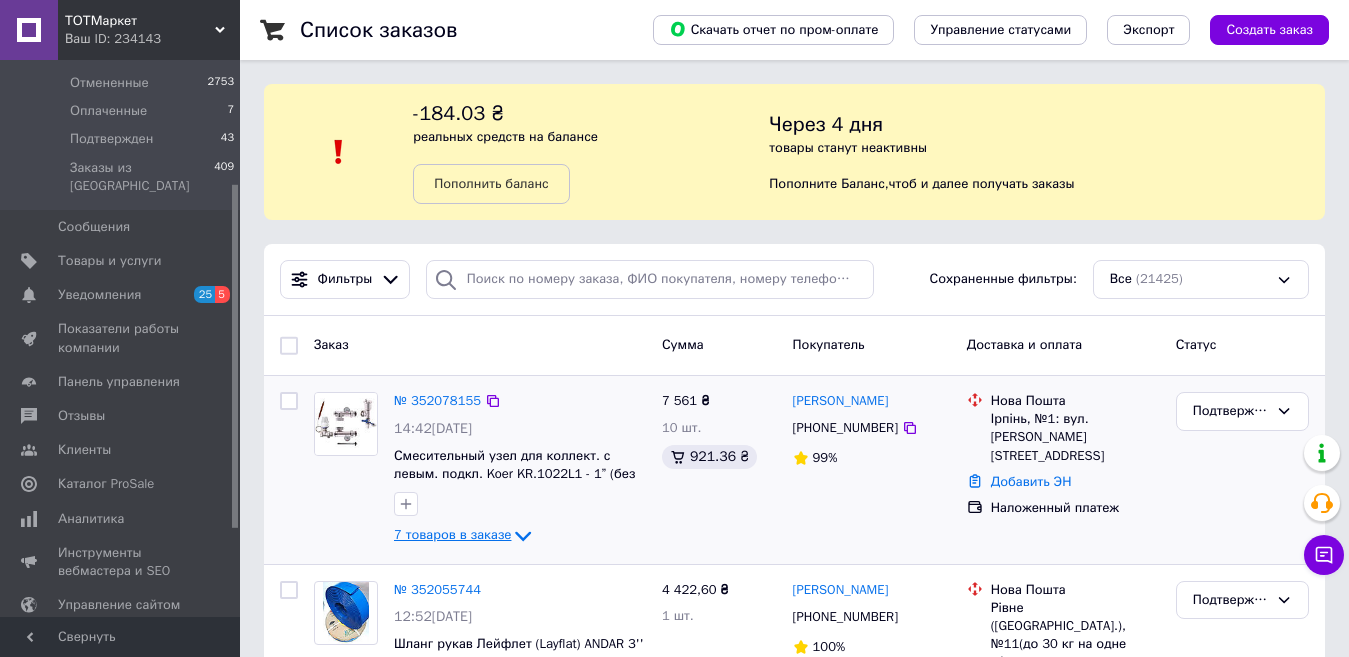 click 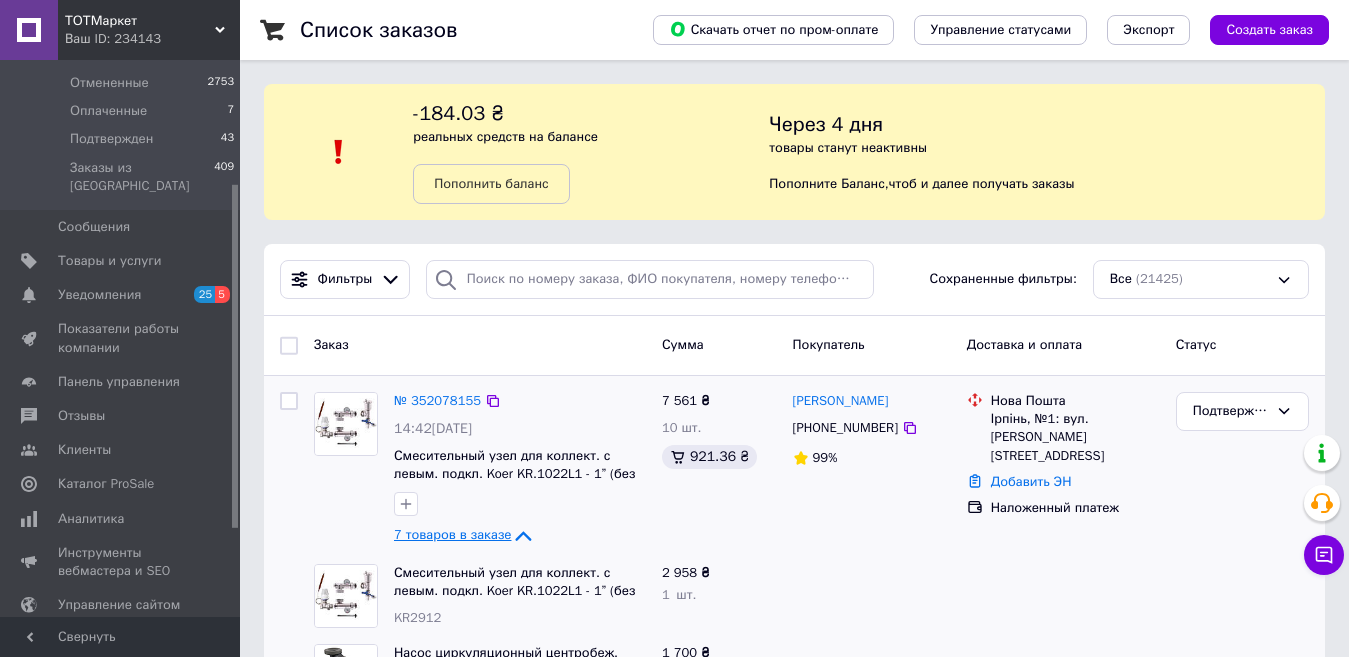 scroll, scrollTop: 200, scrollLeft: 0, axis: vertical 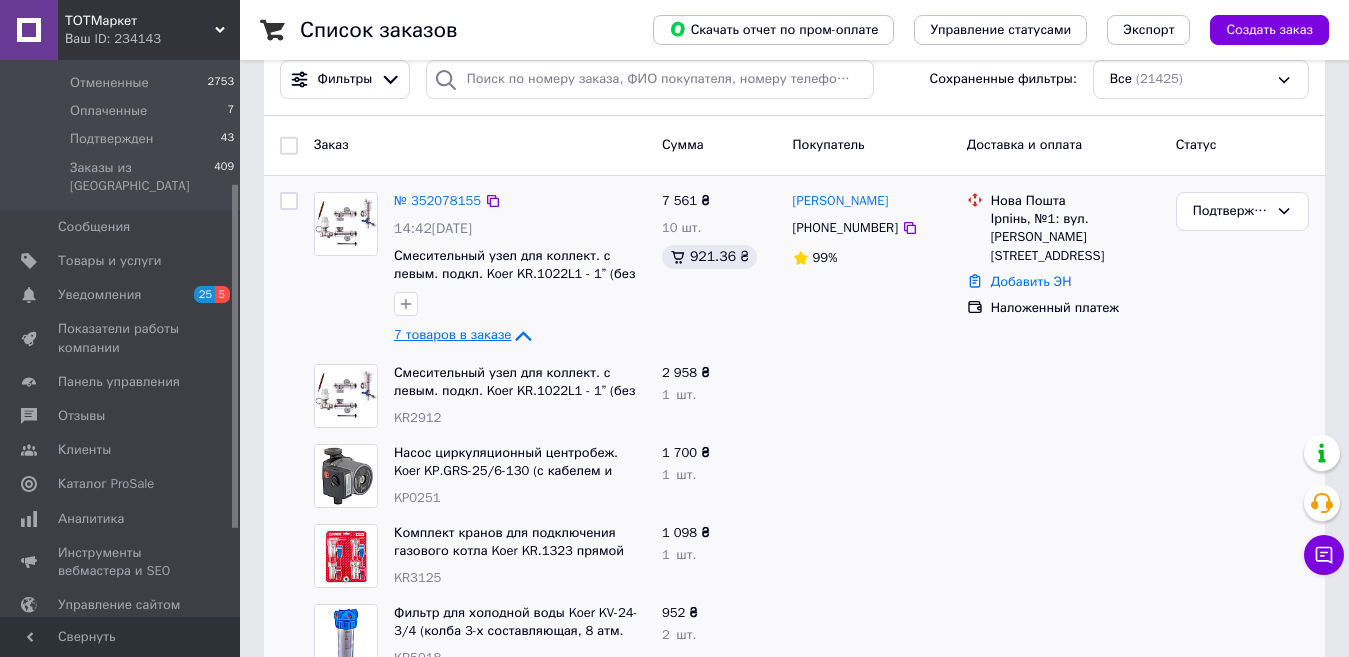 click 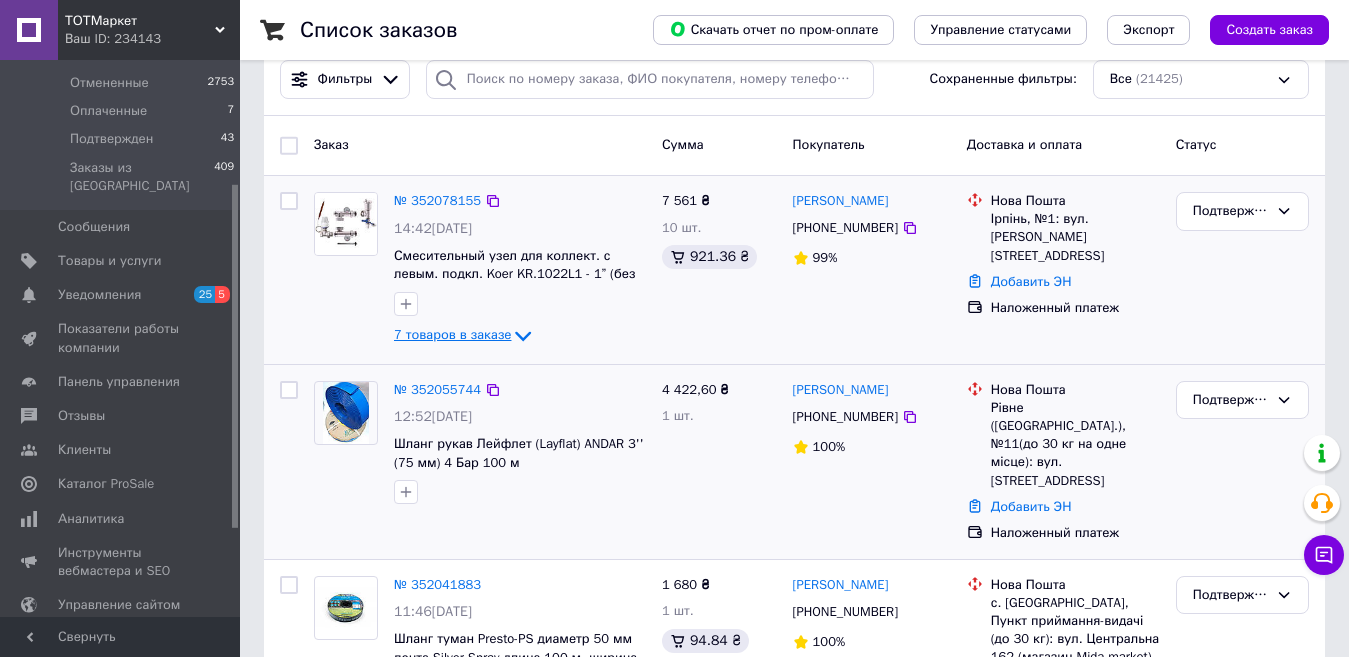 click on "№ 352055744 12:52, 10.07.2025 Шланг рукав Лейфлет (Layflat) ANDAR 3'' (75 мм) 4 Бар 100 м 4 422,60 ₴ 1 шт. Олександр Мархайчук +380970066989 100% Нова Пошта Рівне (Рівненська обл.), №11(до 30 кг на одне місце): вул. Фабрична, 1 Добавить ЭН Наложенный платеж Подтвержден" at bounding box center (794, 462) 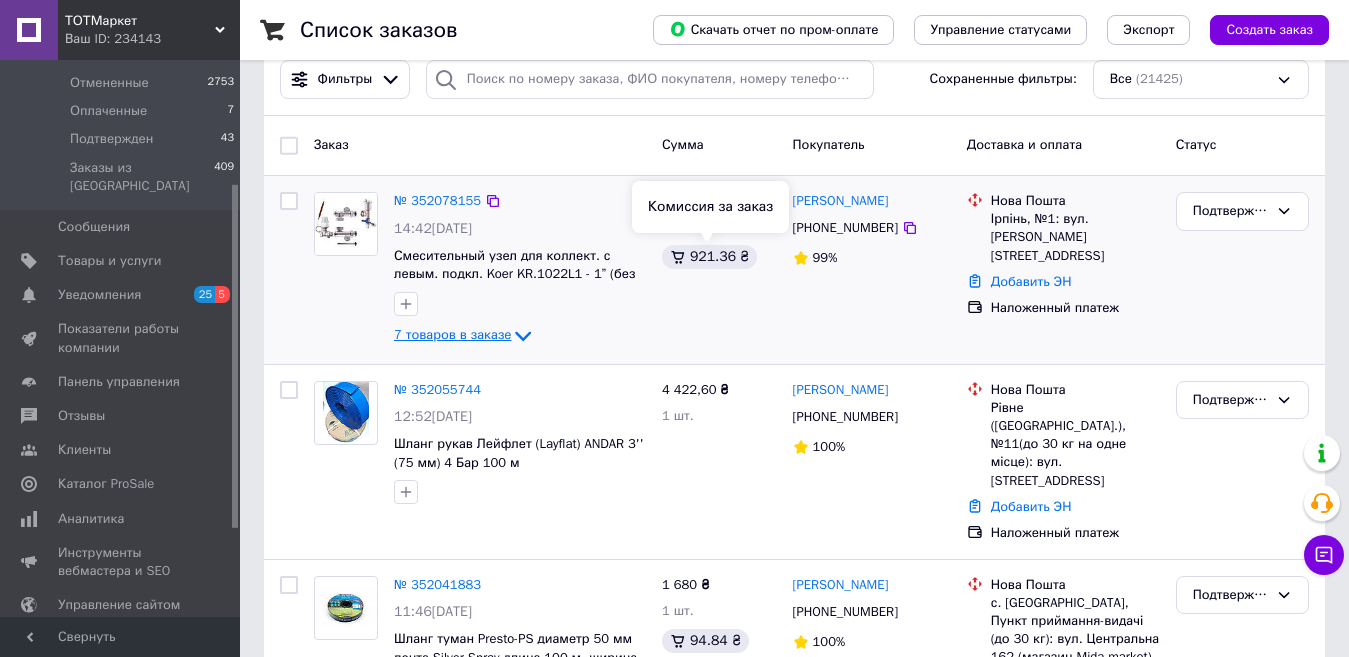 click on "921.36 ₴" at bounding box center [709, 257] 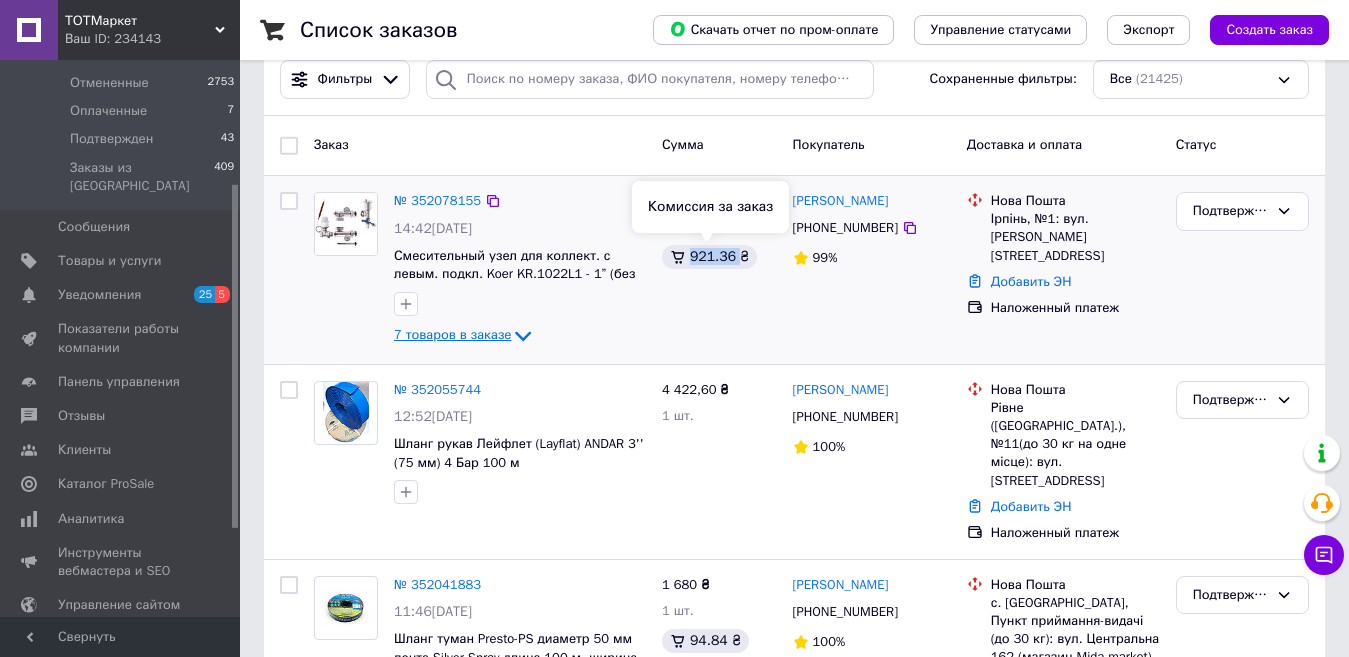 click on "921.36 ₴" at bounding box center (709, 257) 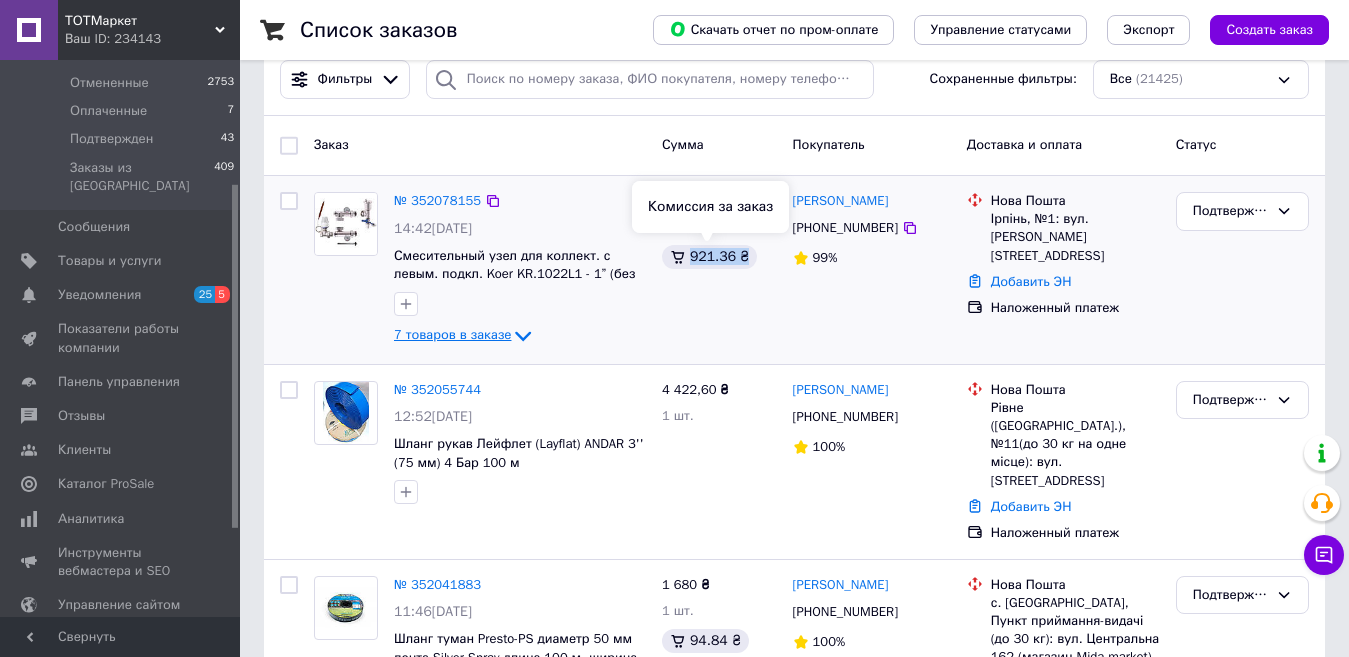 click on "921.36 ₴" at bounding box center (709, 257) 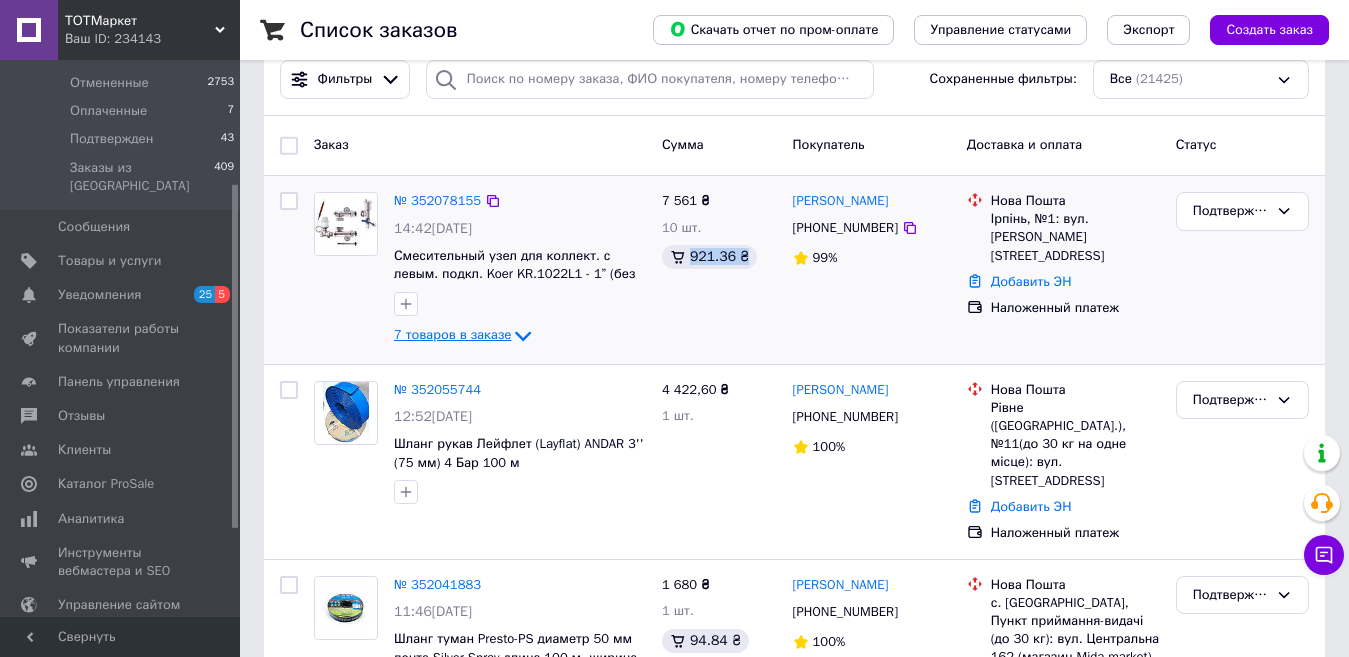 click on "7 561 ₴ 10 шт. 921.36 ₴" at bounding box center (719, 270) 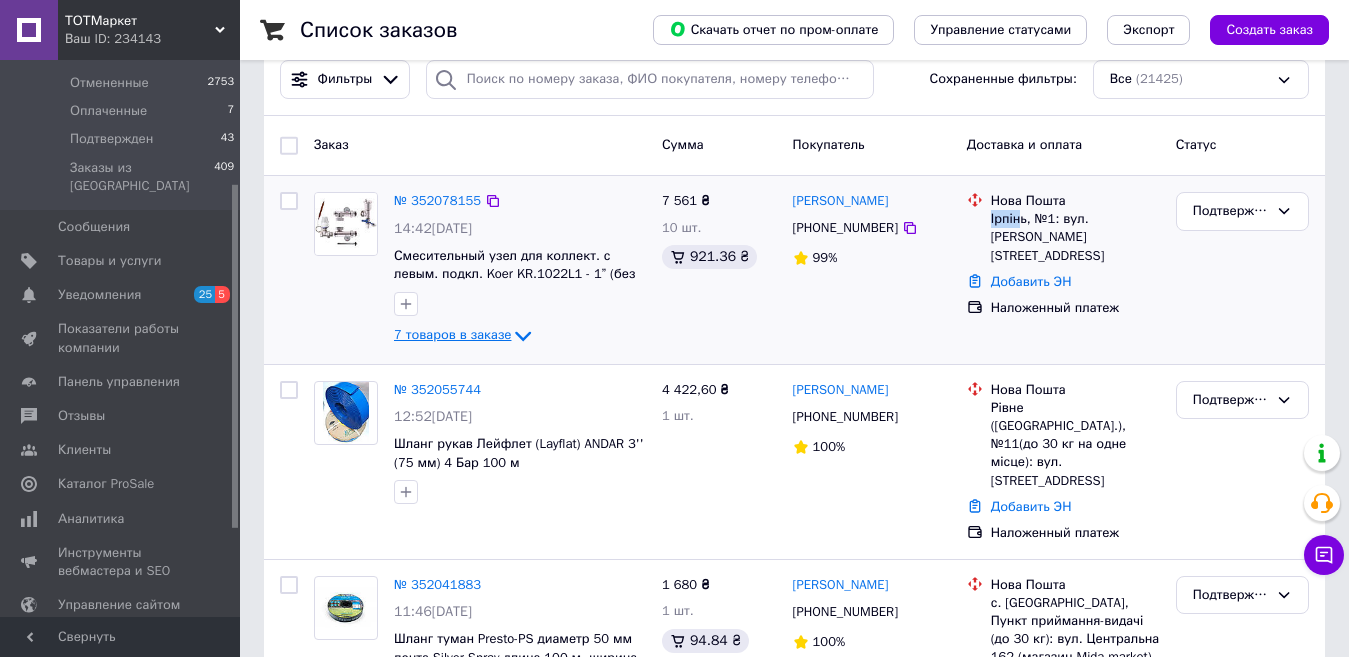 drag, startPoint x: 989, startPoint y: 219, endPoint x: 1023, endPoint y: 215, distance: 34.234486 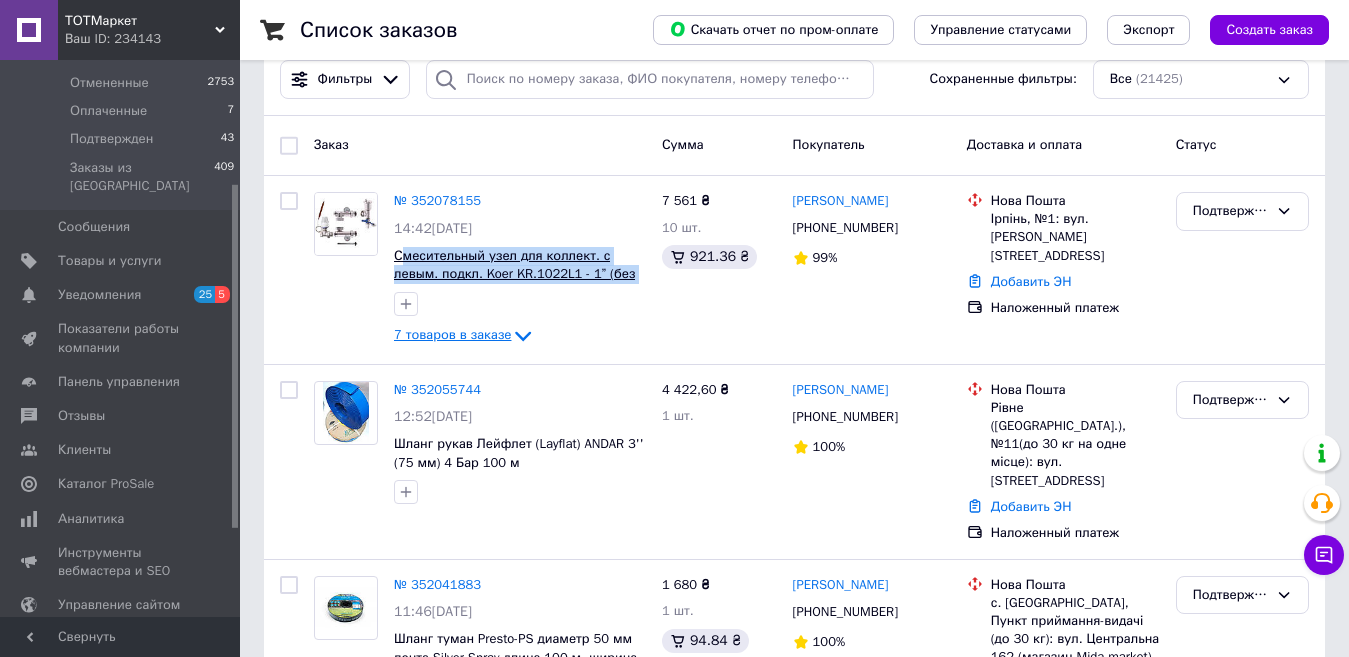 drag, startPoint x: 632, startPoint y: 277, endPoint x: 399, endPoint y: 256, distance: 233.94444 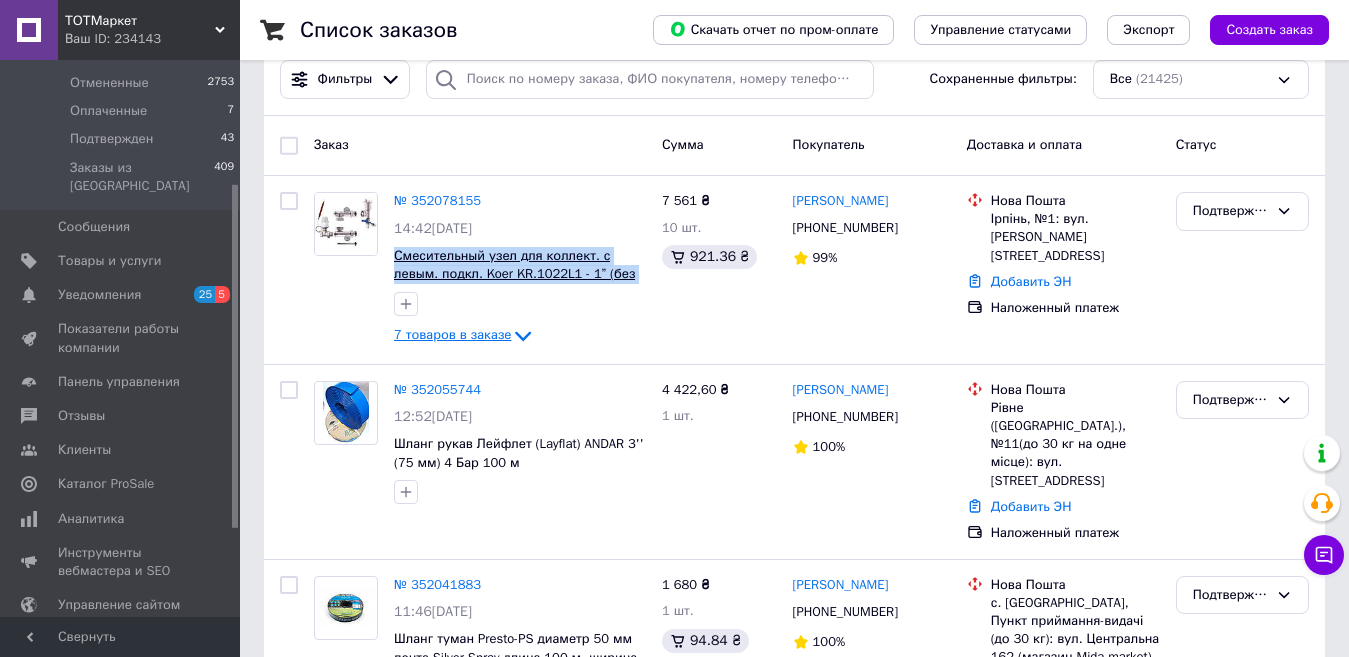 drag, startPoint x: 391, startPoint y: 252, endPoint x: 581, endPoint y: 271, distance: 190.94763 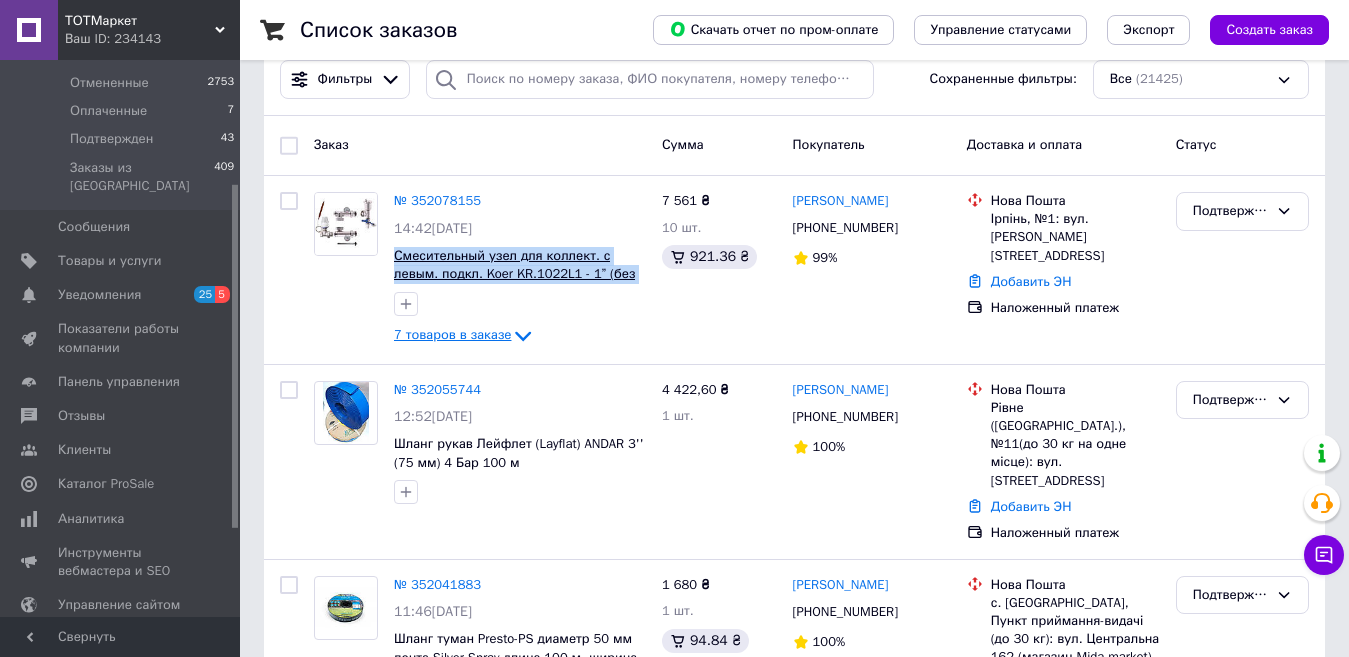 click on "№ 352078155 14:42, 10.07.2025 Смесительный узел для коллект. с левым. подкл. Koer KR.1022L1 - 1” (без насоса) (прямой) (KR2912) 7 товаров в заказе" at bounding box center (520, 270) 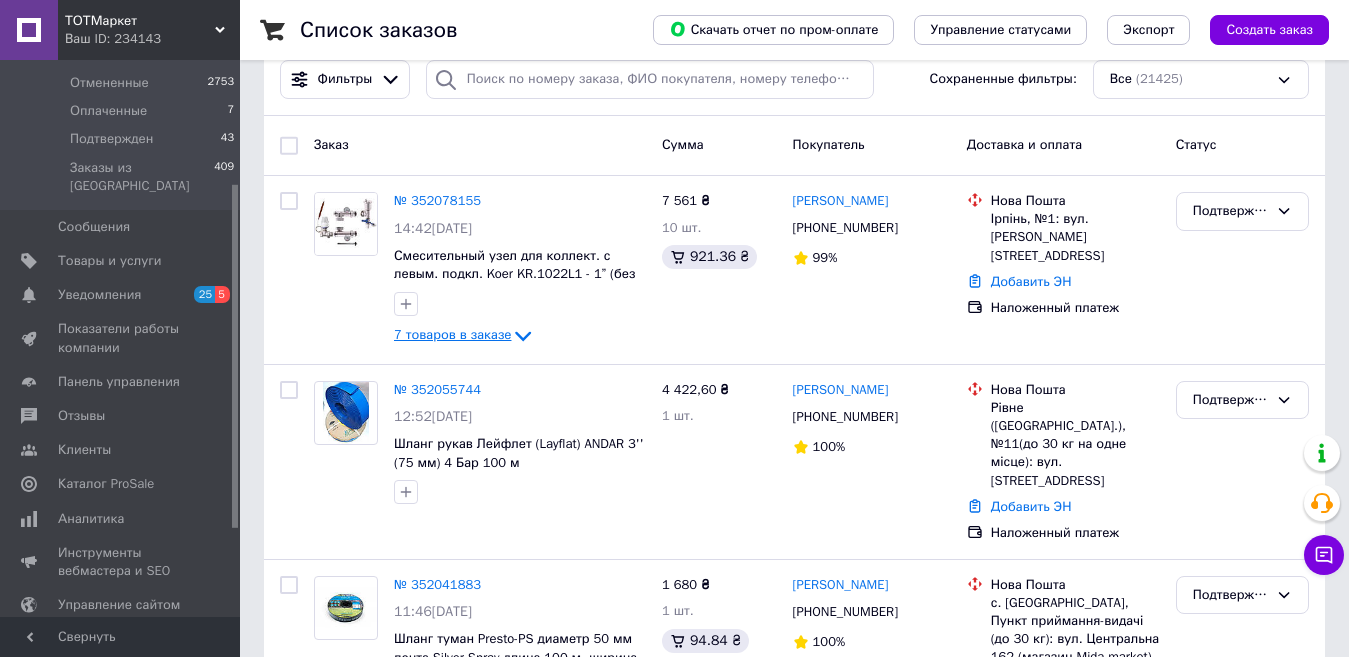 click 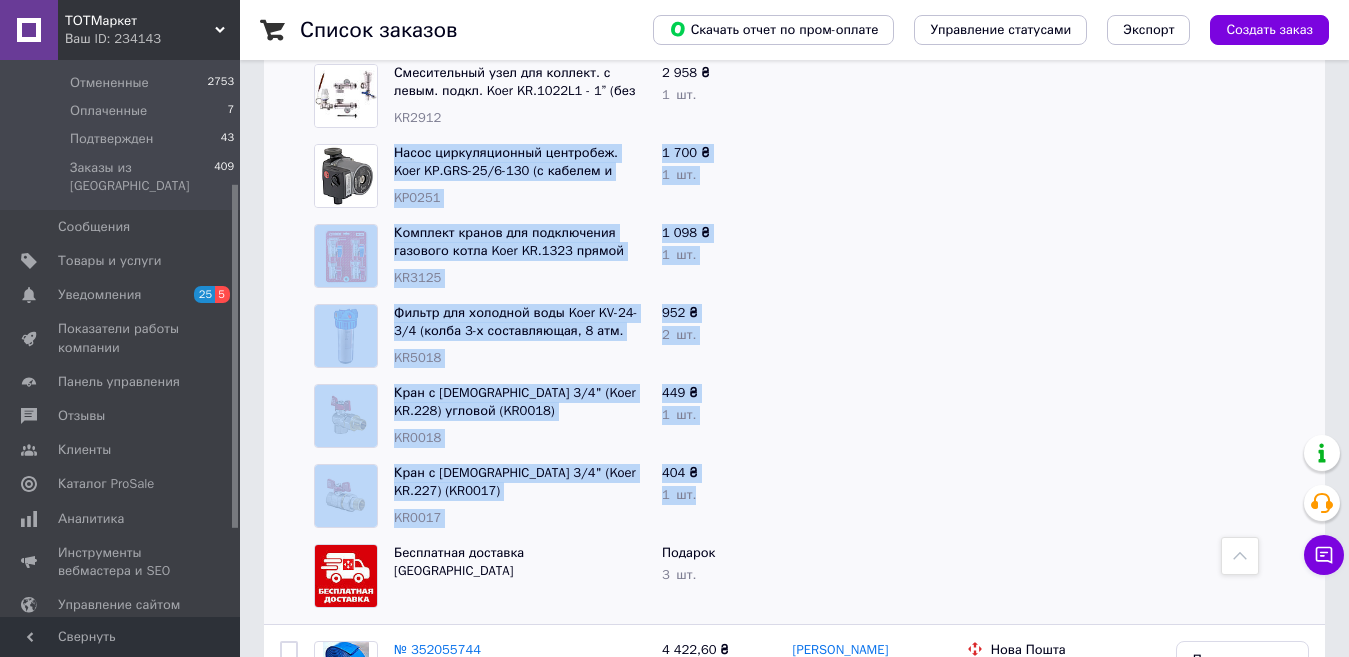 drag, startPoint x: 725, startPoint y: 498, endPoint x: 319, endPoint y: 147, distance: 536.6908 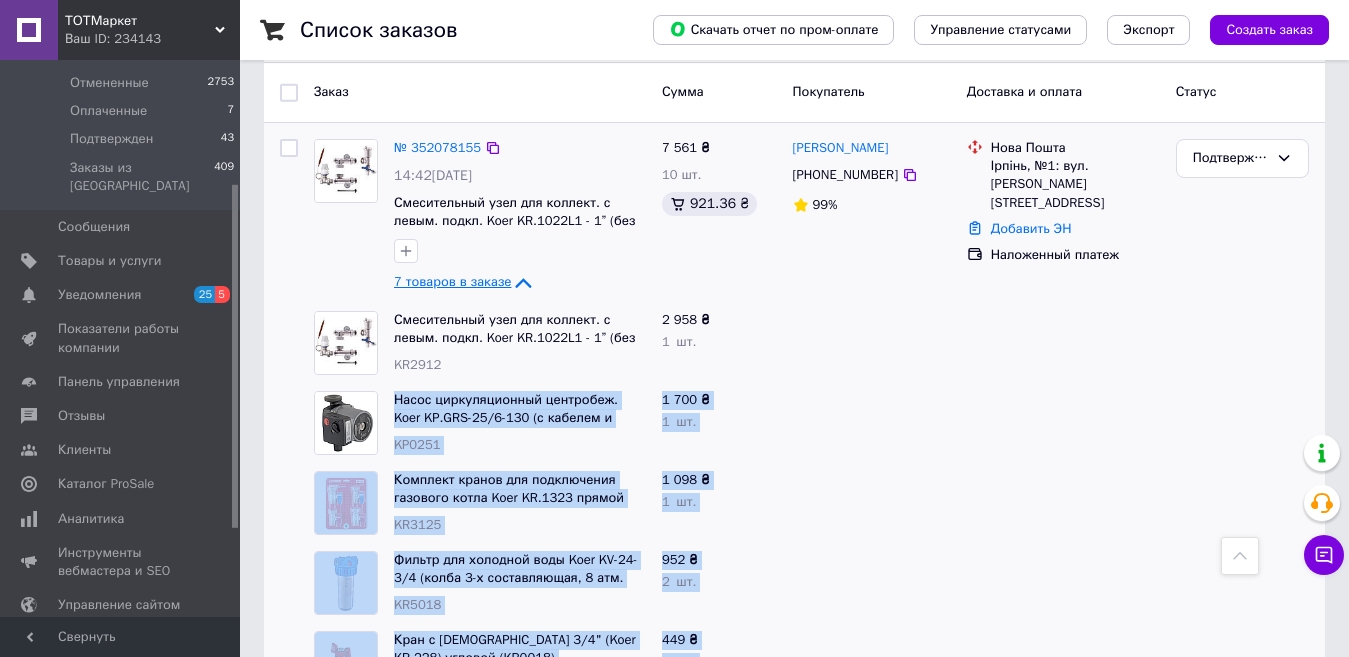 scroll, scrollTop: 200, scrollLeft: 0, axis: vertical 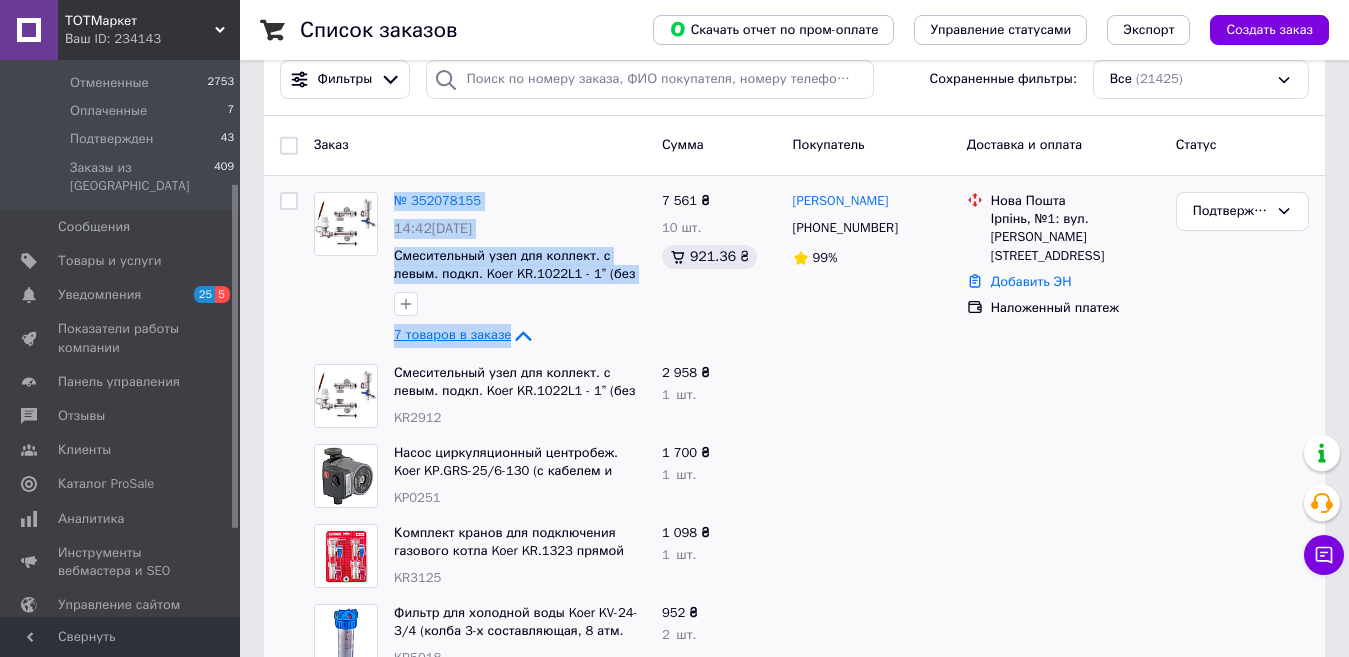 drag, startPoint x: 382, startPoint y: 333, endPoint x: 506, endPoint y: 337, distance: 124.0645 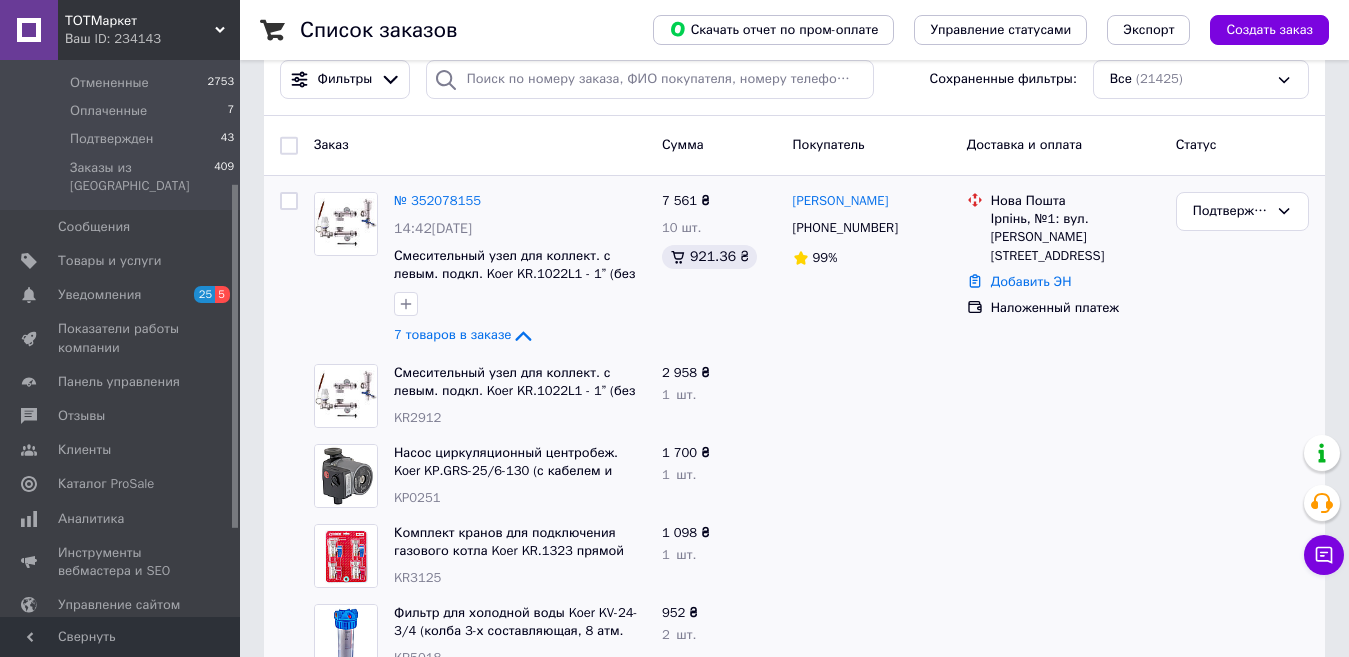 click on "7 товаров в заказе" 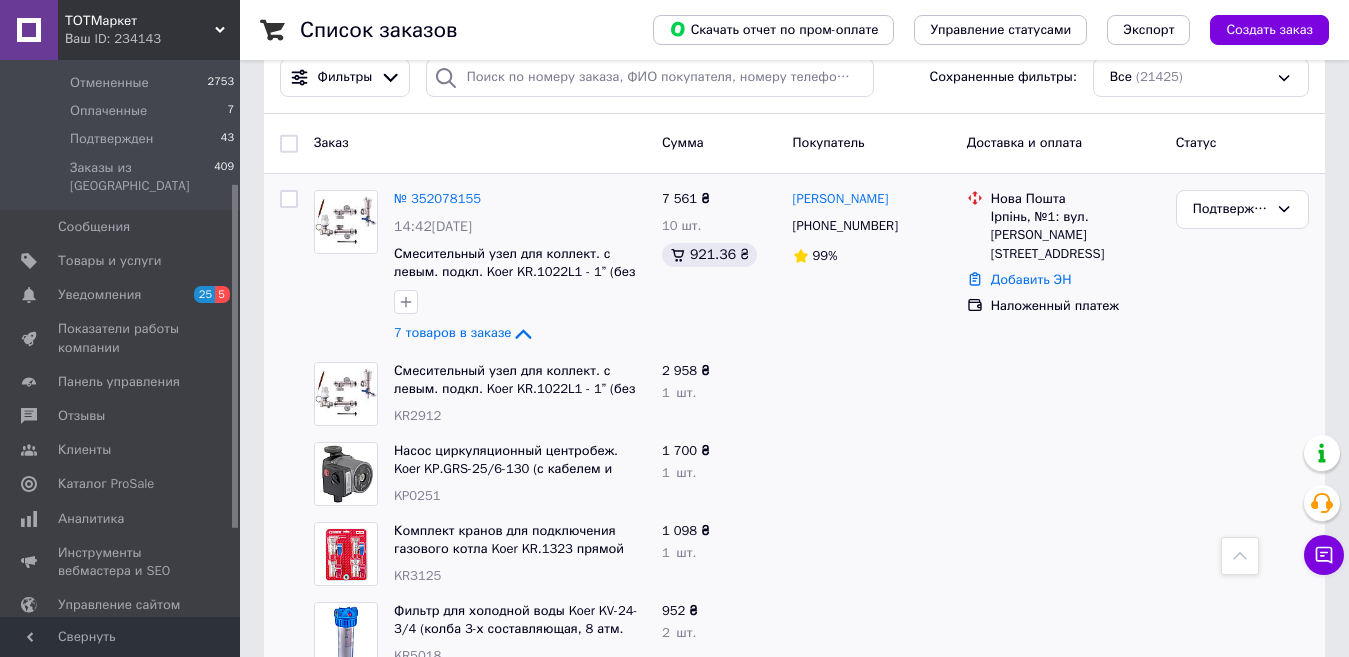 scroll, scrollTop: 200, scrollLeft: 0, axis: vertical 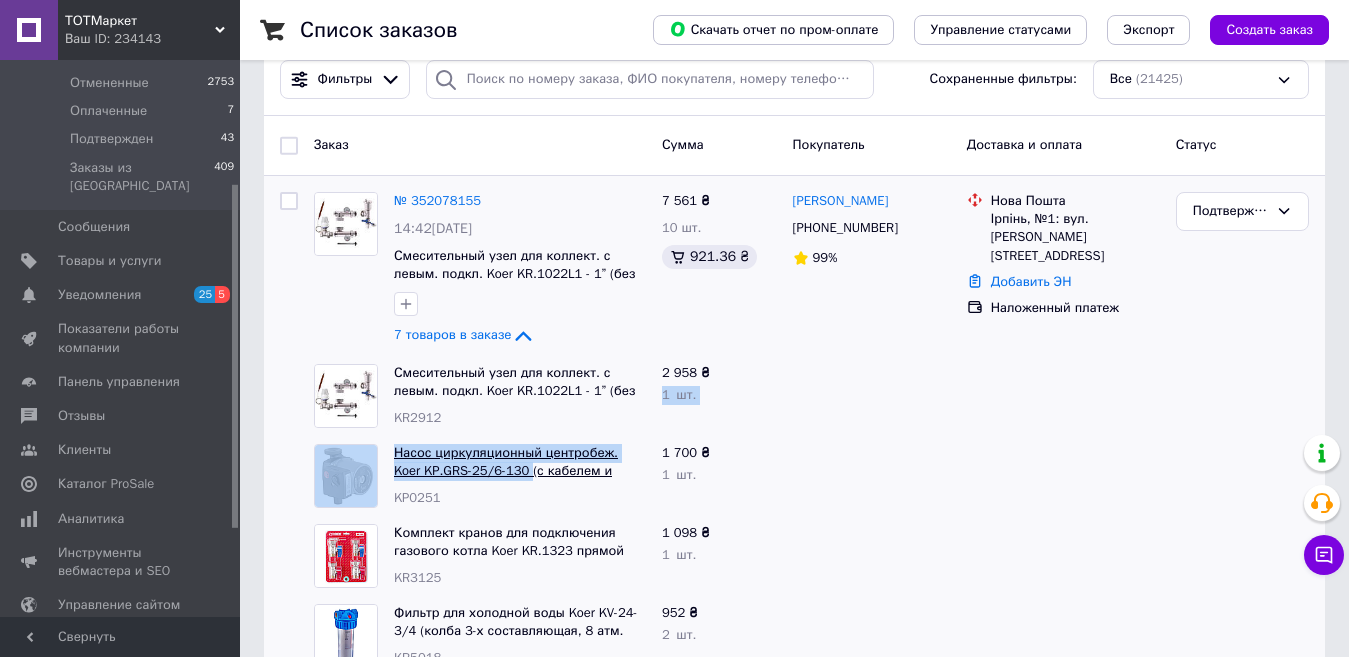 drag, startPoint x: 746, startPoint y: 382, endPoint x: 493, endPoint y: 469, distance: 267.54065 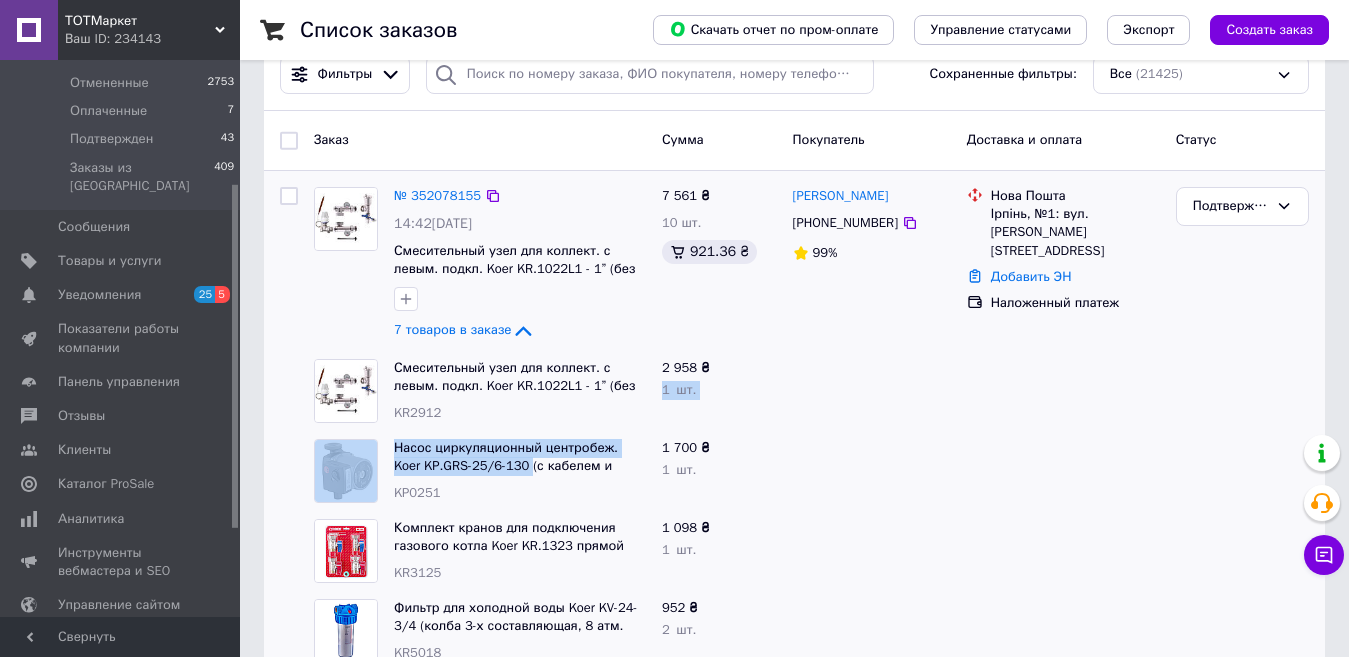 scroll, scrollTop: 200, scrollLeft: 0, axis: vertical 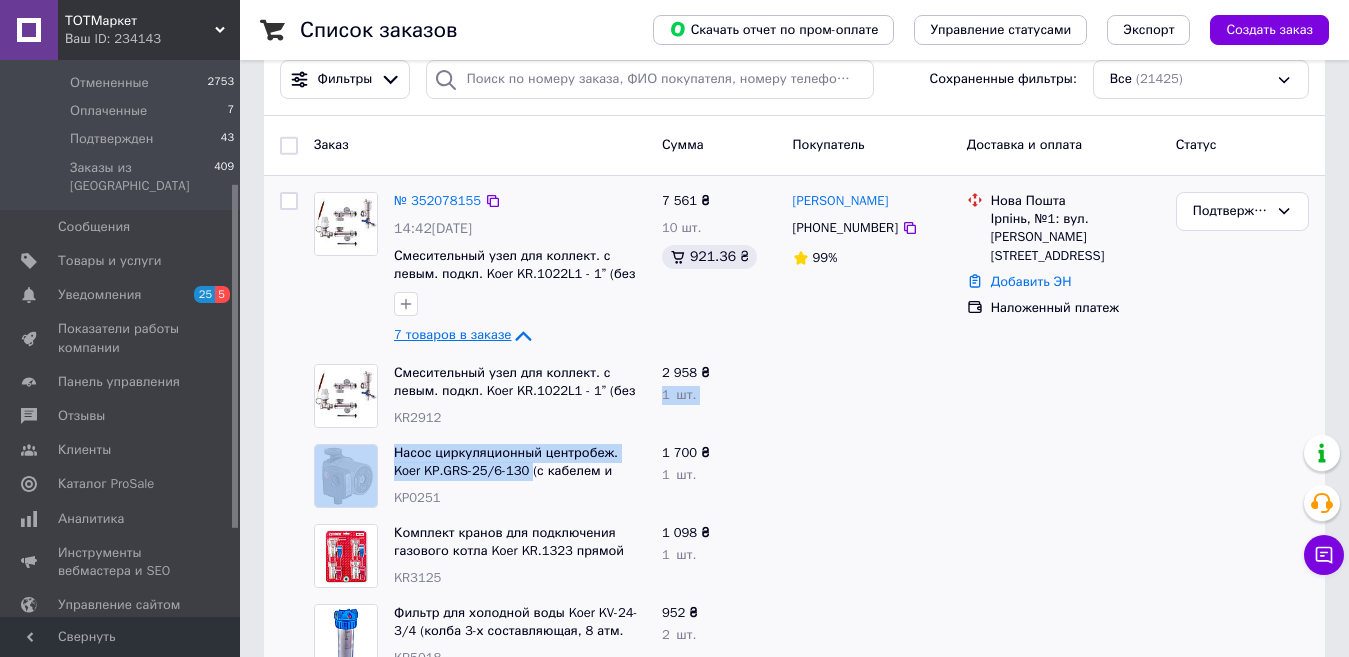 click 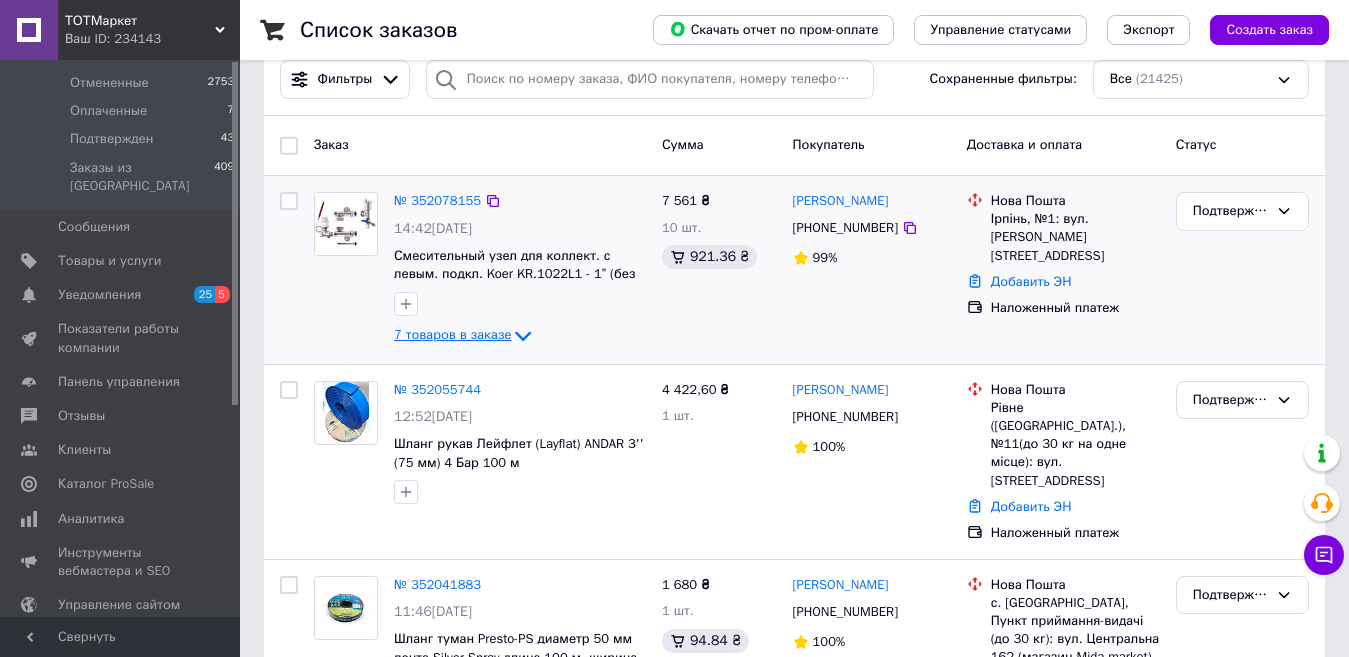 scroll, scrollTop: 0, scrollLeft: 0, axis: both 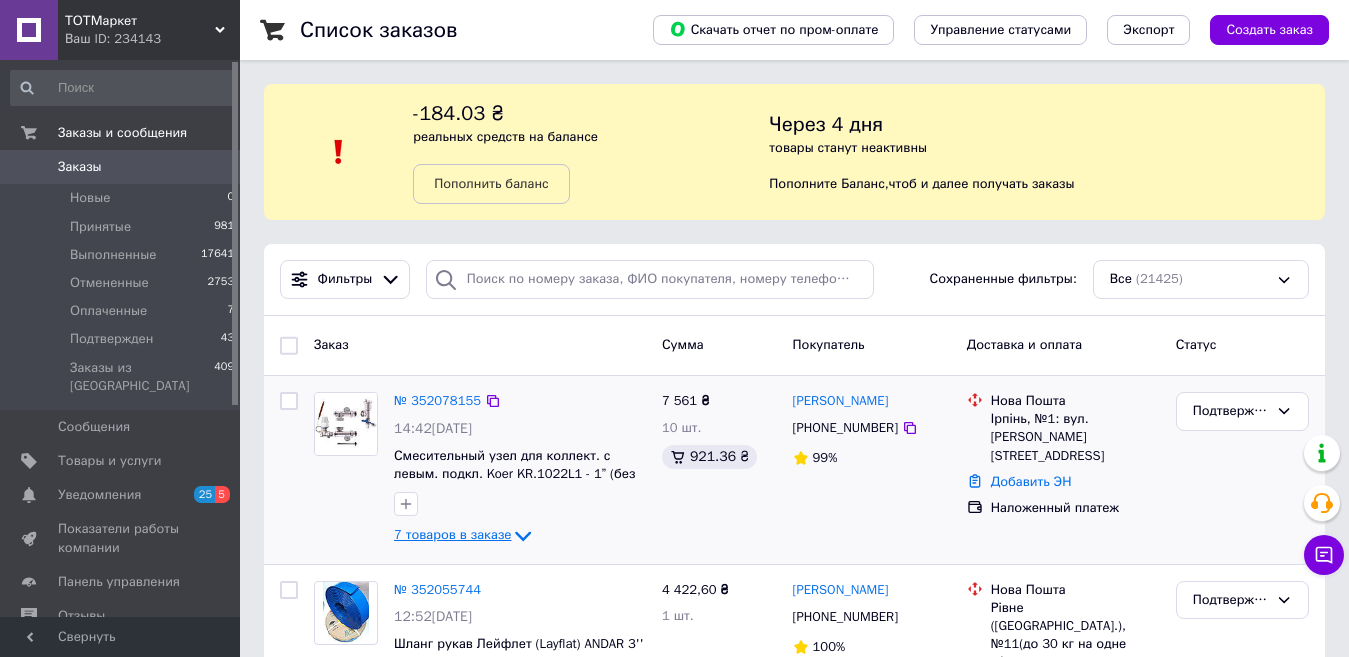 click on "Заказы" at bounding box center (121, 167) 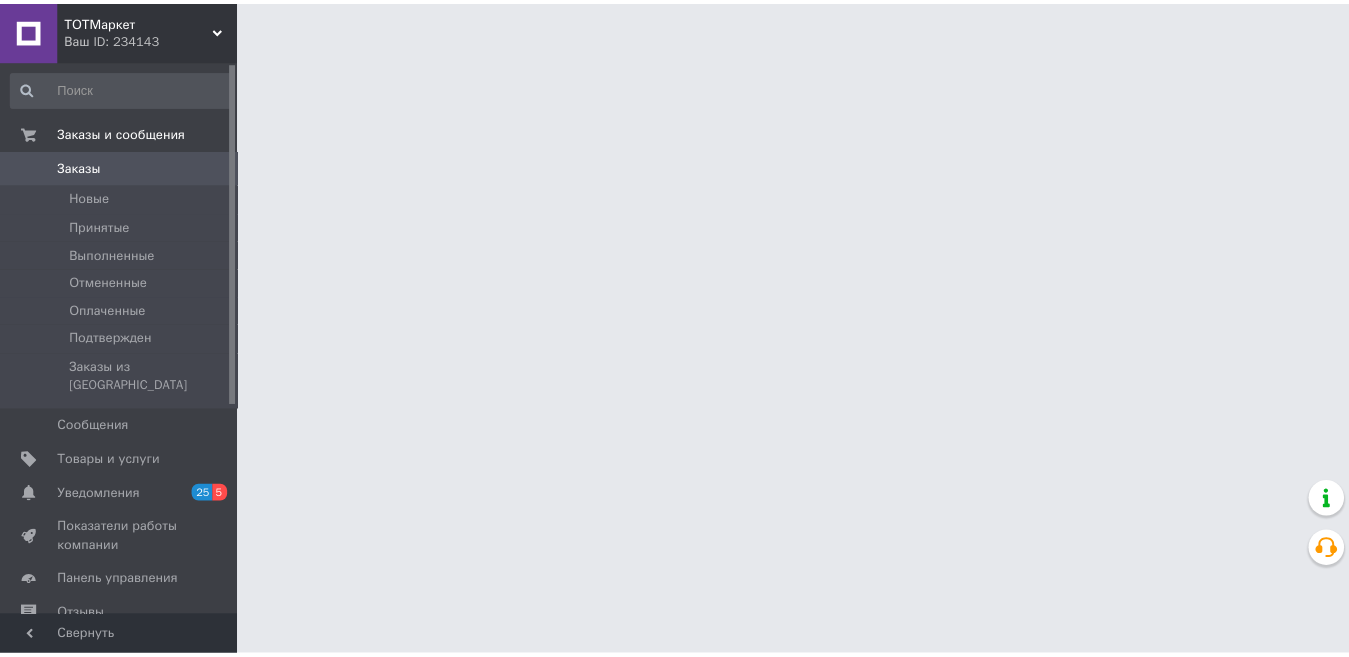 scroll, scrollTop: 0, scrollLeft: 0, axis: both 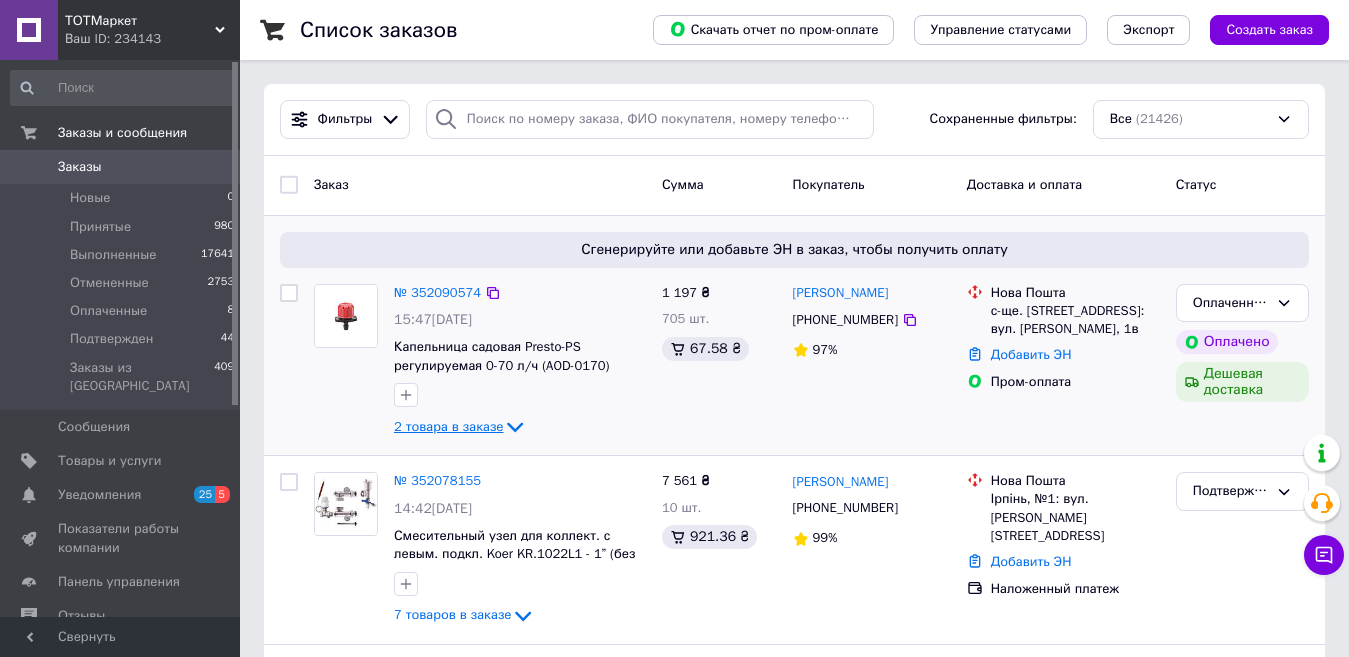 click 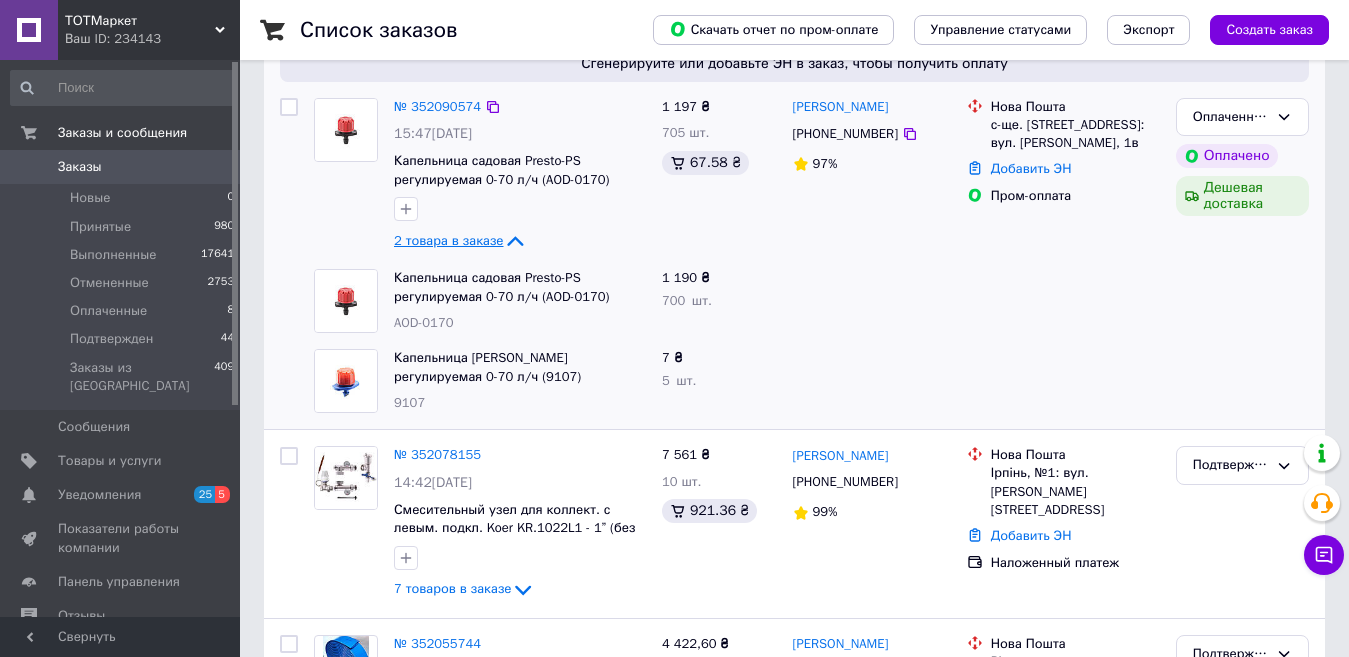 scroll, scrollTop: 100, scrollLeft: 0, axis: vertical 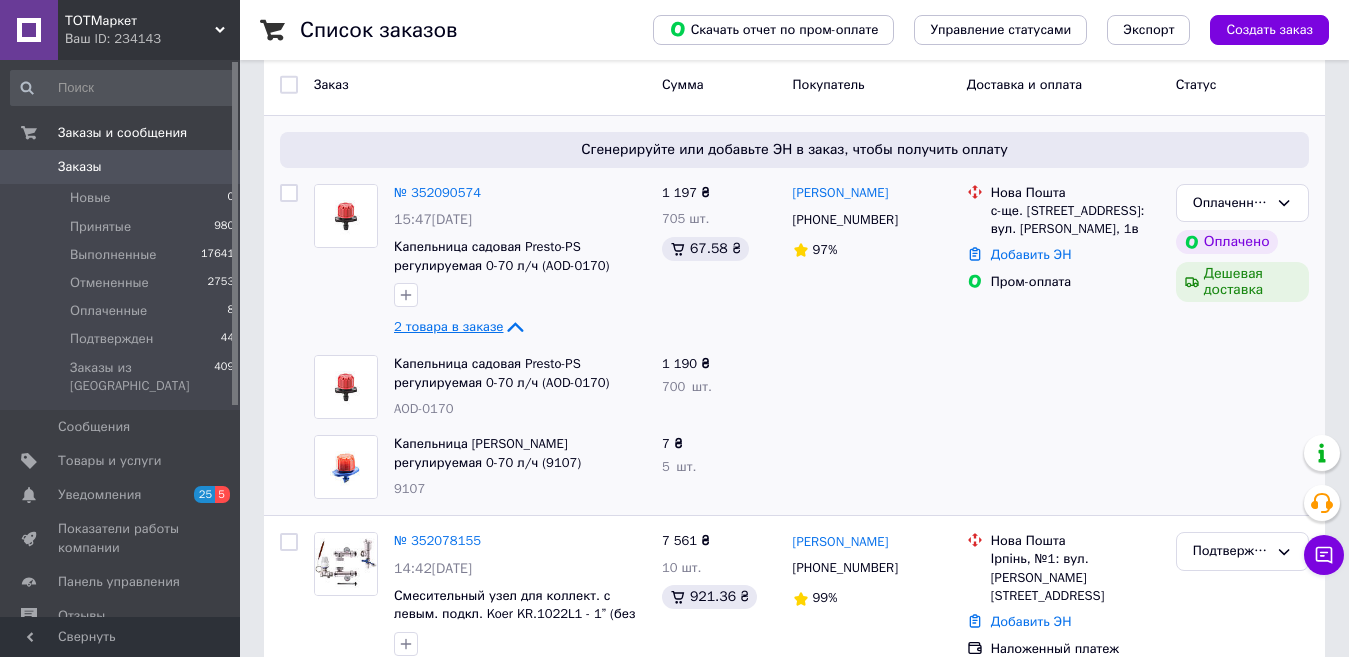 click 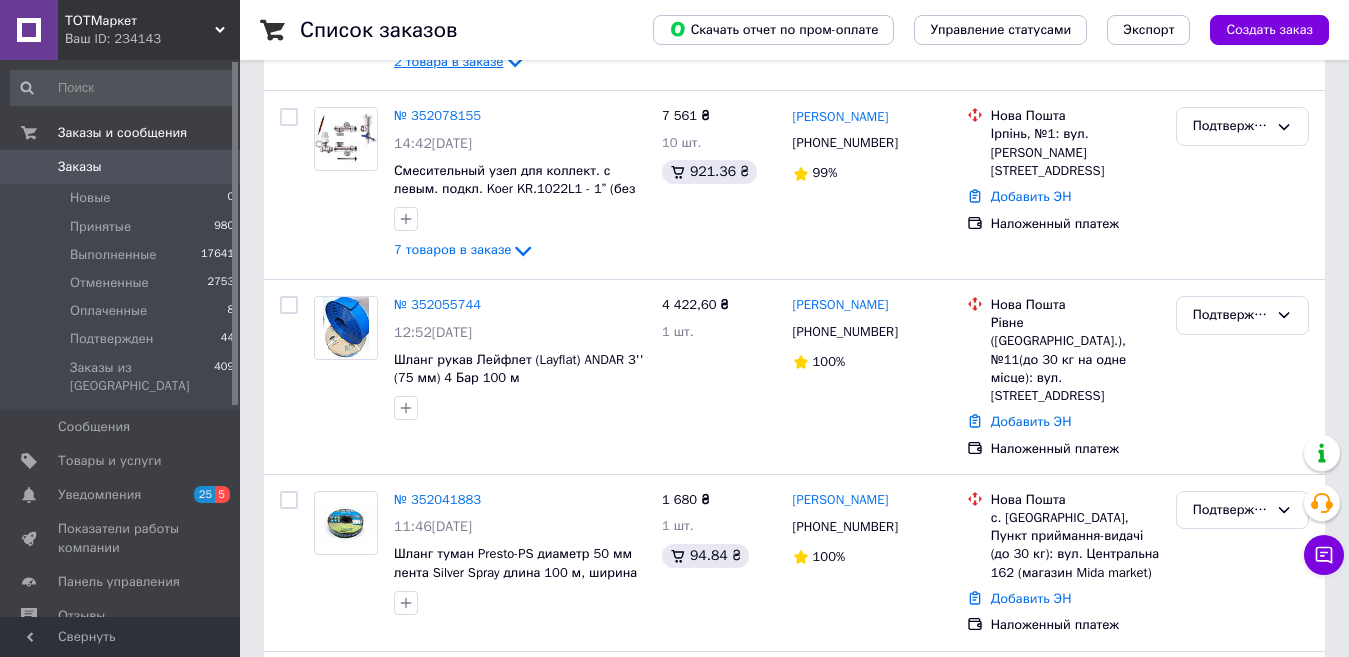 scroll, scrollTop: 400, scrollLeft: 0, axis: vertical 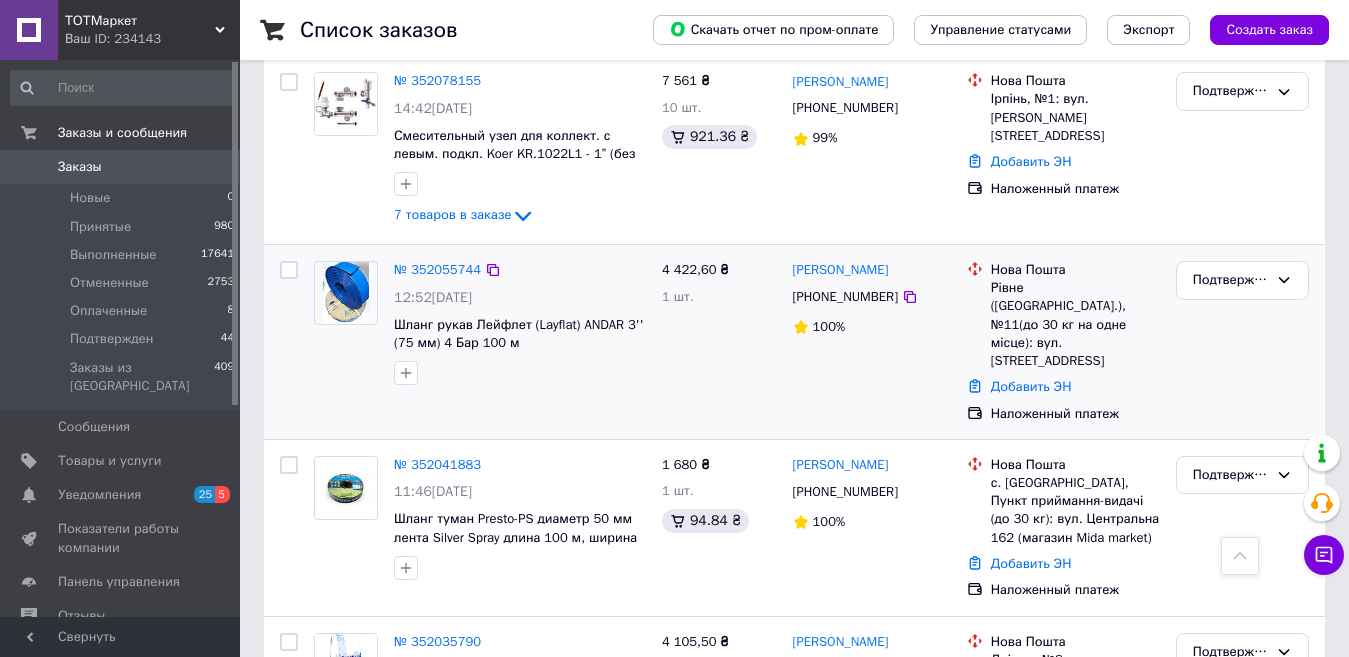 click on "4 422,60 ₴ 1 шт." at bounding box center [719, 342] 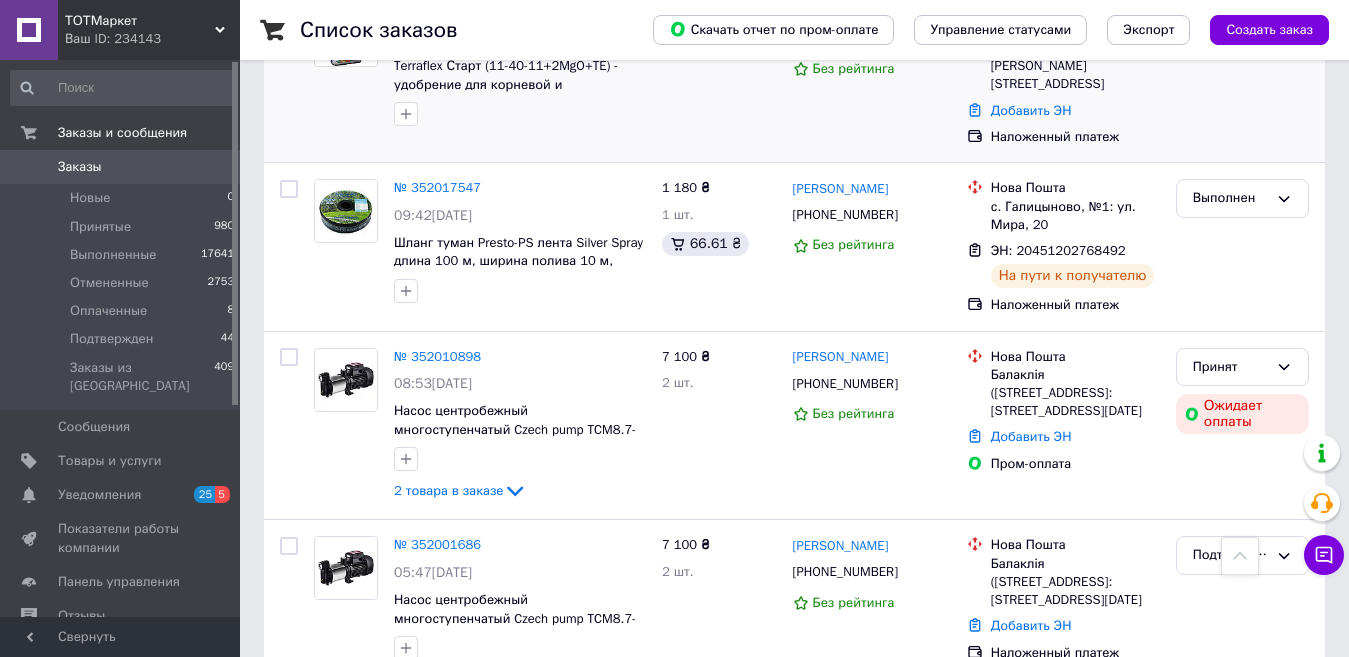 scroll, scrollTop: 1100, scrollLeft: 0, axis: vertical 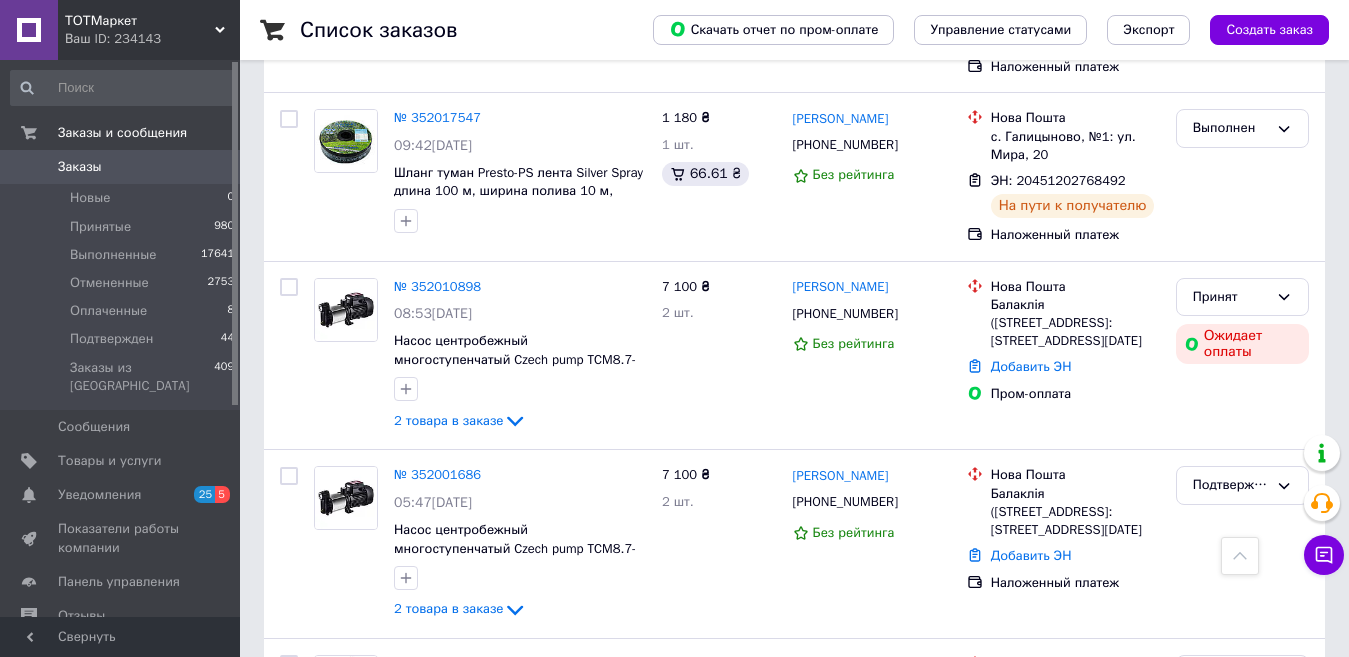 click on "Заказы 0" at bounding box center (123, 167) 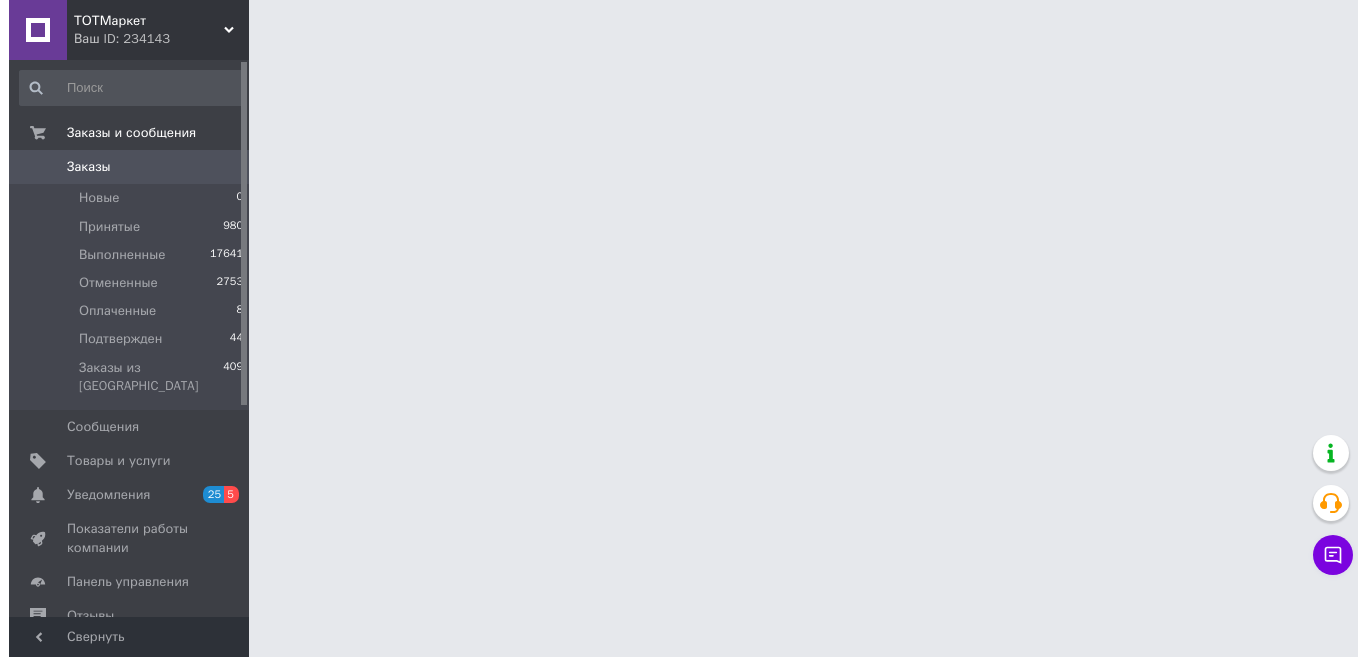 scroll, scrollTop: 0, scrollLeft: 0, axis: both 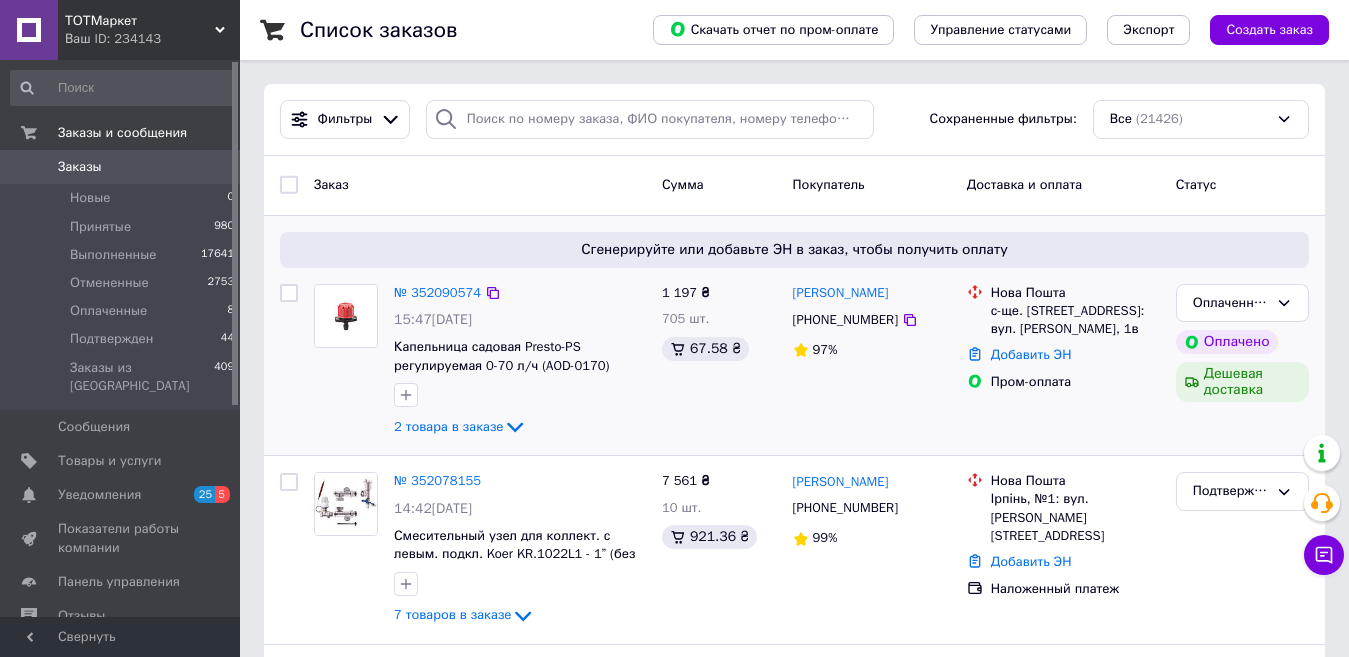 click on "1 197 ₴ 705 шт. 67.58 ₴" at bounding box center (719, 362) 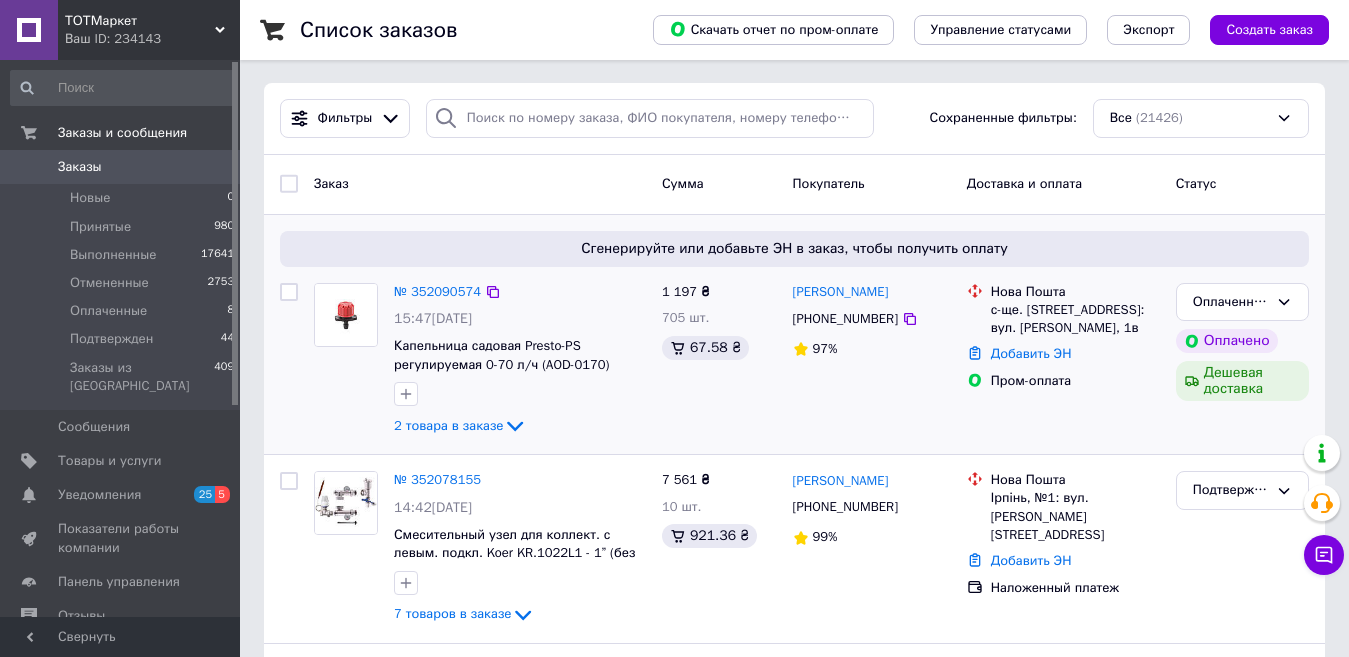 scroll, scrollTop: 300, scrollLeft: 0, axis: vertical 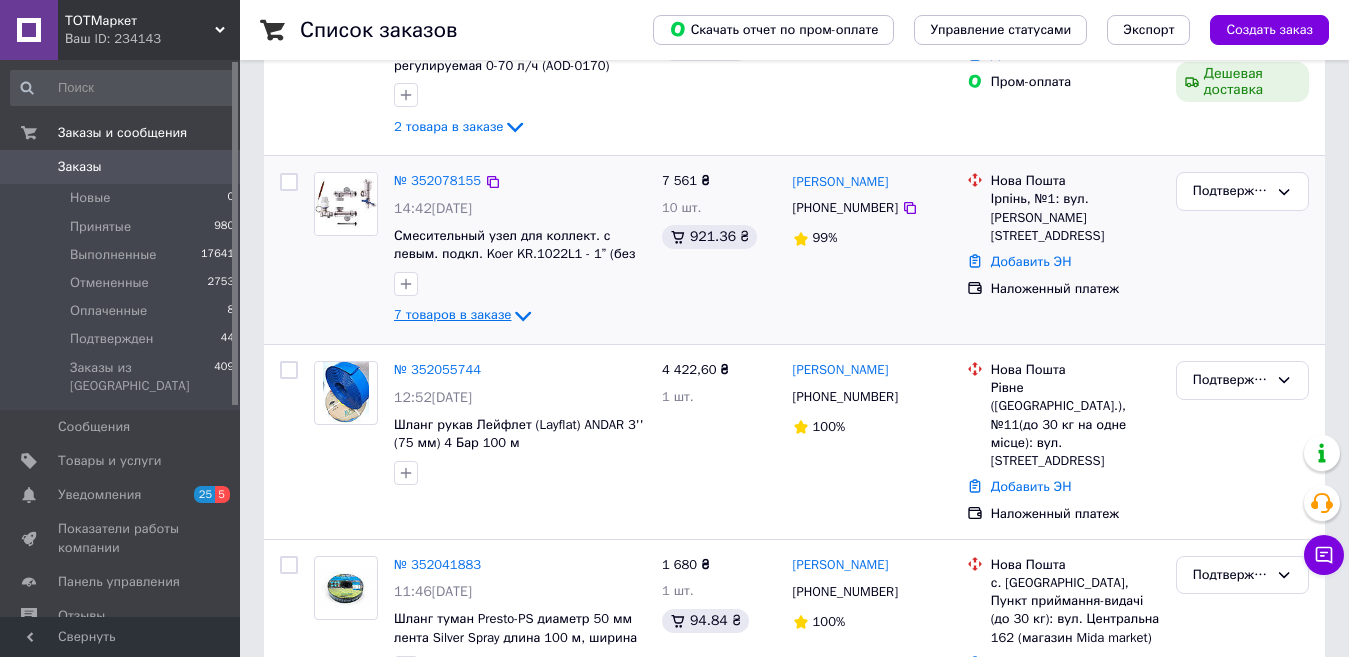 click 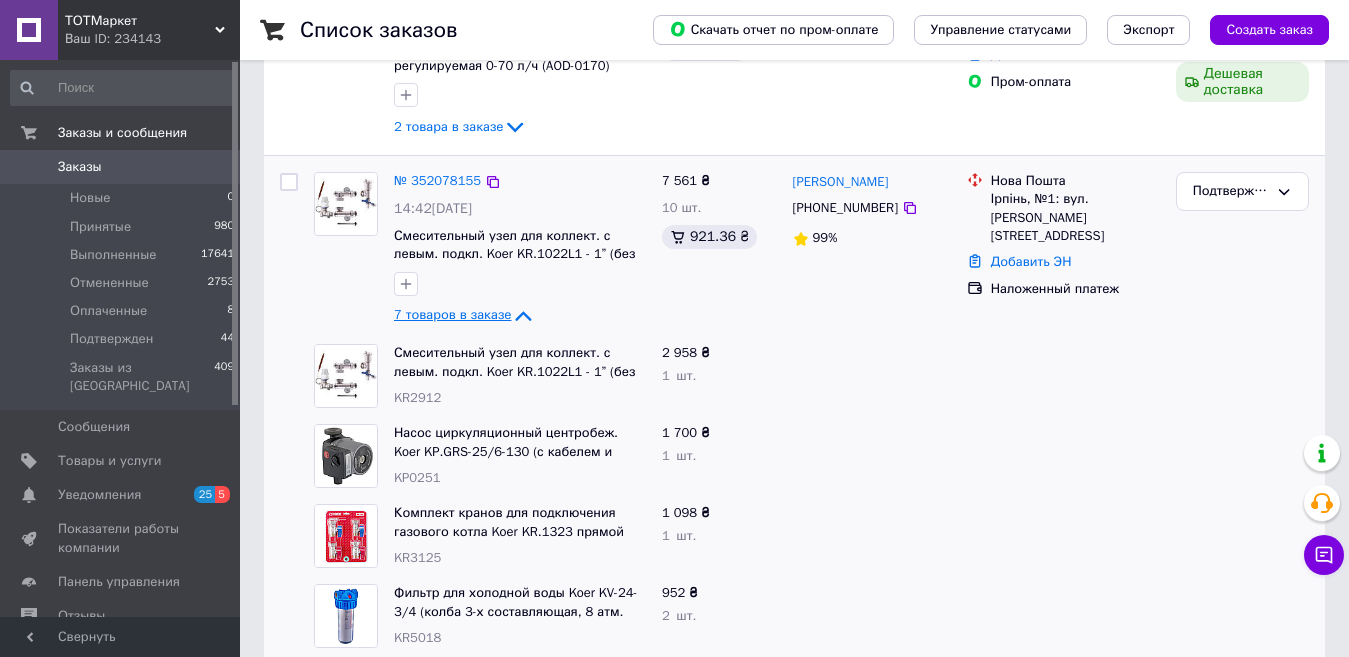 click 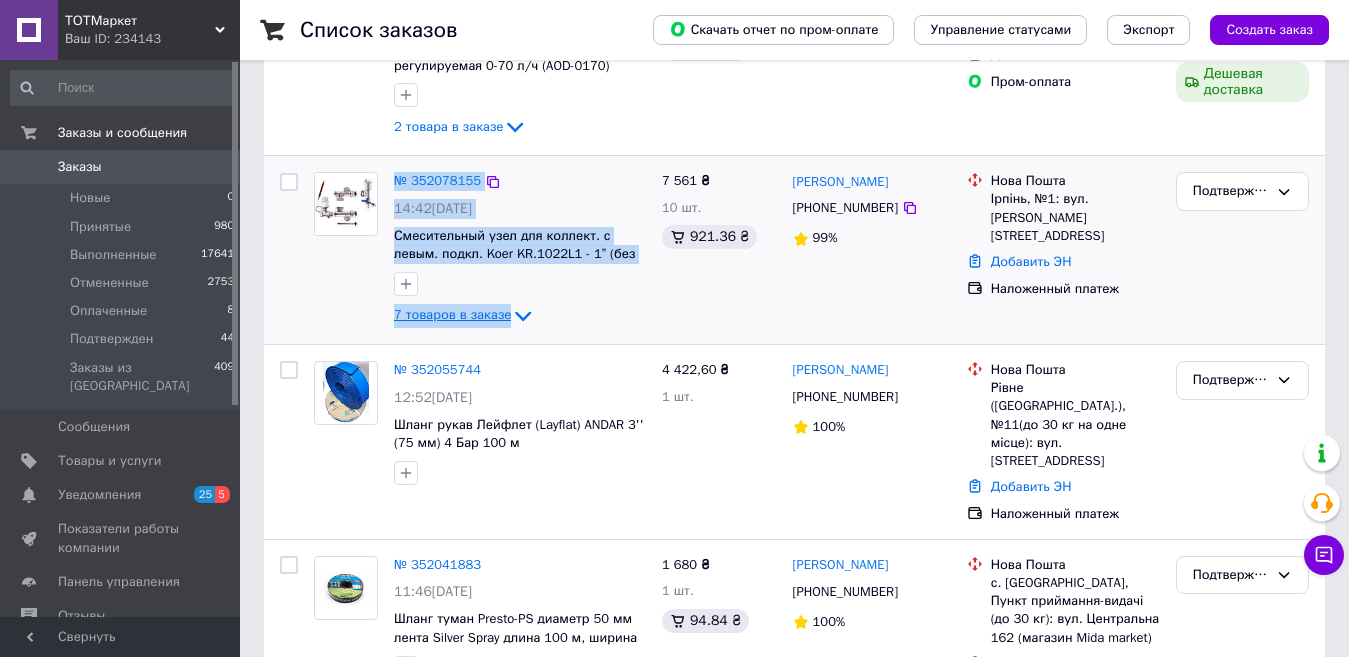 drag, startPoint x: 532, startPoint y: 316, endPoint x: 389, endPoint y: 178, distance: 198.72845 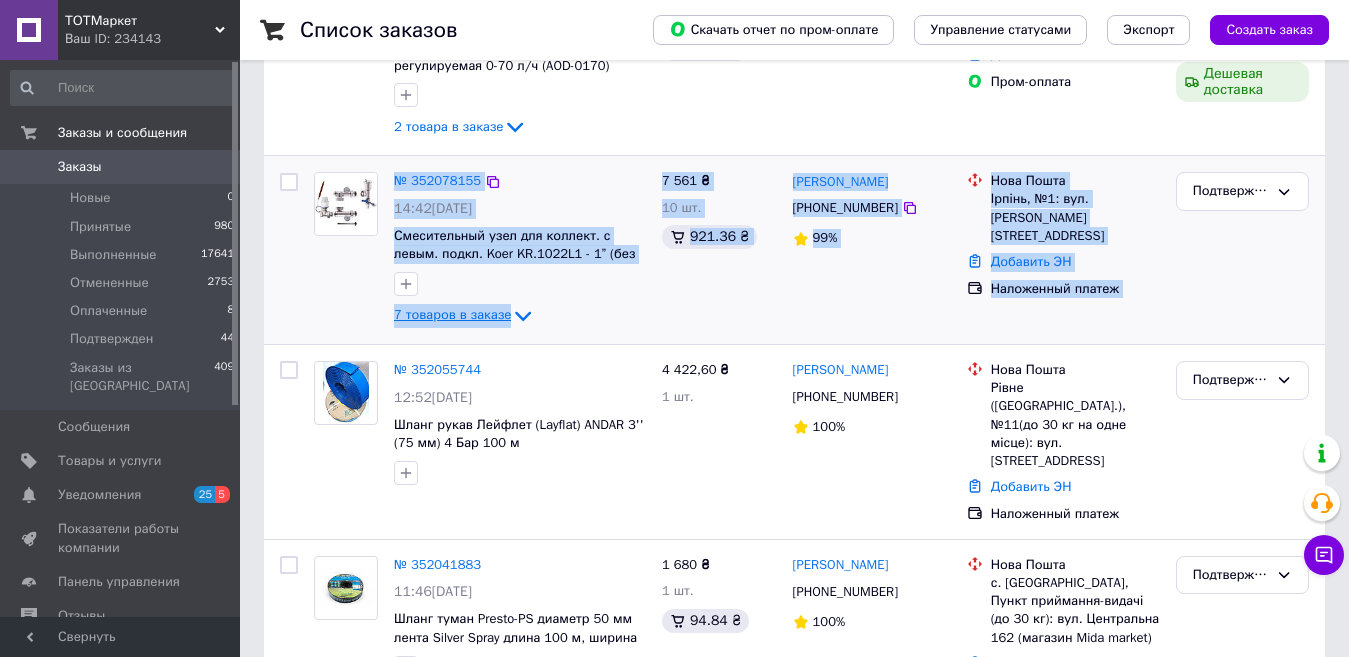 drag, startPoint x: 1270, startPoint y: 301, endPoint x: 385, endPoint y: 180, distance: 893.23346 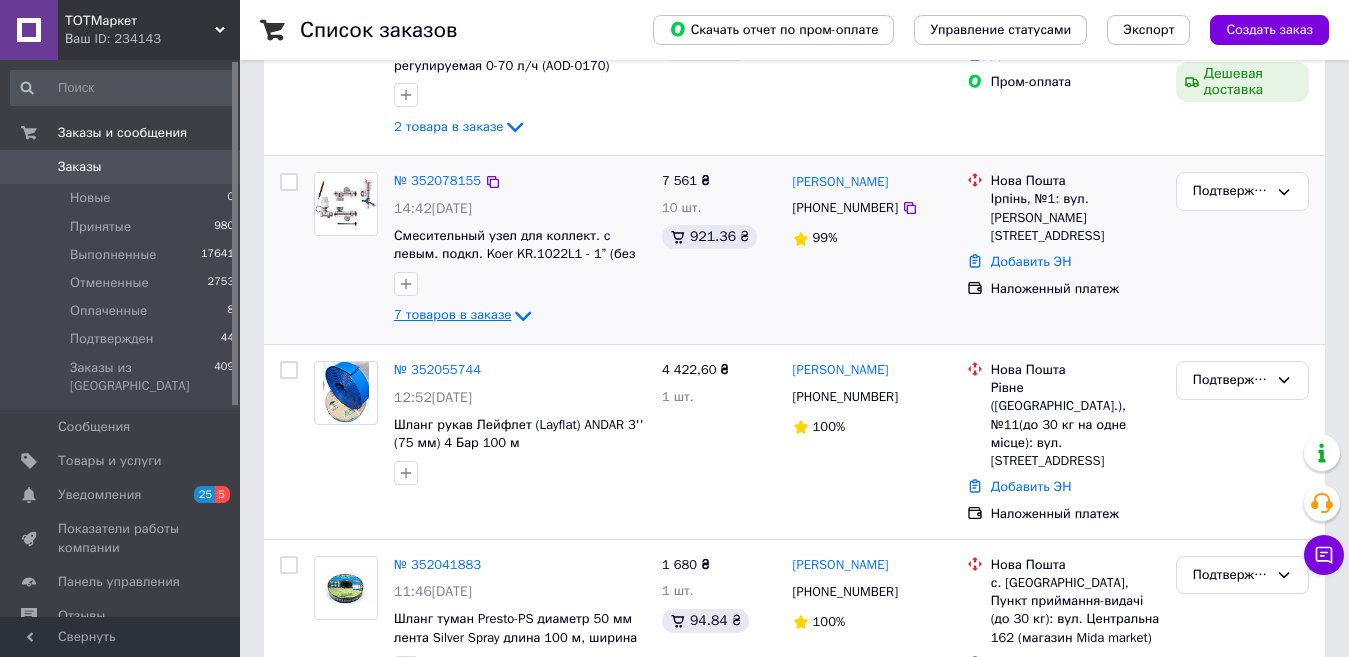 click at bounding box center (346, 250) 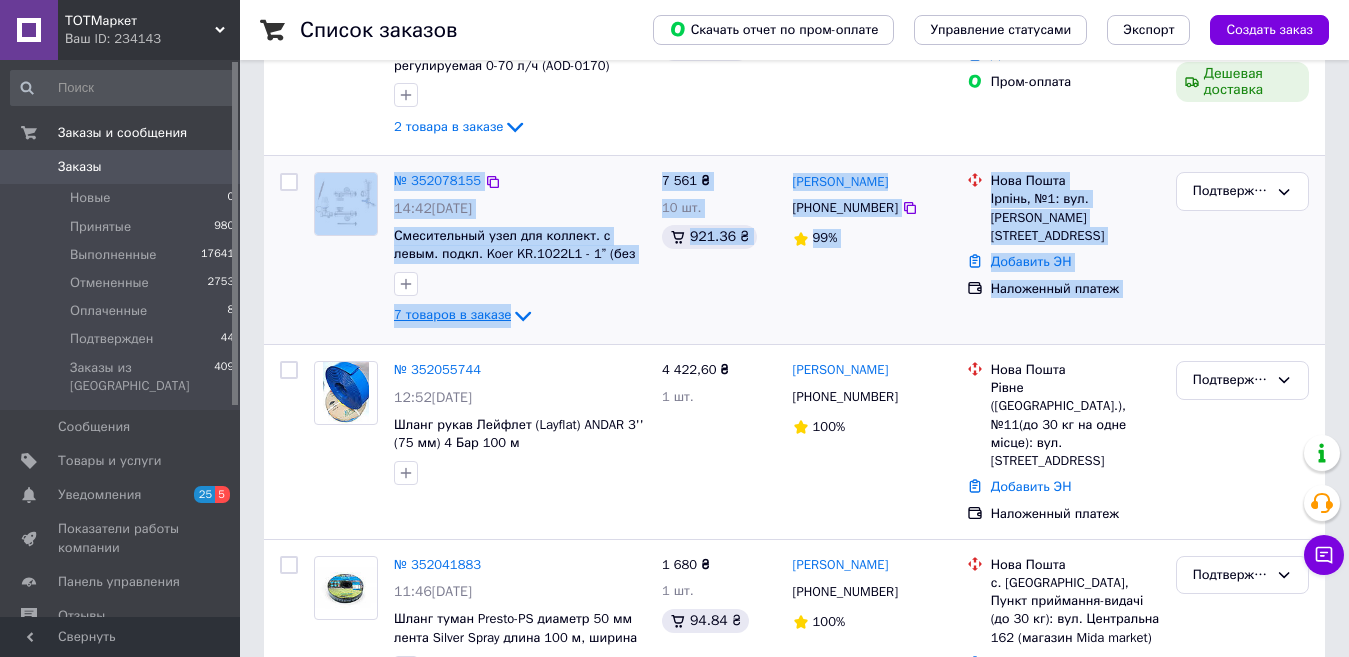 drag, startPoint x: 1300, startPoint y: 323, endPoint x: 285, endPoint y: 179, distance: 1025.164 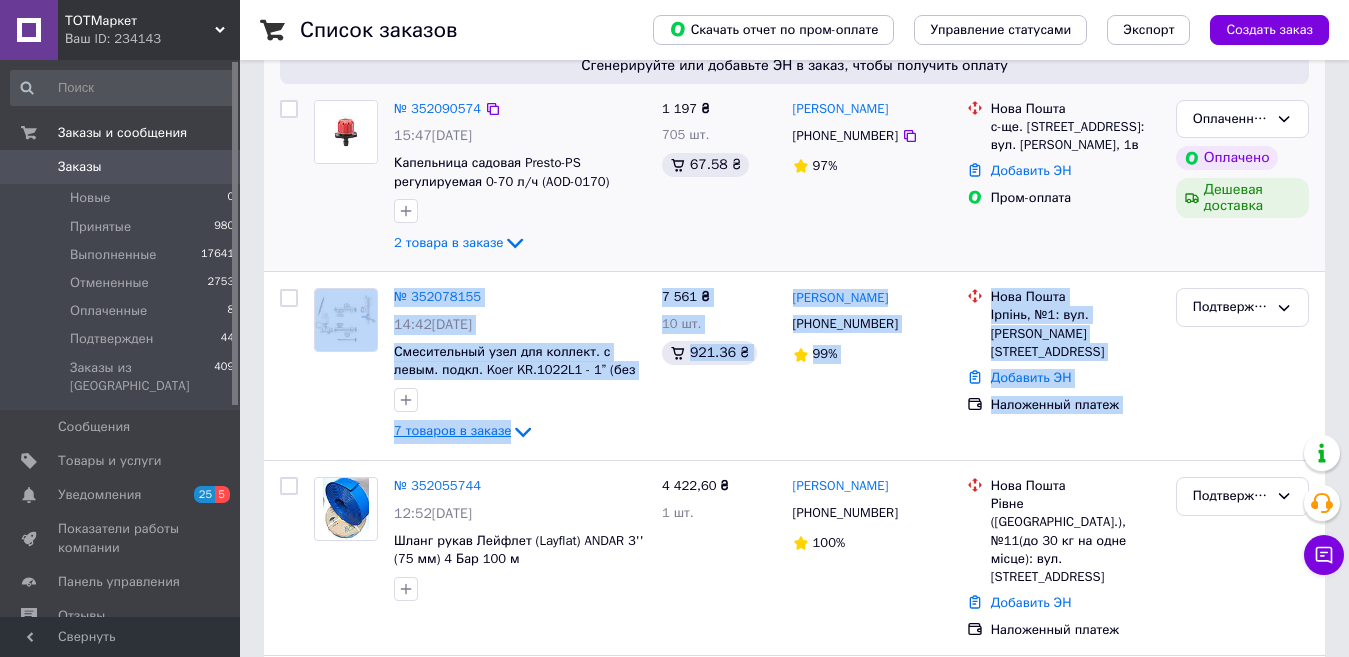 scroll, scrollTop: 100, scrollLeft: 0, axis: vertical 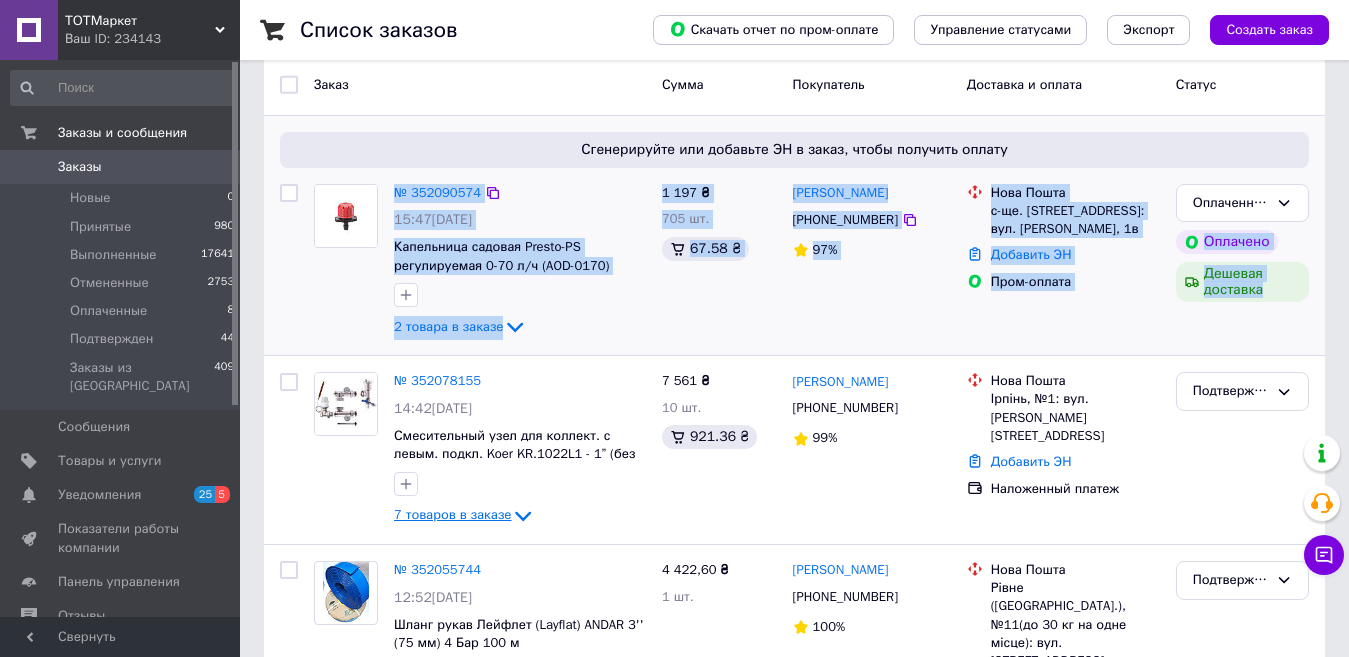 drag, startPoint x: 1309, startPoint y: 343, endPoint x: 392, endPoint y: 186, distance: 930.34296 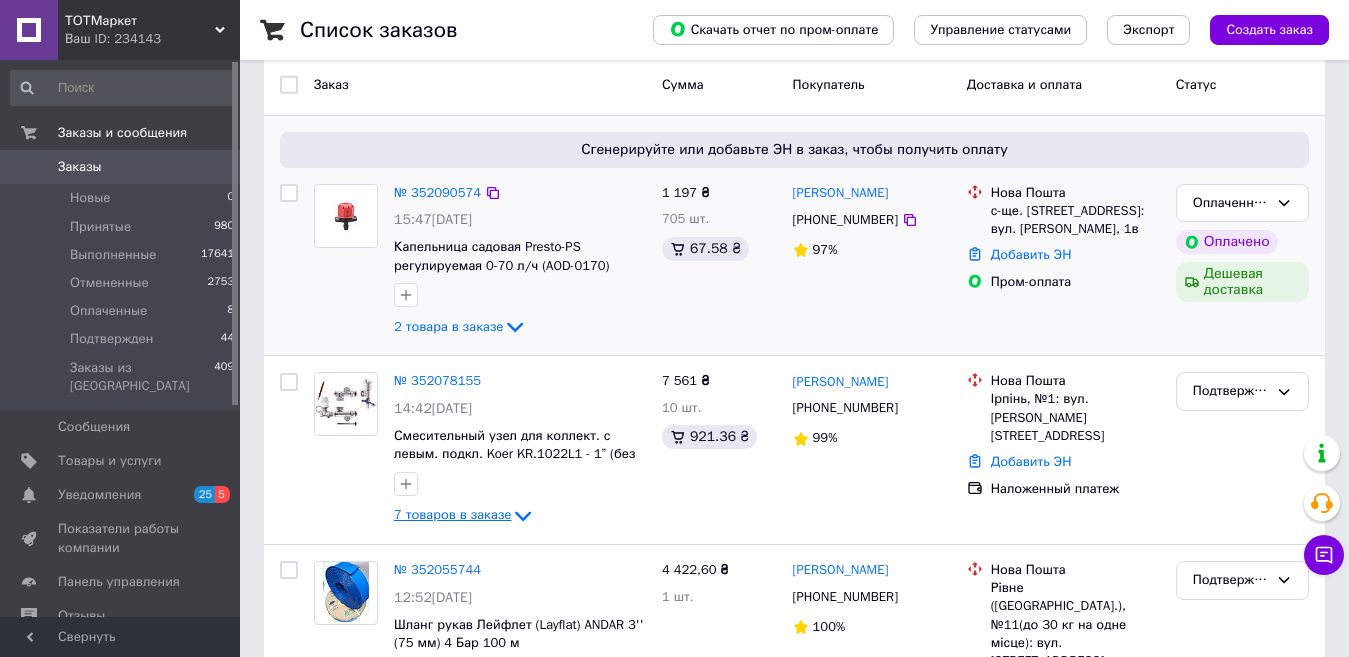 click on "Оплаченный Оплачено Дешевая доставка" at bounding box center (1242, 262) 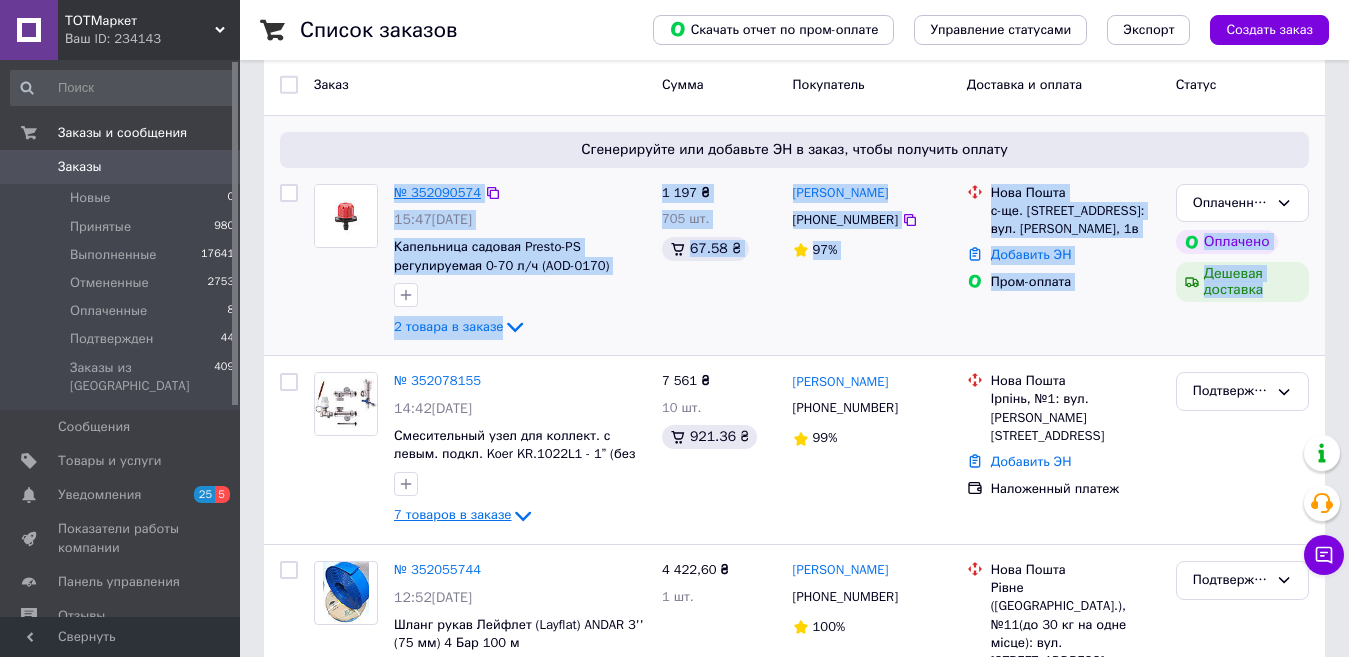 drag, startPoint x: 1315, startPoint y: 344, endPoint x: 397, endPoint y: 185, distance: 931.66785 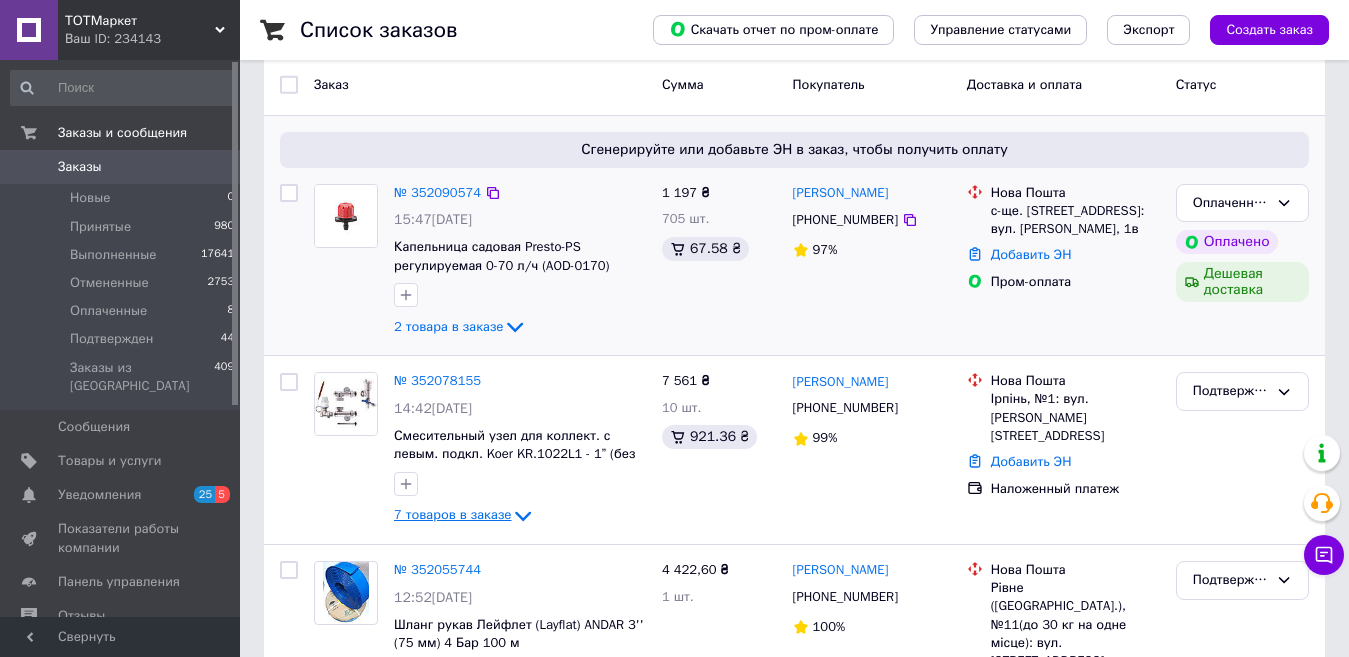 click on "Оплаченный Оплачено Дешевая доставка" at bounding box center (1242, 262) 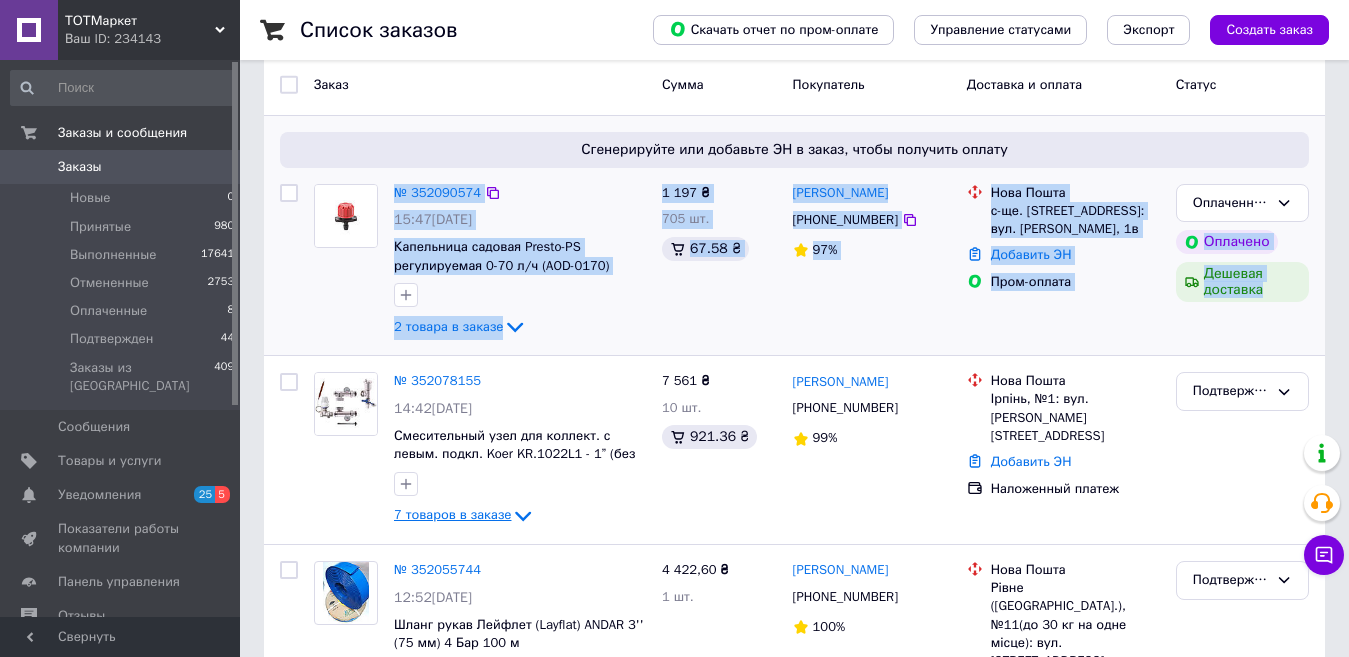 drag, startPoint x: 1318, startPoint y: 341, endPoint x: 378, endPoint y: 186, distance: 952.69354 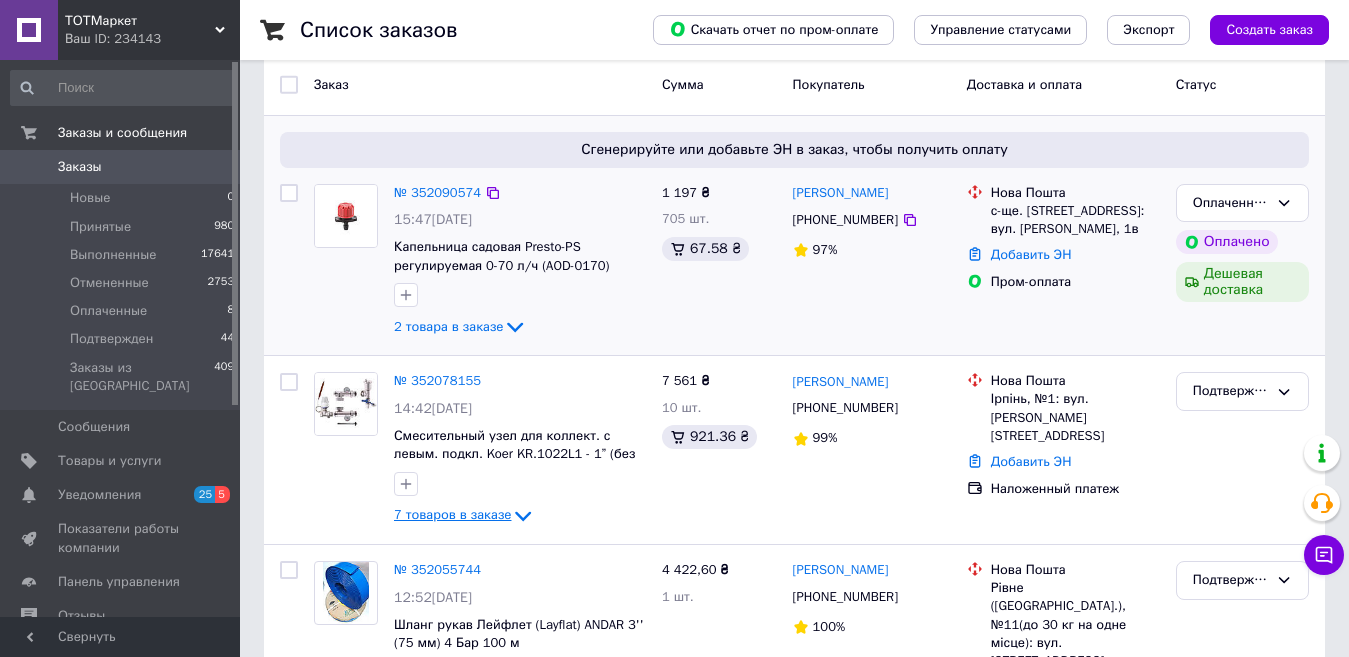 click on "Оплаченный Оплачено Дешевая доставка" at bounding box center (1242, 262) 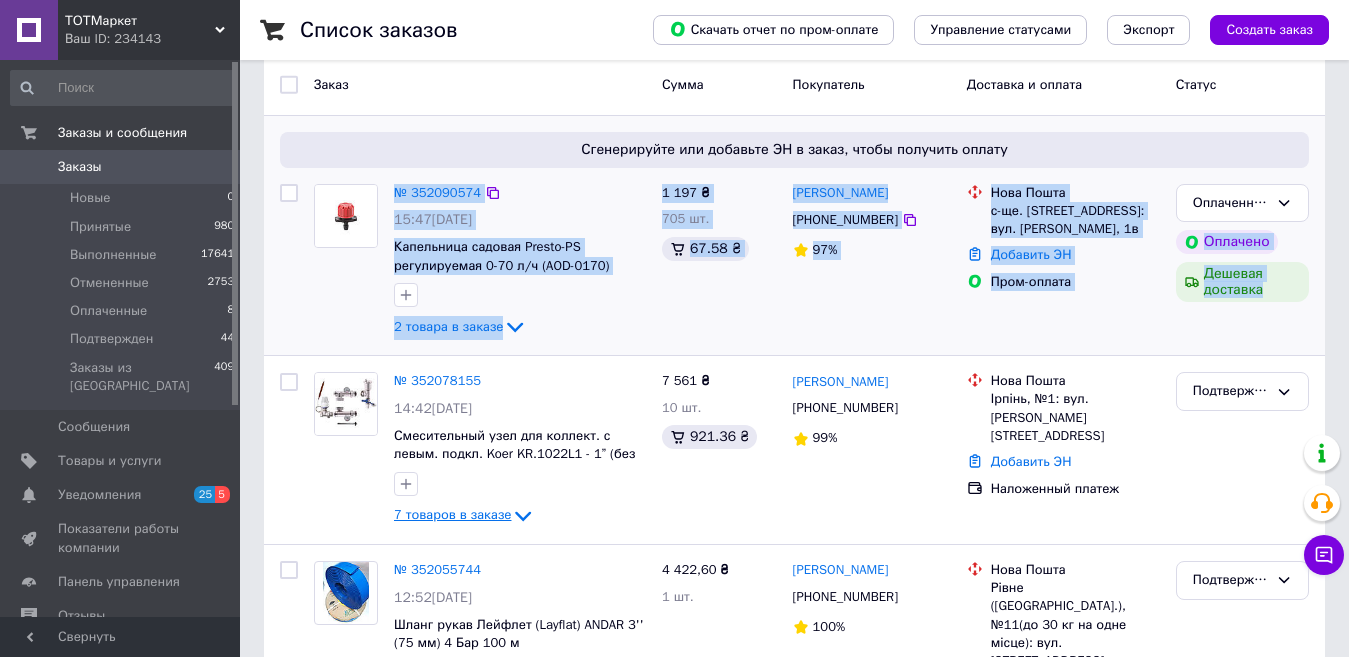 drag, startPoint x: 1310, startPoint y: 338, endPoint x: 490, endPoint y: 215, distance: 829.1737 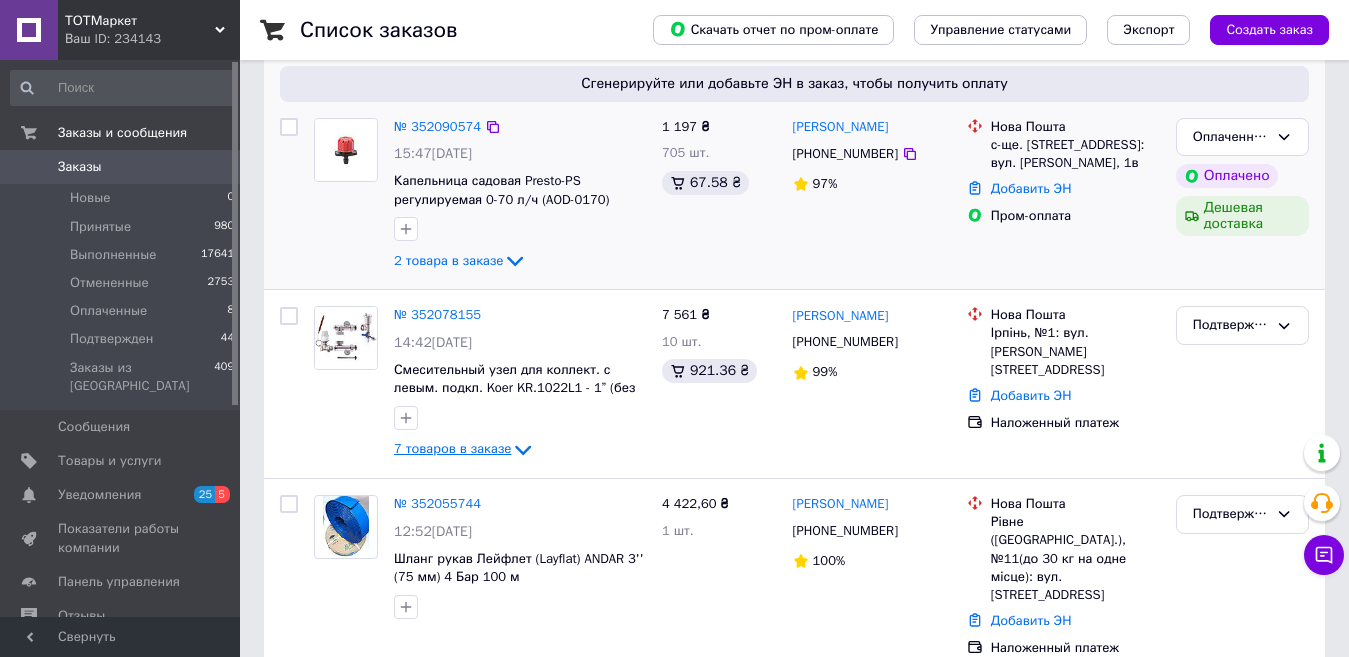 scroll, scrollTop: 300, scrollLeft: 0, axis: vertical 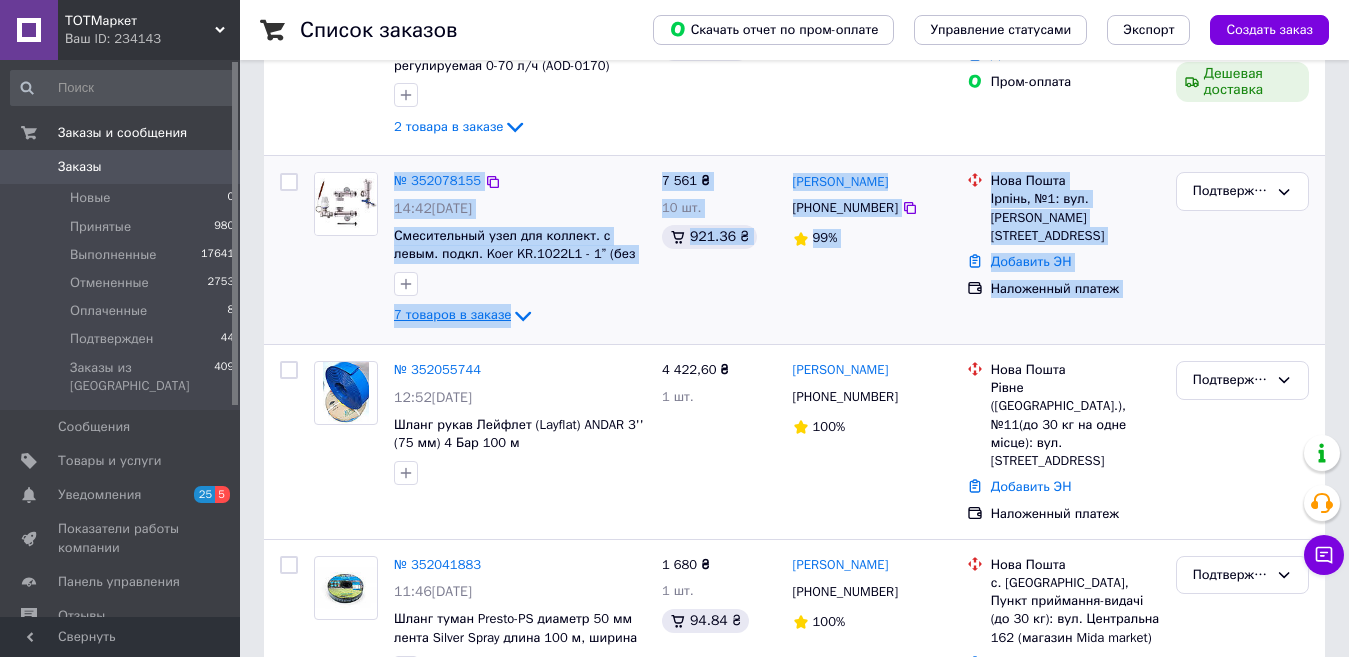 drag, startPoint x: 388, startPoint y: 169, endPoint x: 1251, endPoint y: 323, distance: 876.63275 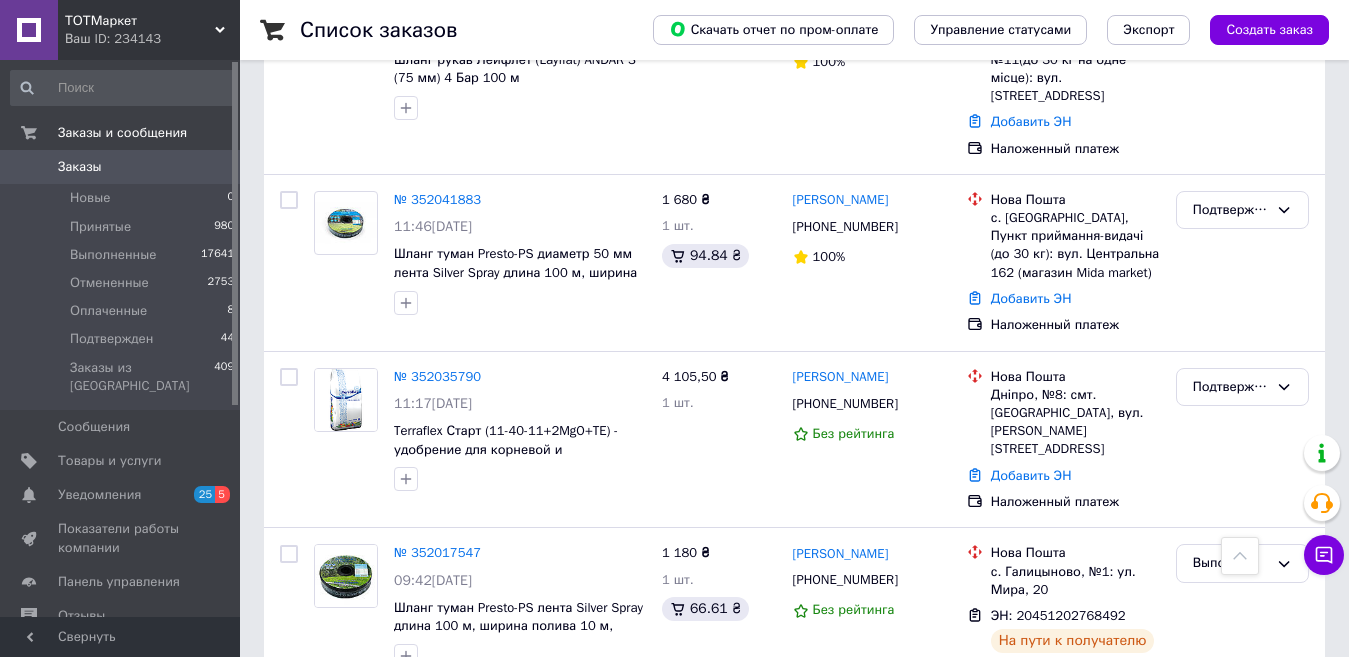 scroll, scrollTop: 700, scrollLeft: 0, axis: vertical 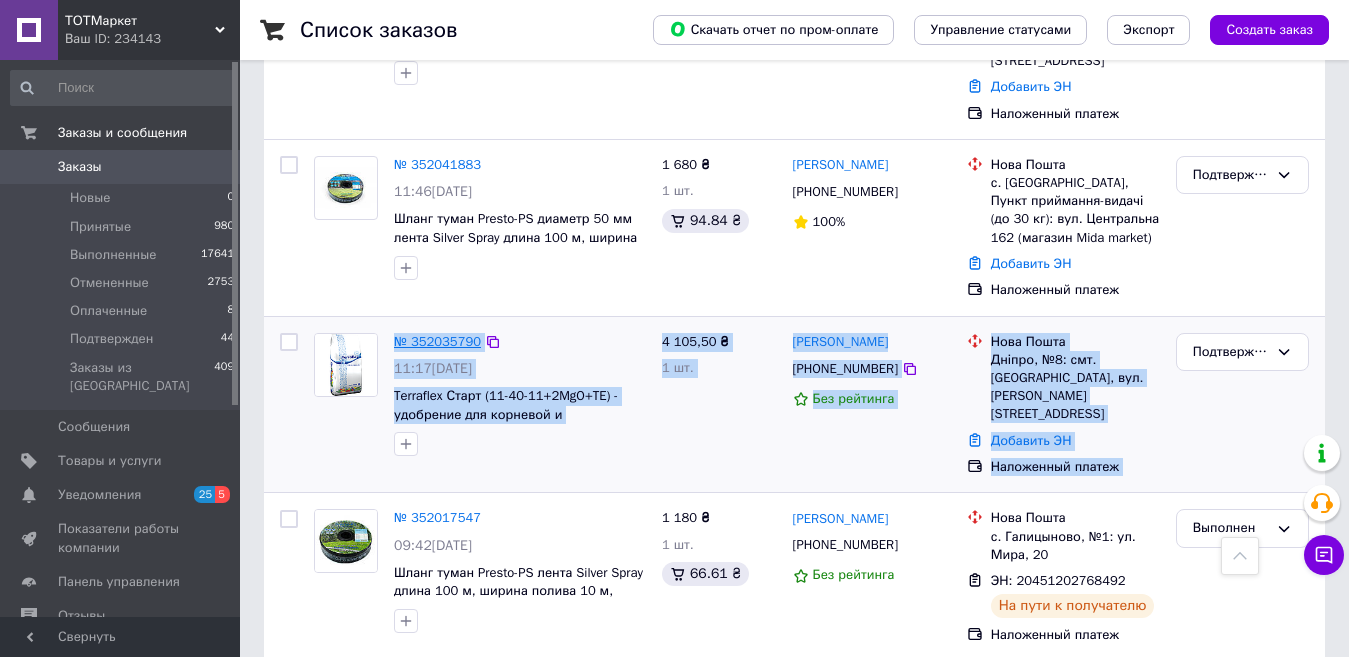 drag, startPoint x: 1101, startPoint y: 400, endPoint x: 396, endPoint y: 301, distance: 711.9171 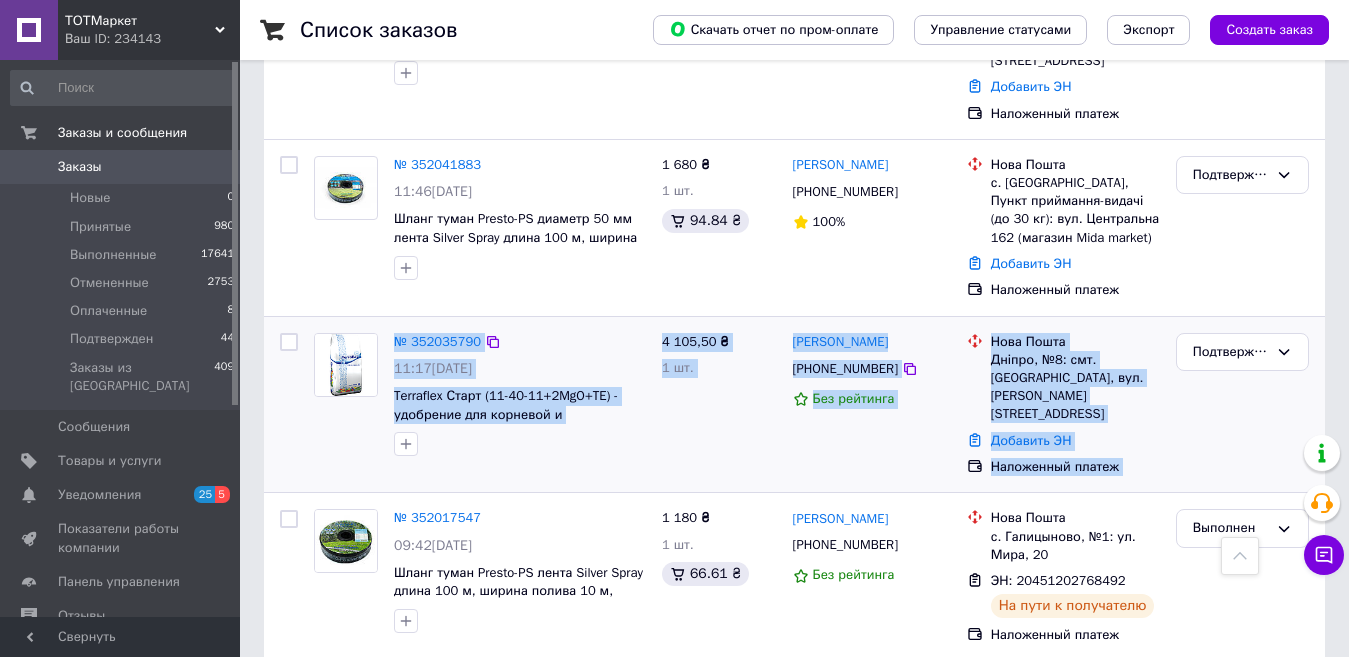 click on "4 105,50 ₴ 1 шт." at bounding box center (719, 405) 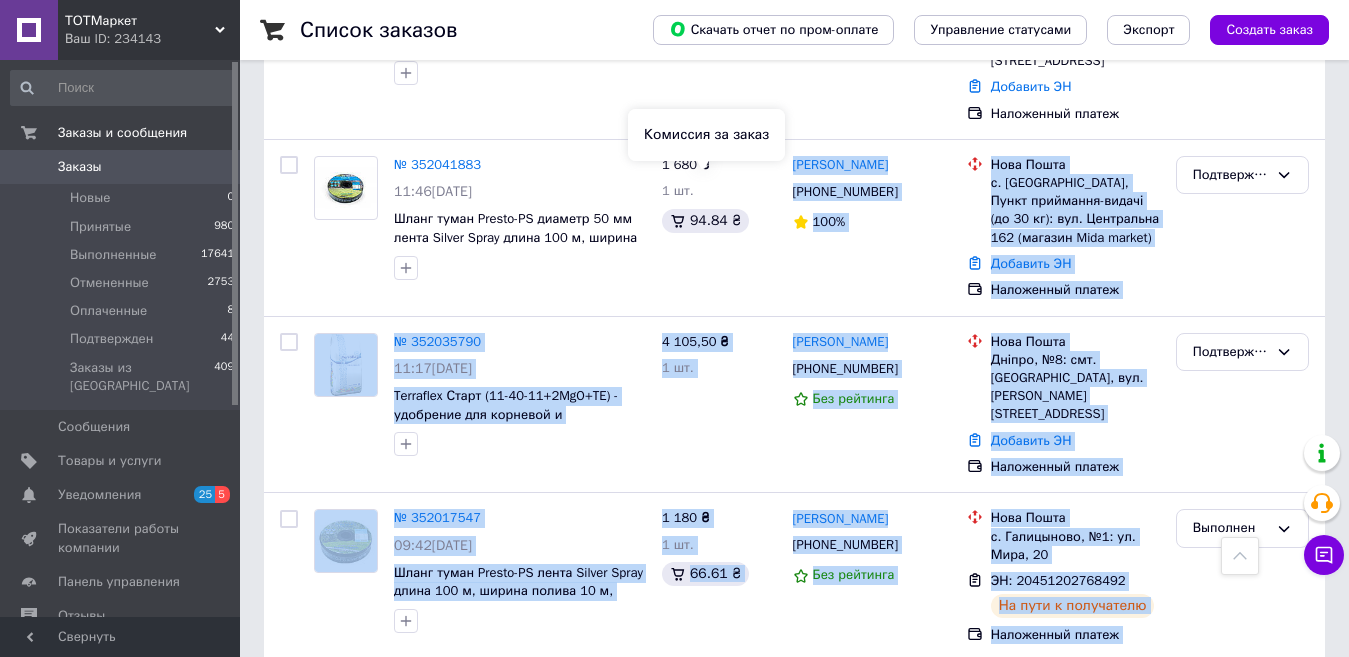 drag, startPoint x: 751, startPoint y: 182, endPoint x: 646, endPoint y: 150, distance: 109.76794 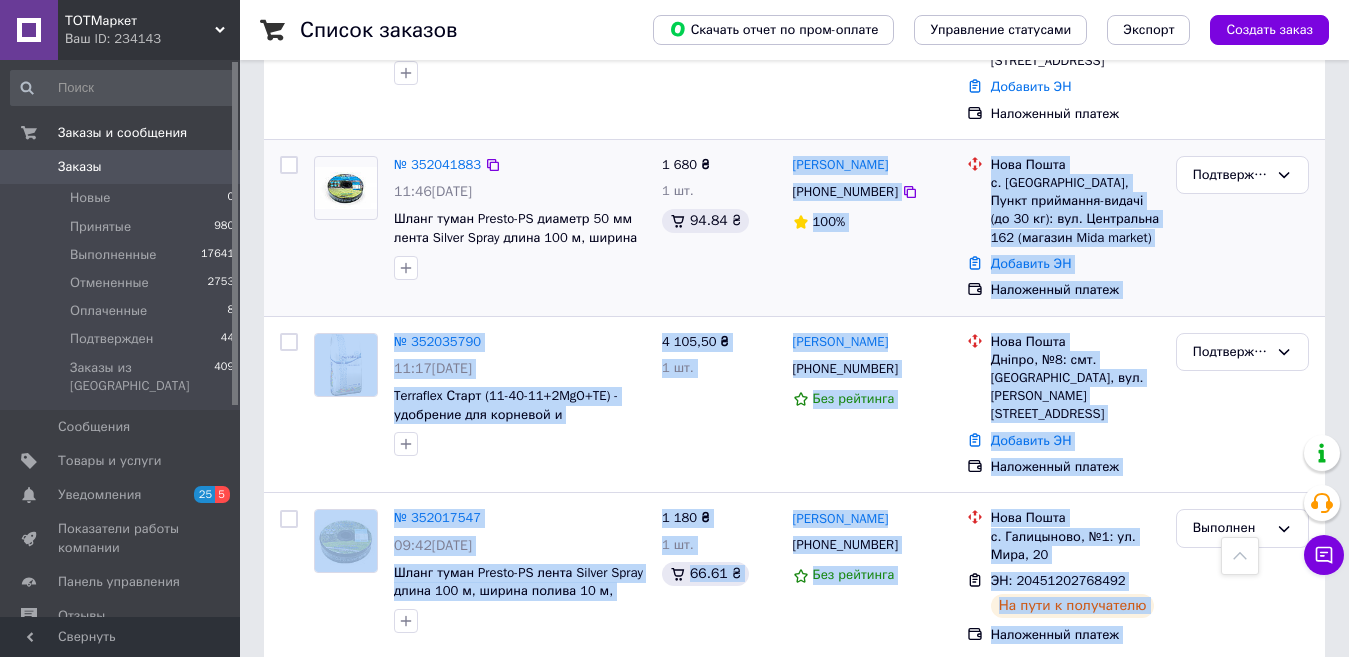 click on "1 680 ₴ 1 шт. 94.84 ₴" at bounding box center (719, 228) 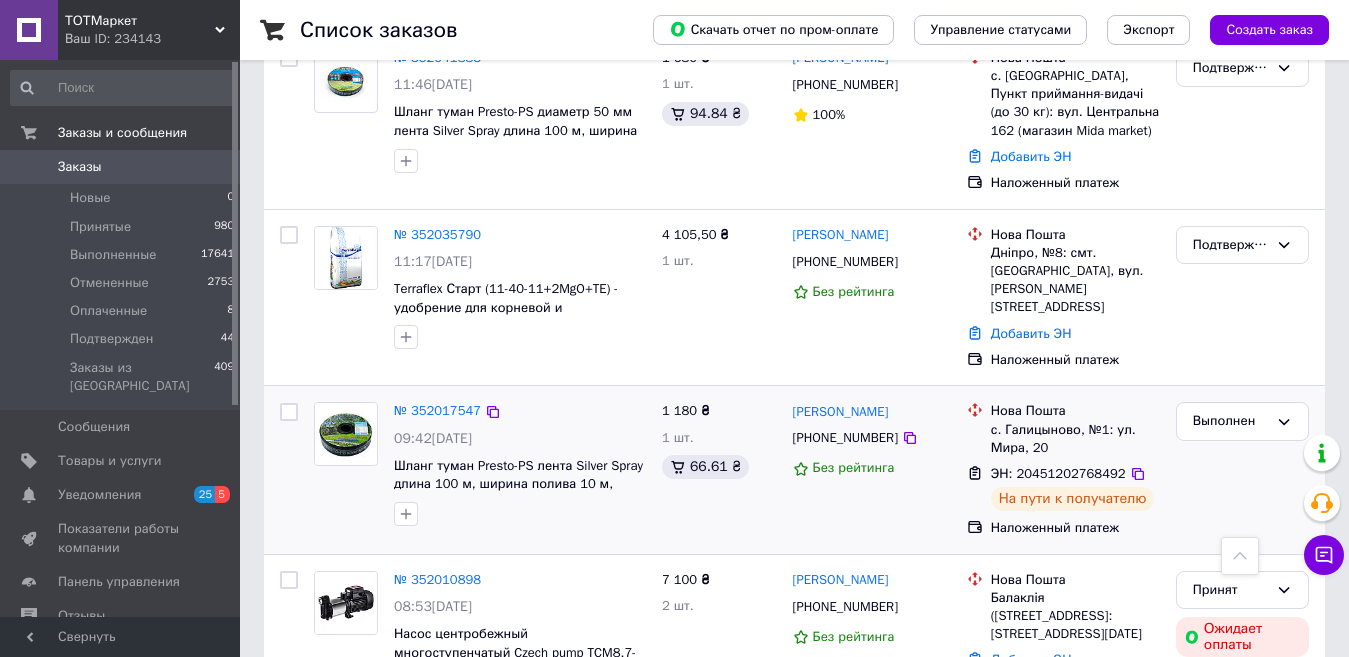 scroll, scrollTop: 1000, scrollLeft: 0, axis: vertical 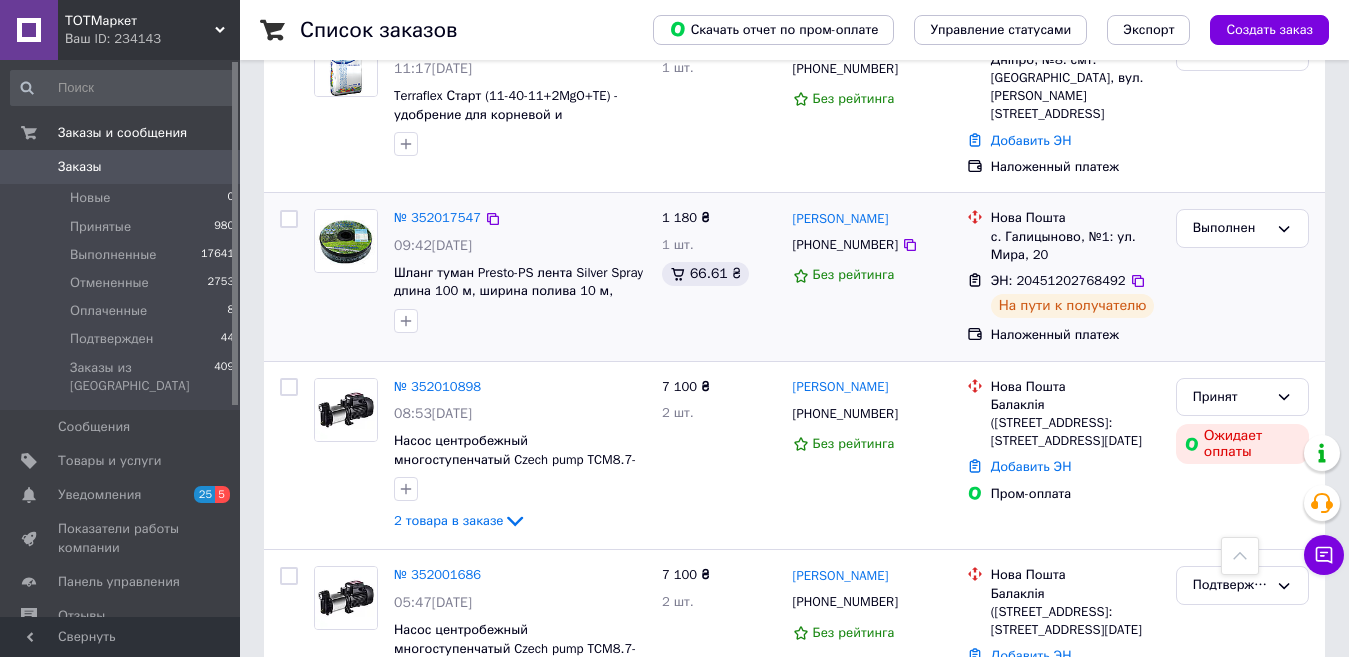click at bounding box center [520, 321] 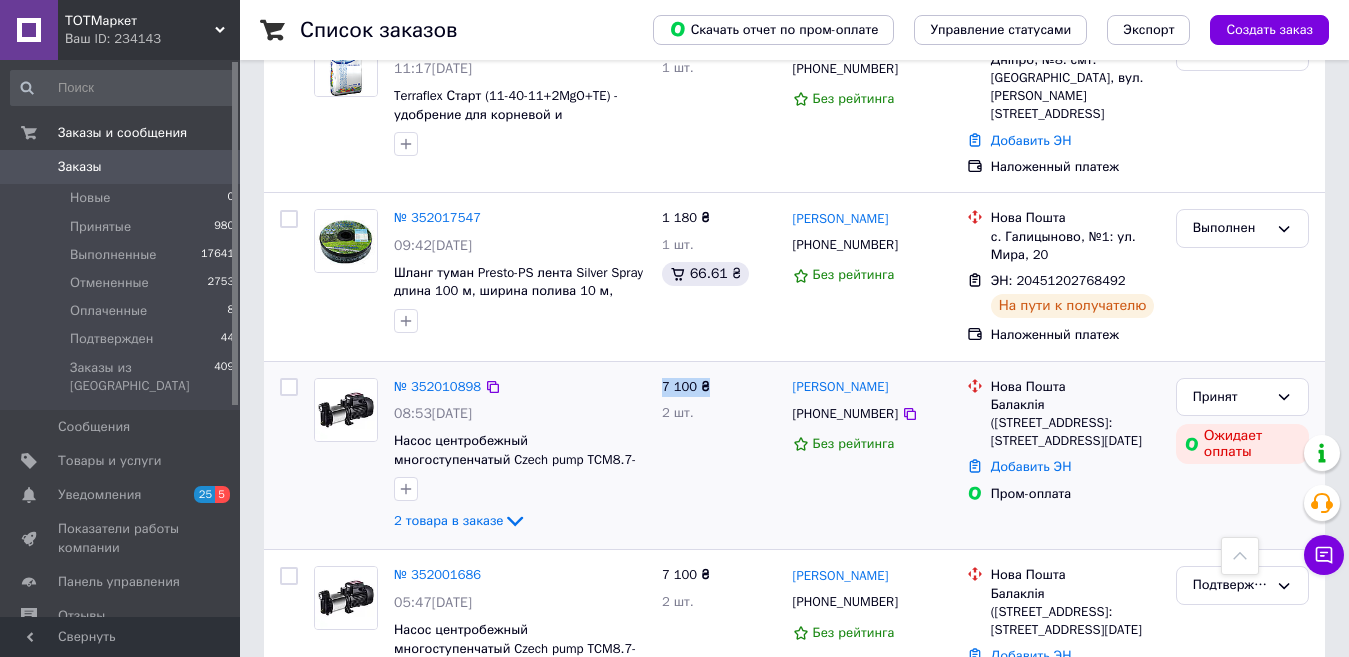 drag, startPoint x: 659, startPoint y: 332, endPoint x: 722, endPoint y: 333, distance: 63.007935 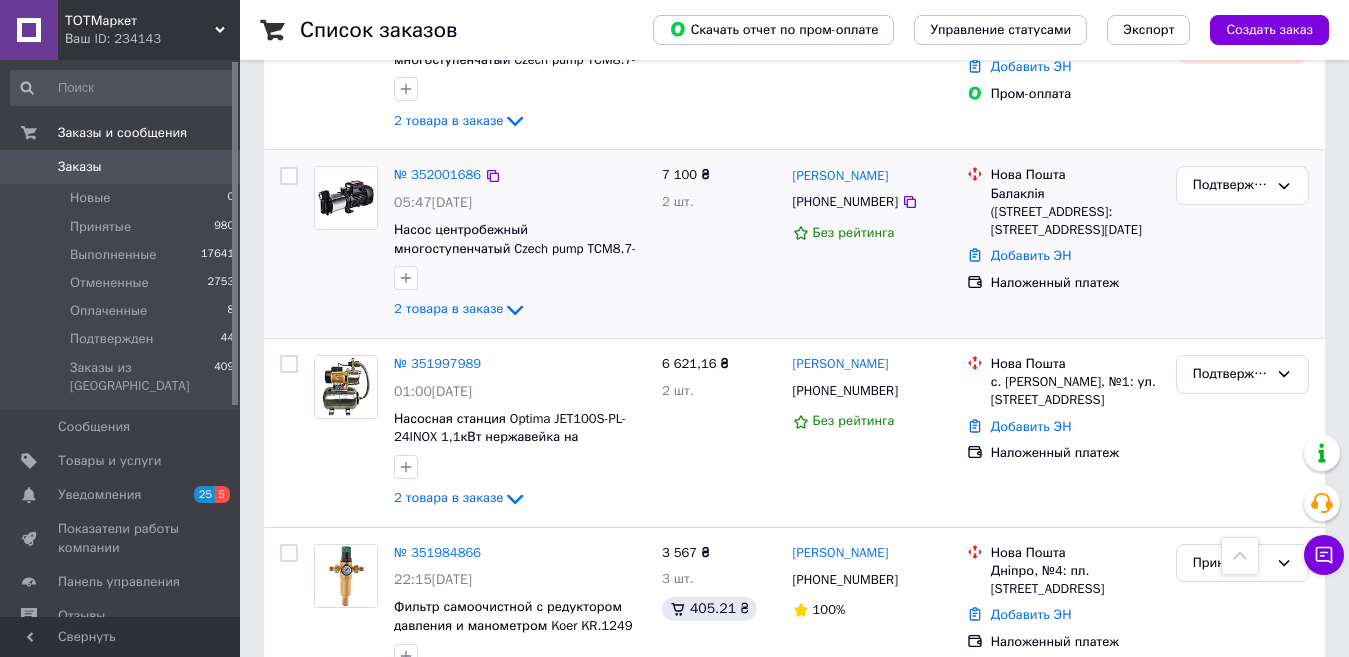 scroll, scrollTop: 1500, scrollLeft: 0, axis: vertical 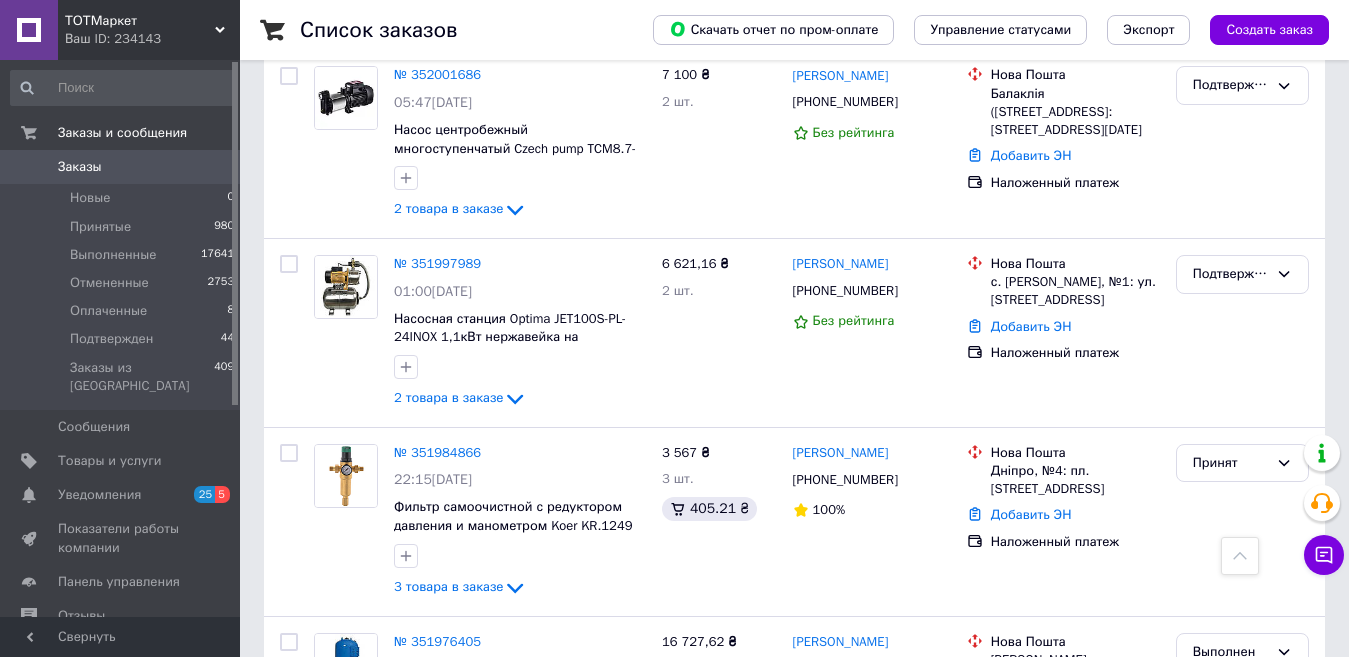 drag, startPoint x: 129, startPoint y: 173, endPoint x: 73, endPoint y: 1, distance: 180.8867 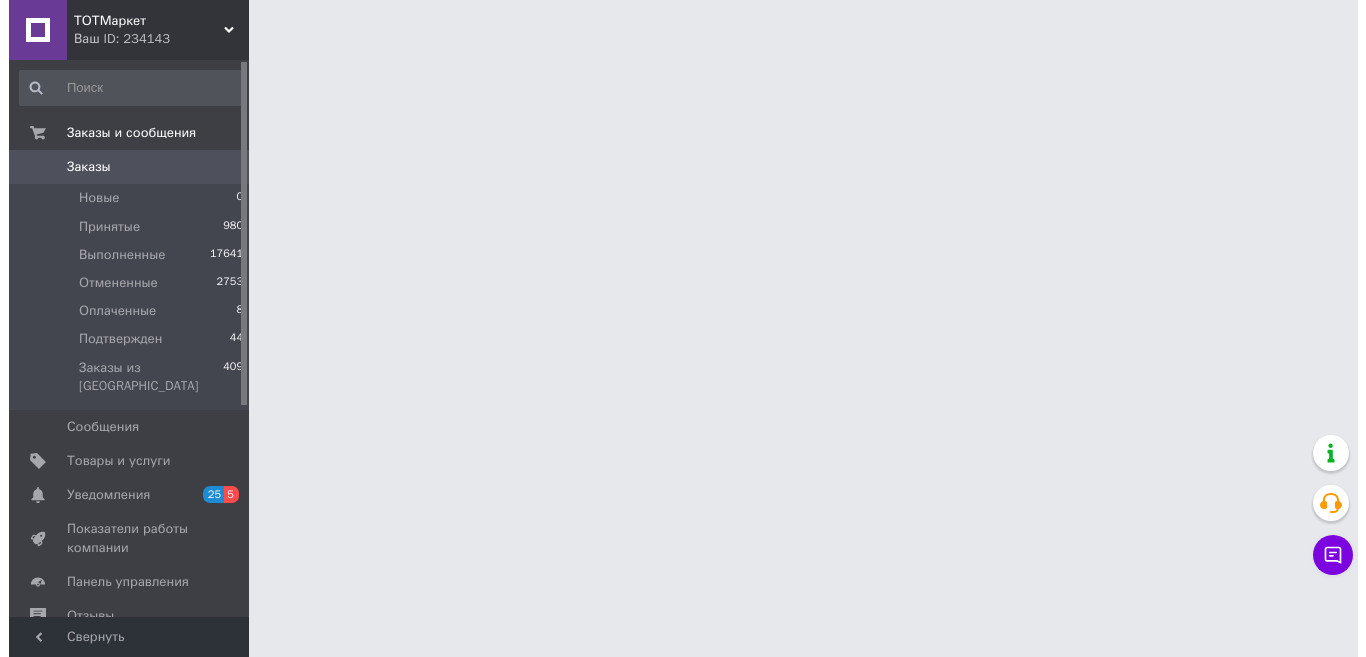 scroll, scrollTop: 0, scrollLeft: 0, axis: both 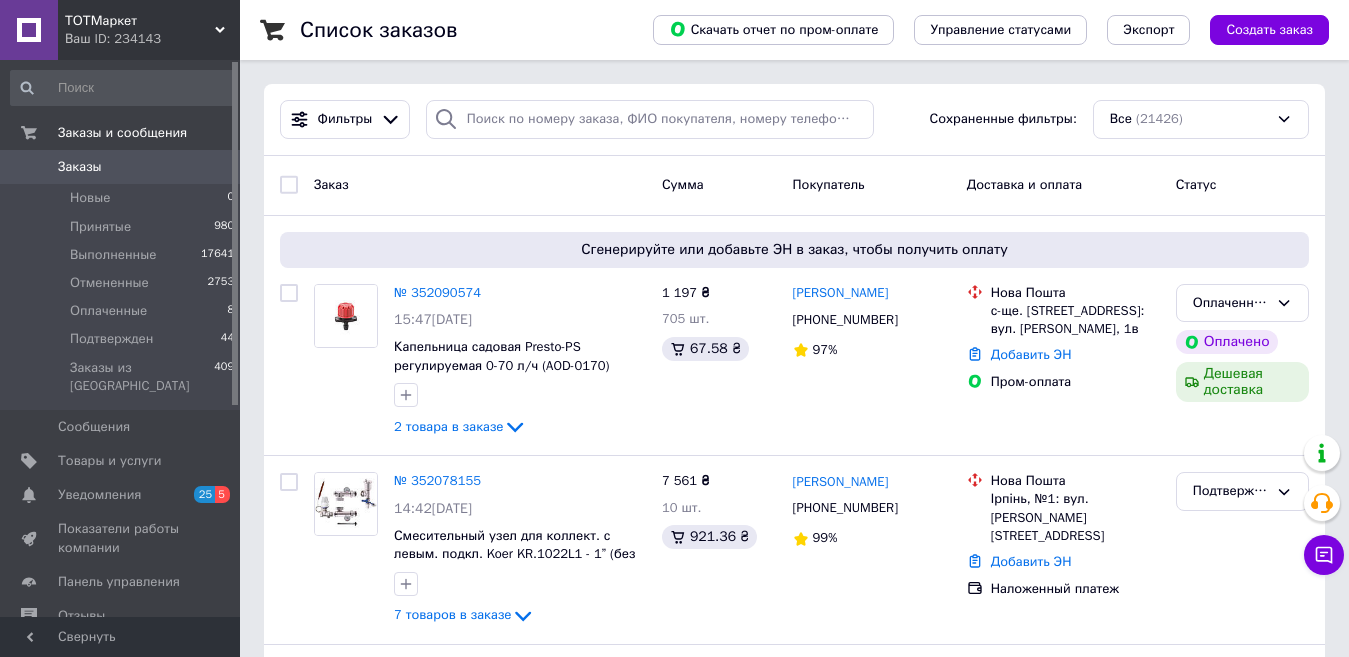 click on "Заказы" at bounding box center (80, 167) 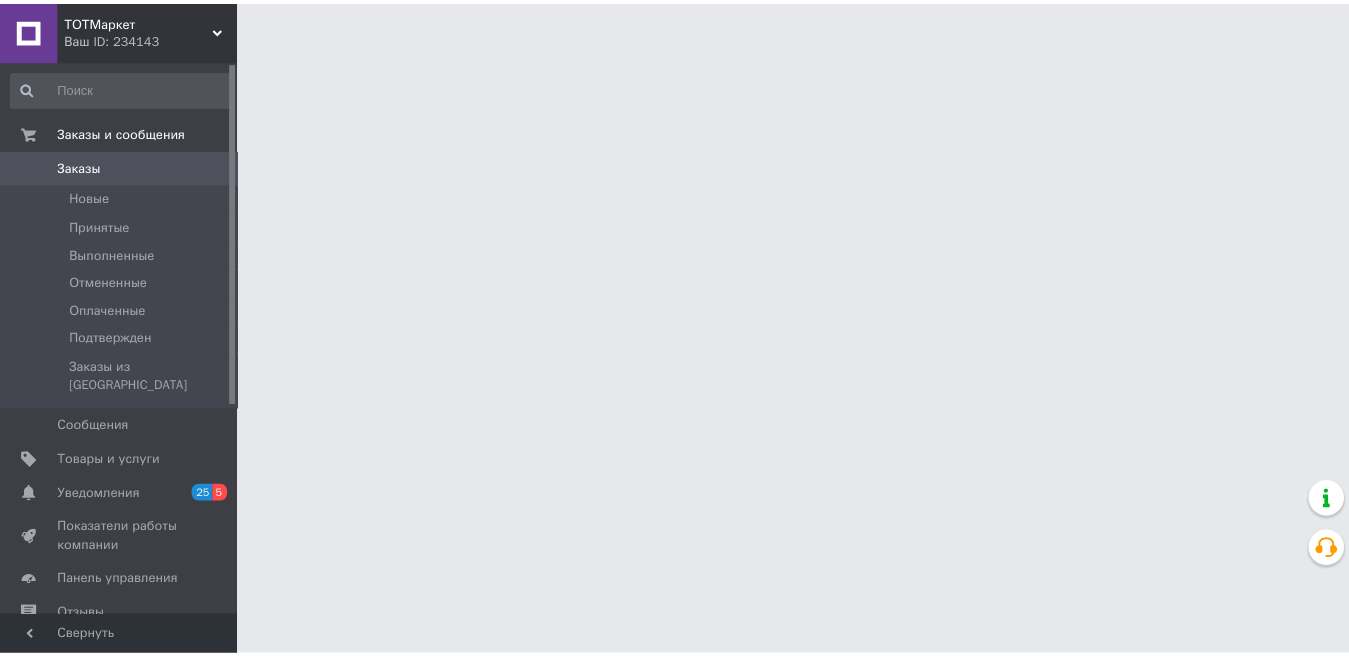 scroll, scrollTop: 0, scrollLeft: 0, axis: both 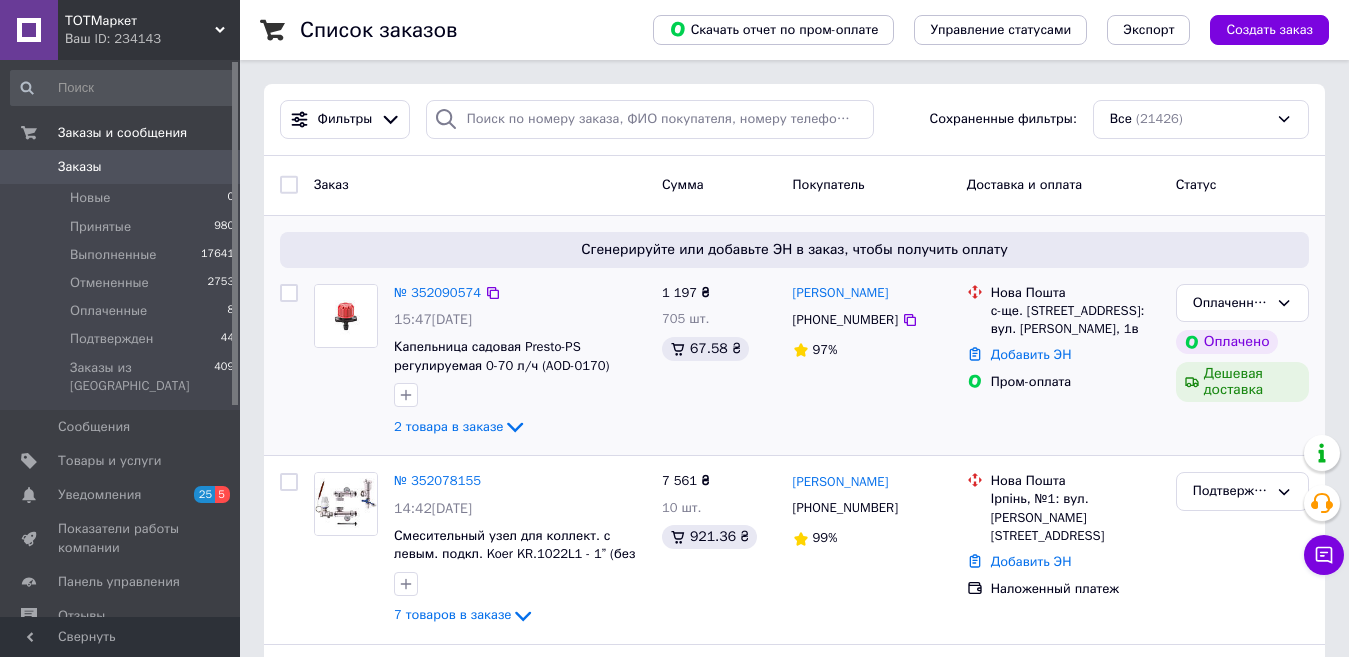 click on "Зинаида Слипченко +380976782372 97%" at bounding box center [872, 362] 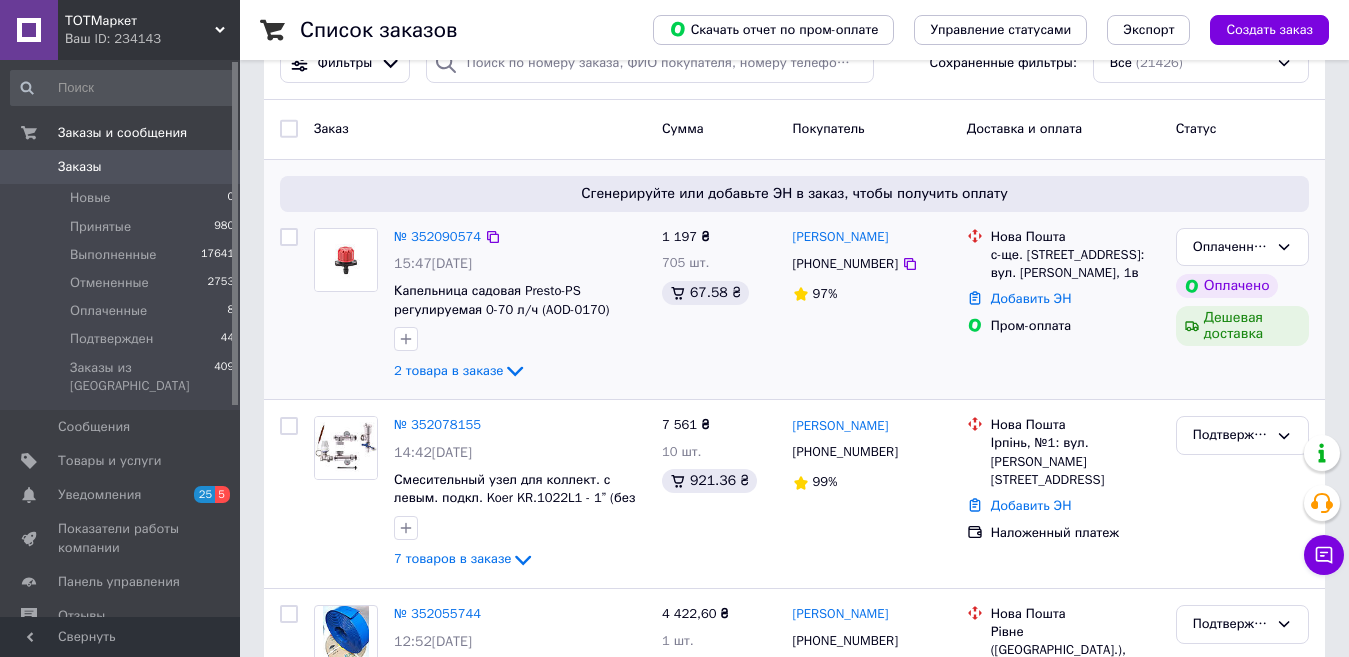 scroll, scrollTop: 0, scrollLeft: 0, axis: both 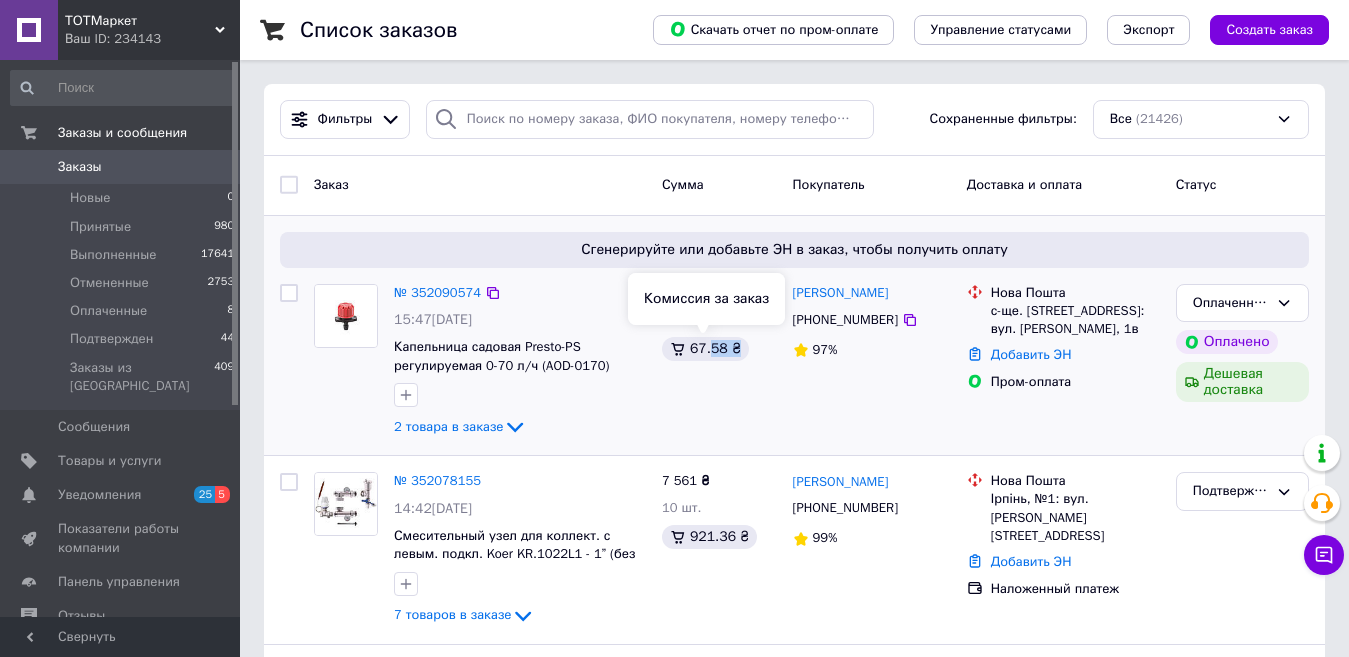 drag, startPoint x: 707, startPoint y: 354, endPoint x: 742, endPoint y: 340, distance: 37.696156 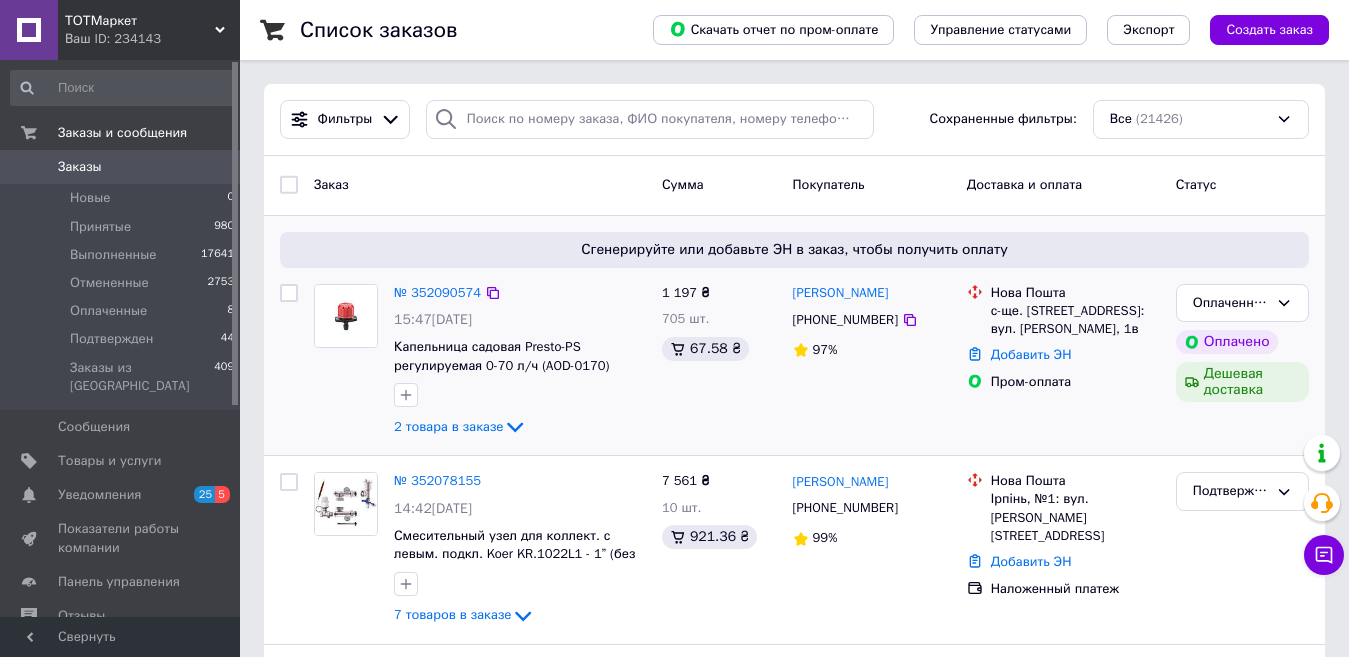click on "1 197 ₴ 705 шт. 67.58 ₴" at bounding box center (719, 362) 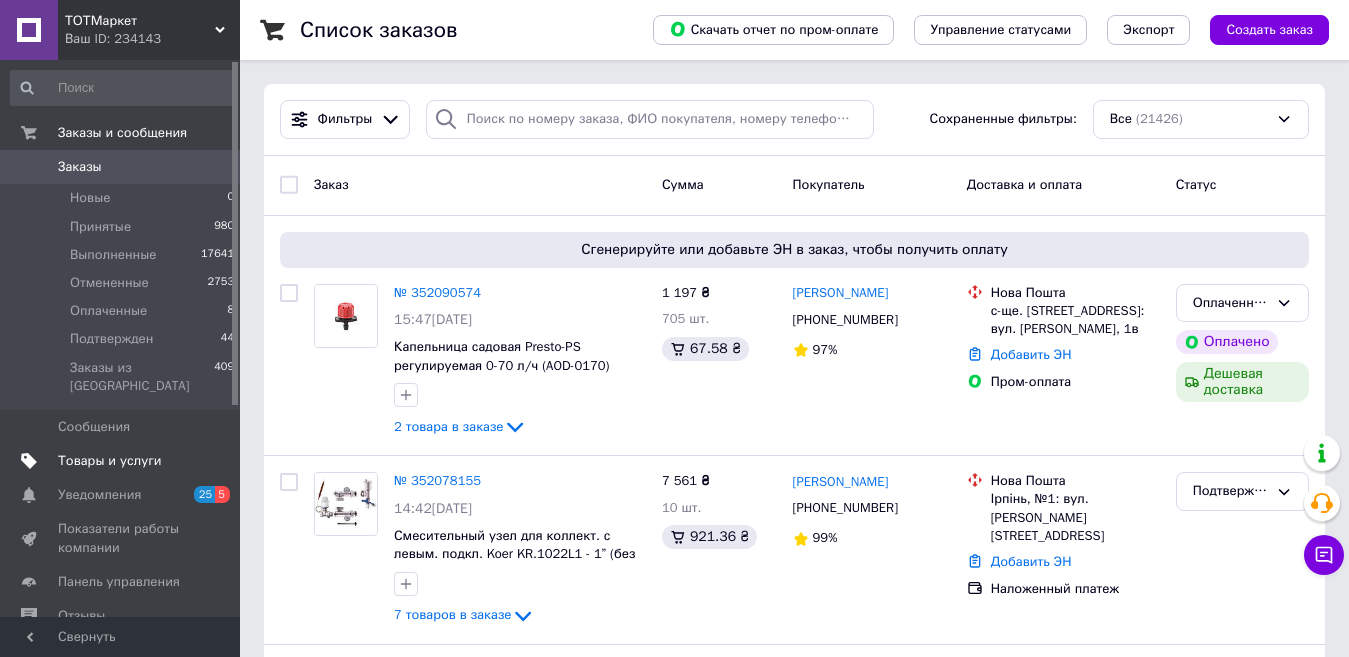 click on "Товары и услуги" at bounding box center [110, 461] 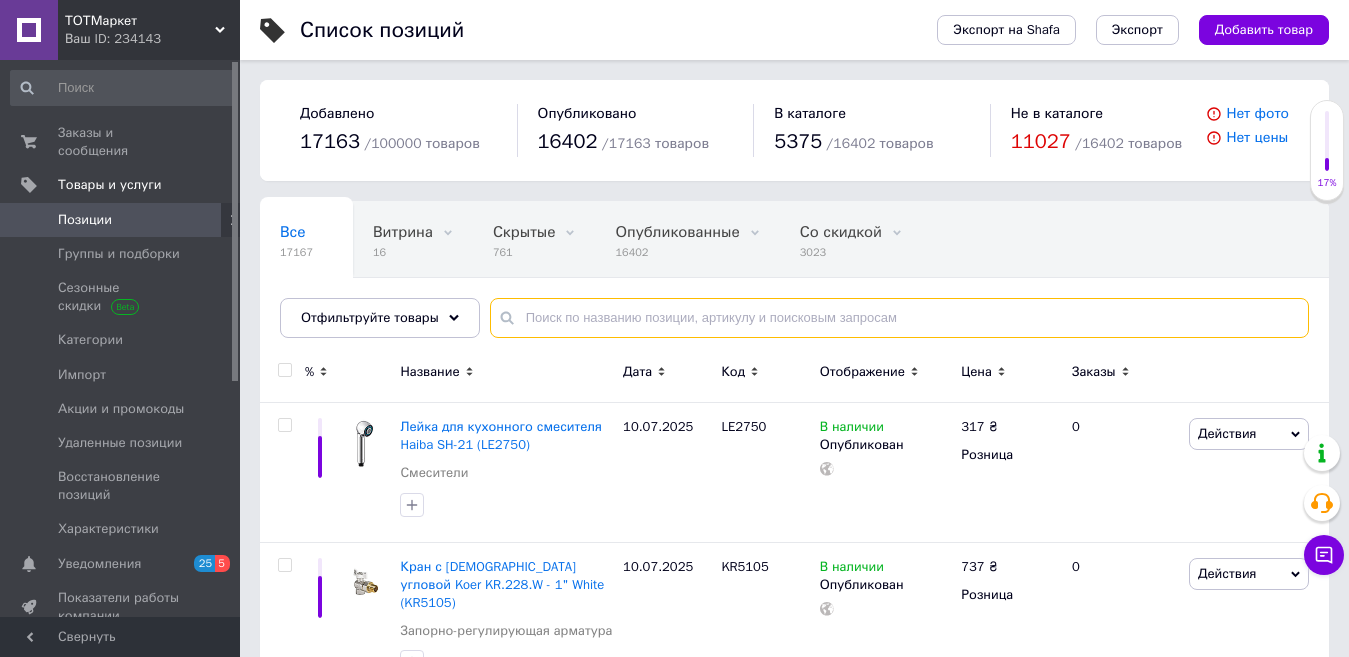 click at bounding box center (899, 318) 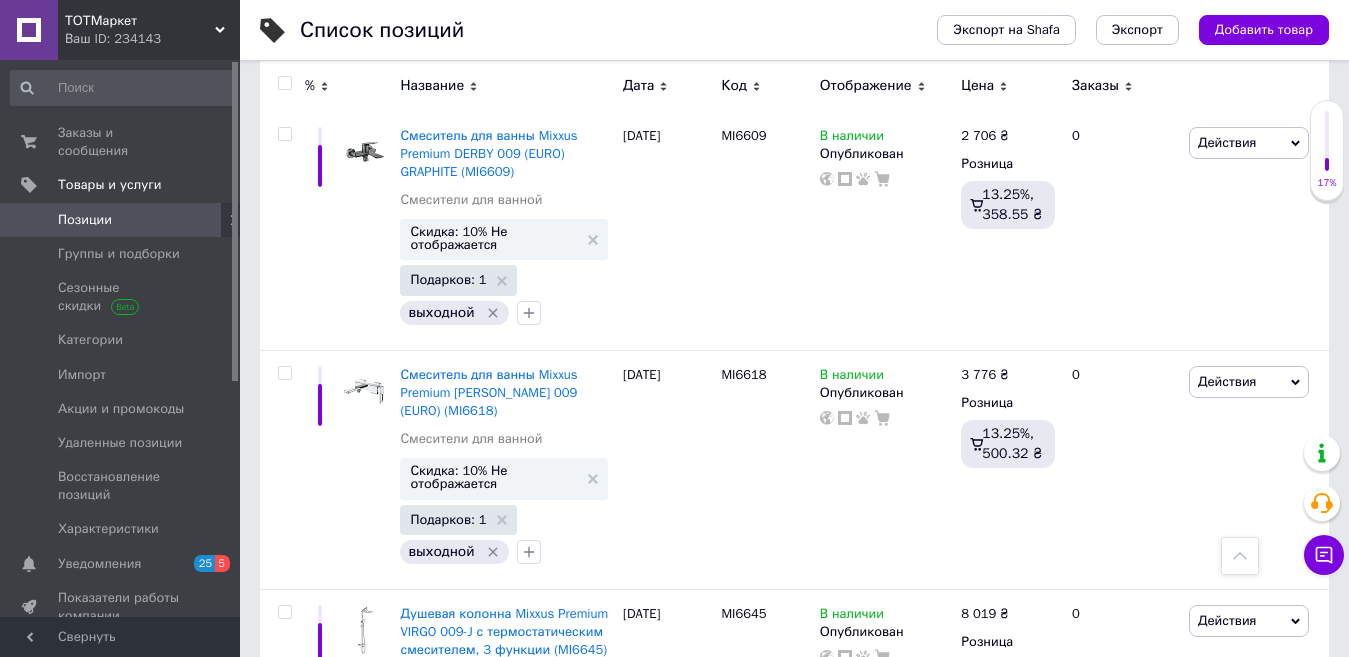 scroll, scrollTop: 1500, scrollLeft: 0, axis: vertical 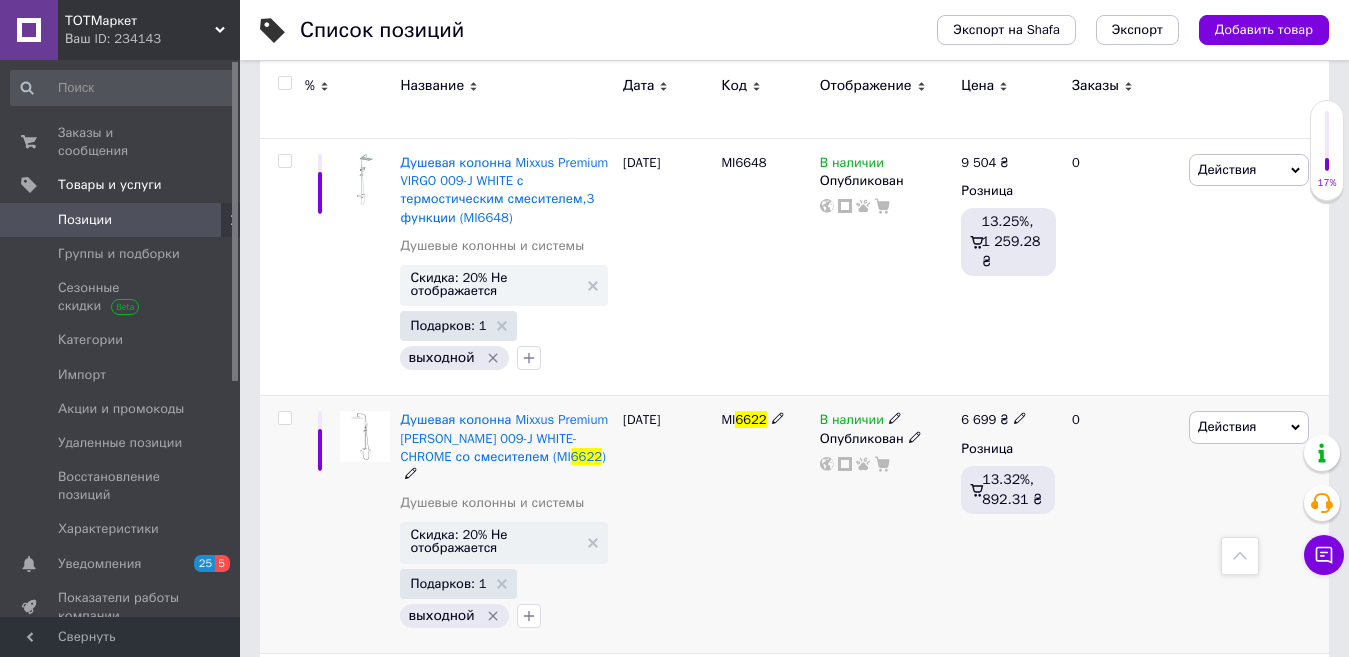 type on "6622" 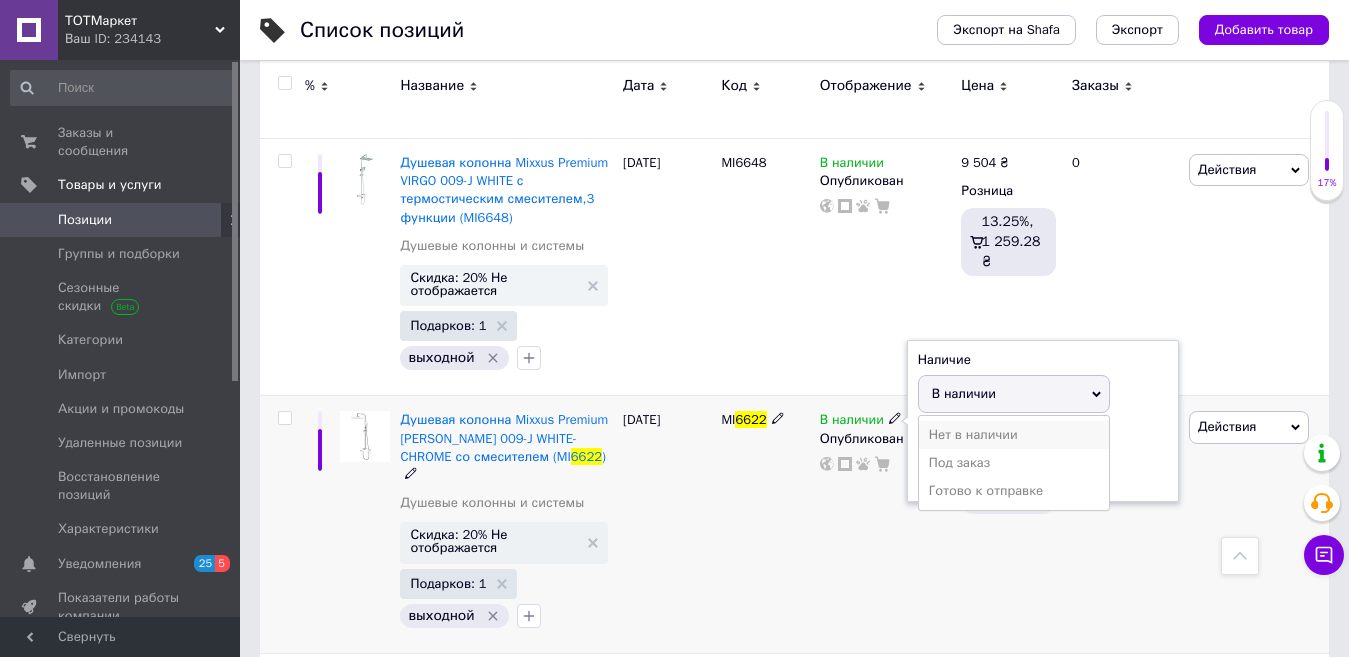 click on "Нет в наличии" at bounding box center (1014, 435) 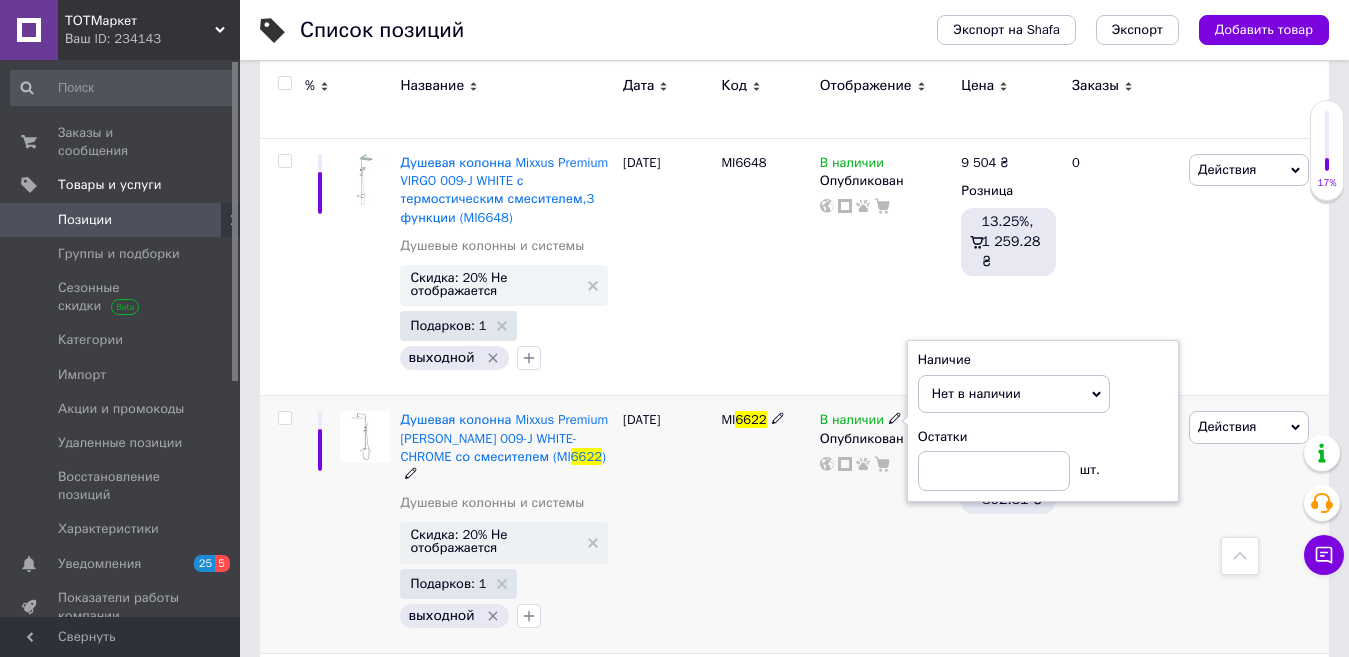 click on "В наличии Наличие Нет в наличии В наличии Под заказ Готово к отправке Остатки шт. Опубликован" at bounding box center (886, 524) 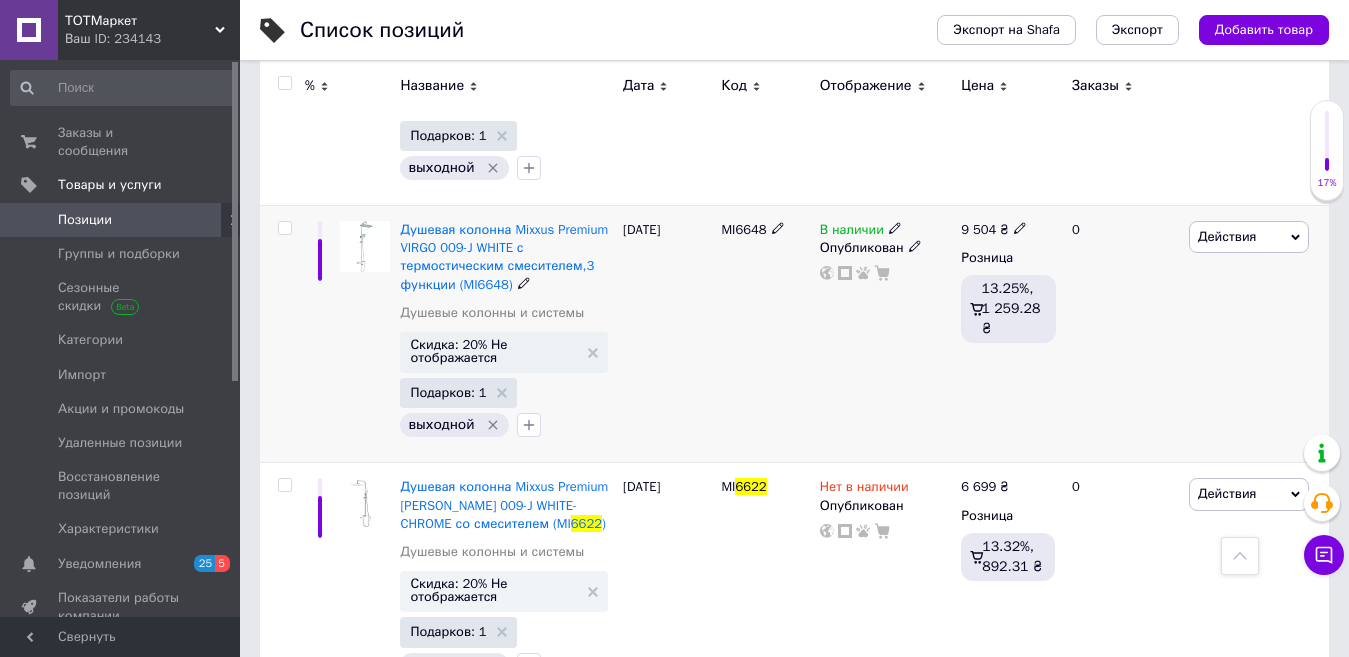 scroll, scrollTop: 7000, scrollLeft: 0, axis: vertical 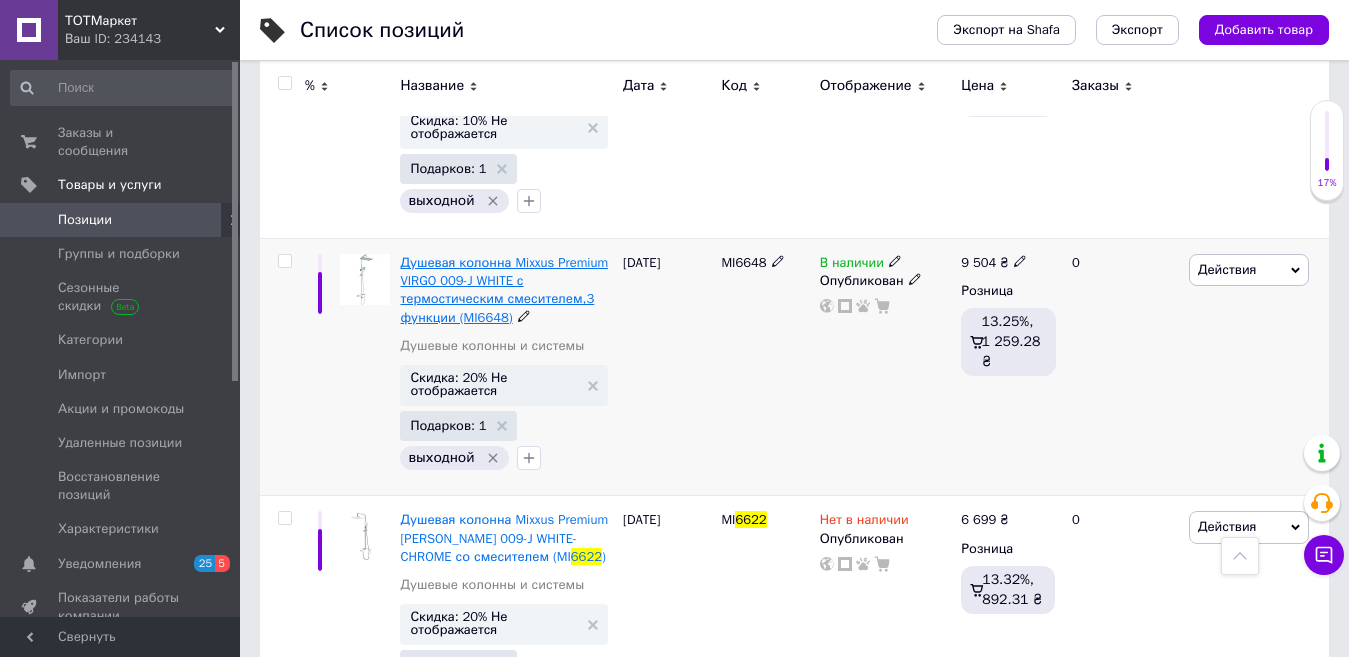 click on "Душевая колонна Mixxus Premium VIRGO 009-J WHITE с термостическим смесителем,3 функции (MI6648)" at bounding box center [504, 290] 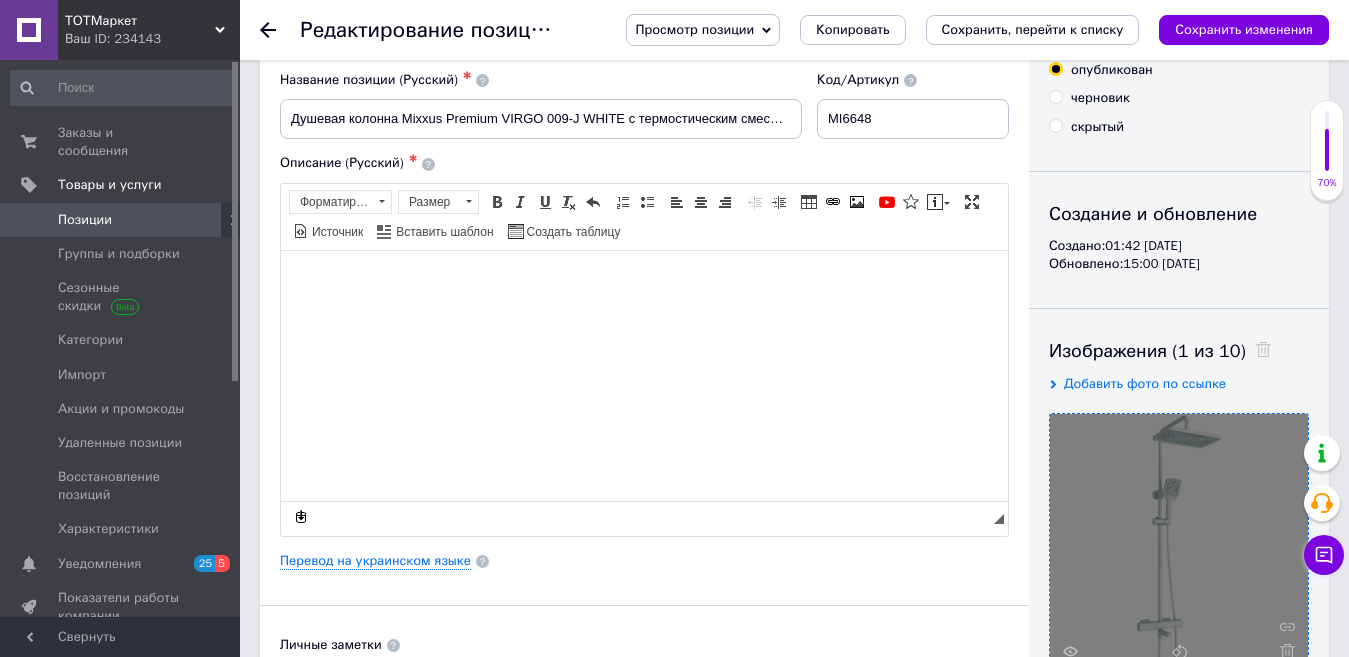 scroll, scrollTop: 200, scrollLeft: 0, axis: vertical 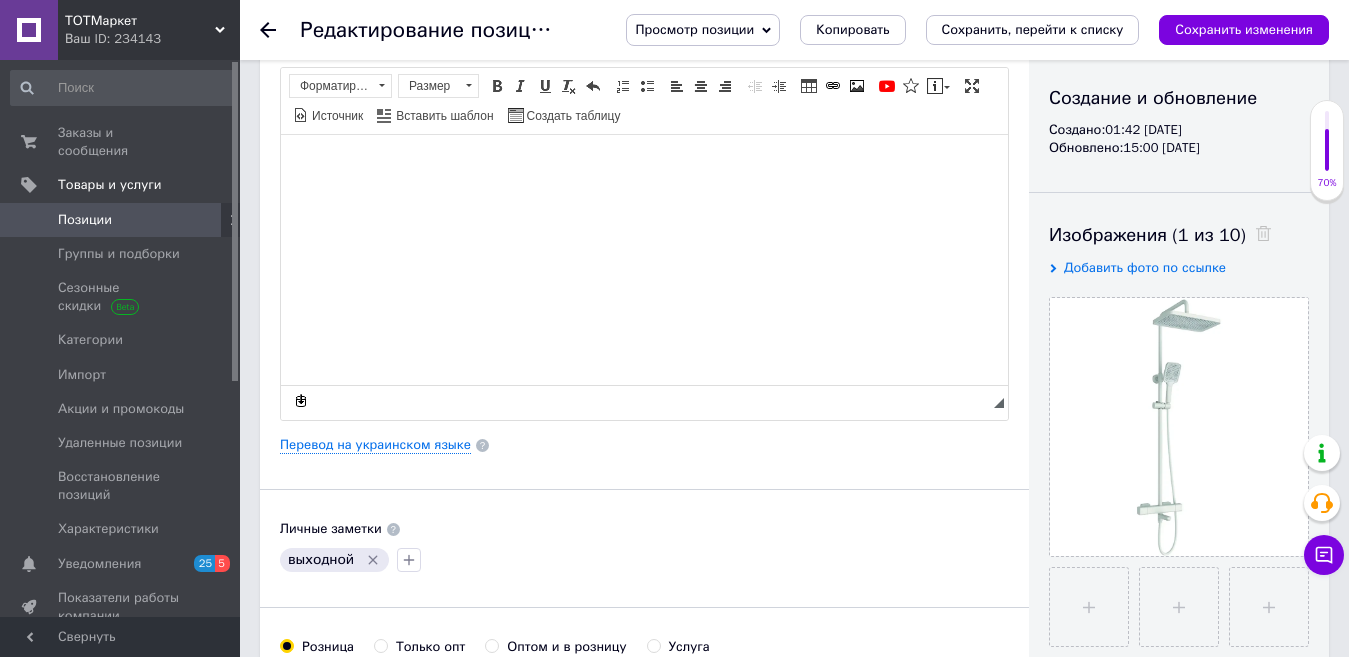 click 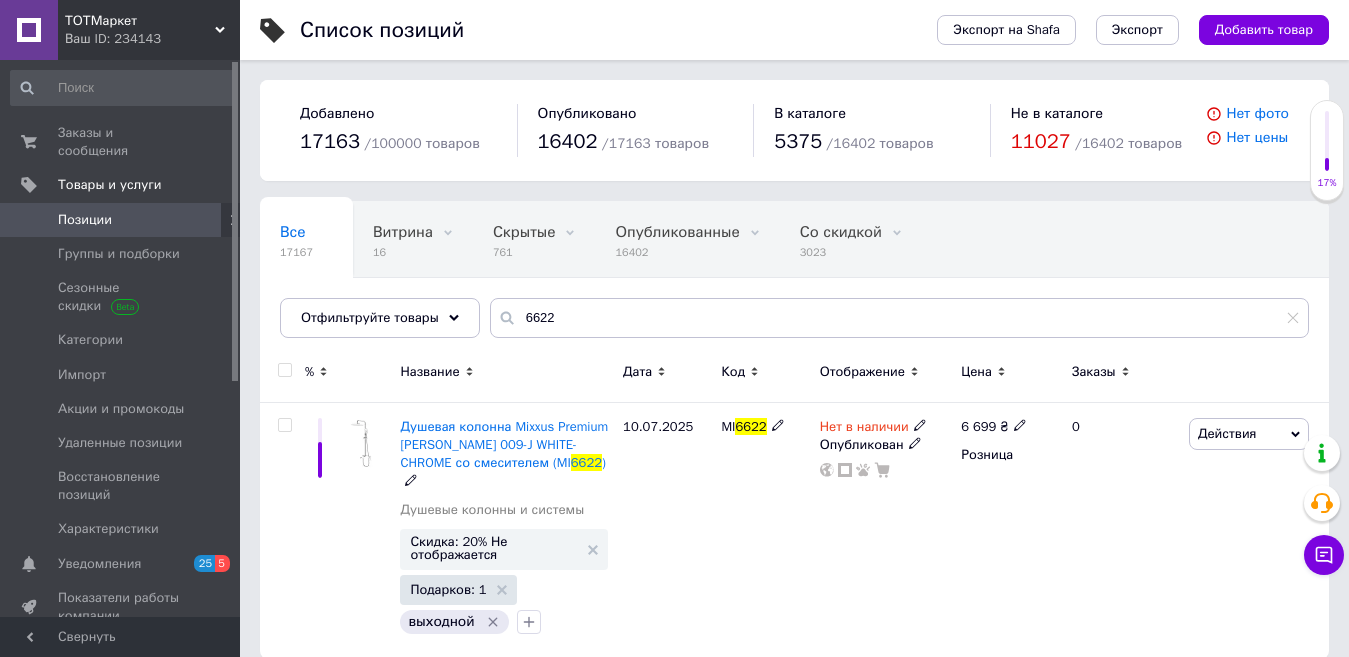scroll, scrollTop: 4, scrollLeft: 0, axis: vertical 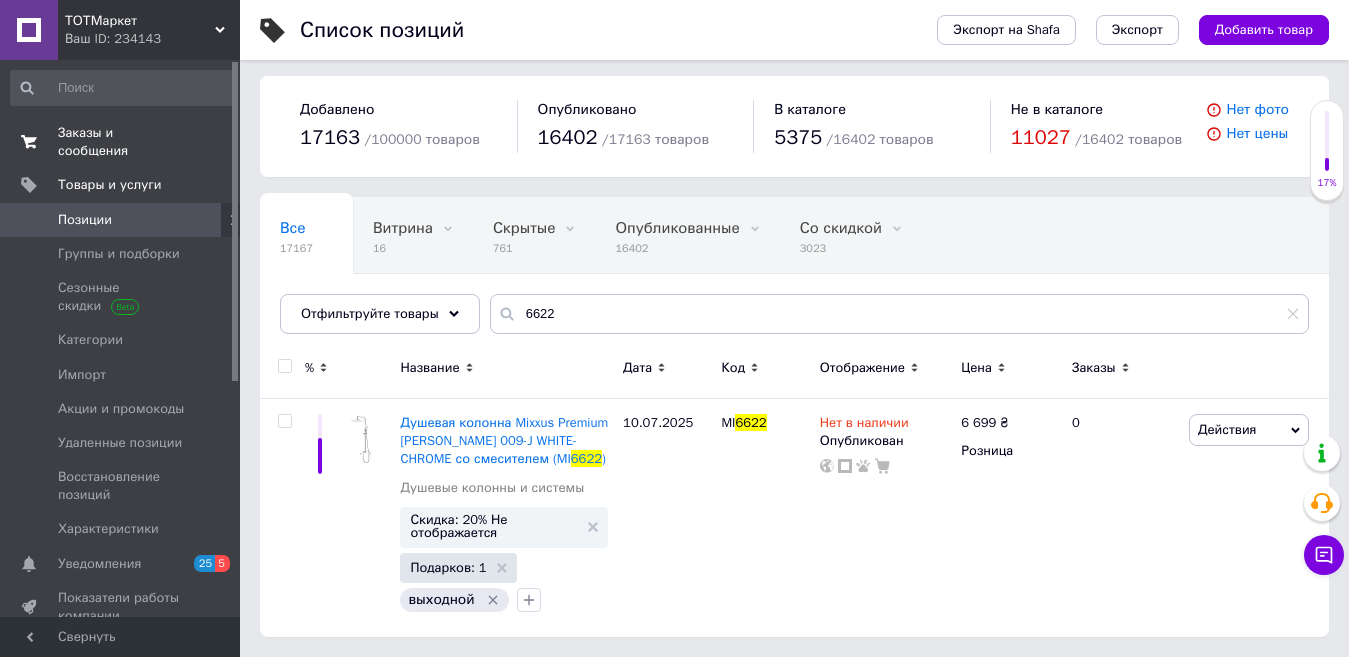 click on "Заказы и сообщения" at bounding box center [121, 142] 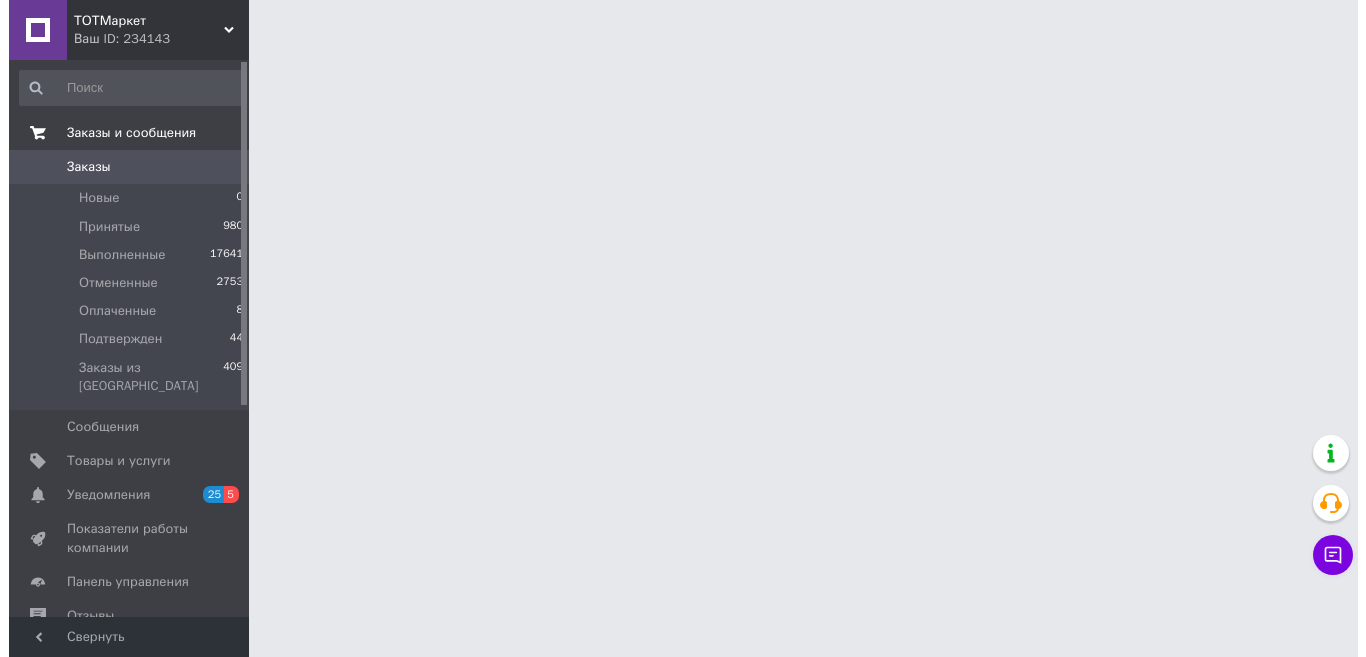 scroll, scrollTop: 0, scrollLeft: 0, axis: both 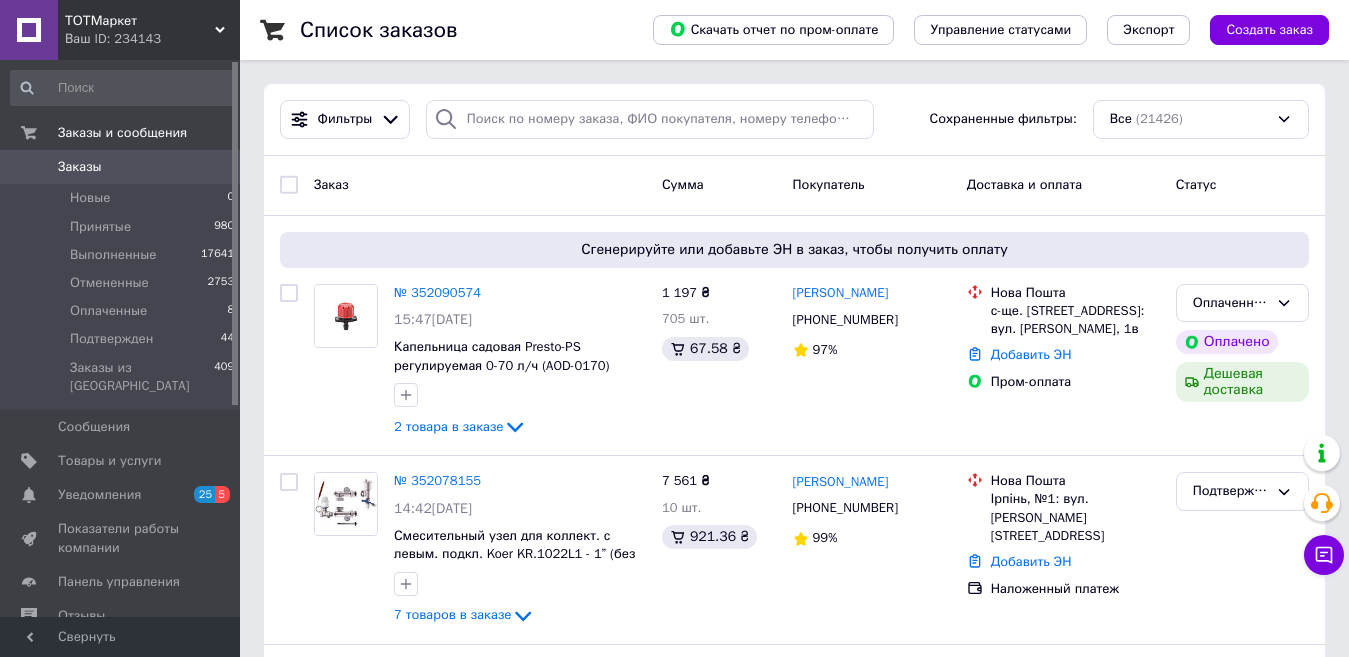 click on "Заказы" at bounding box center (121, 167) 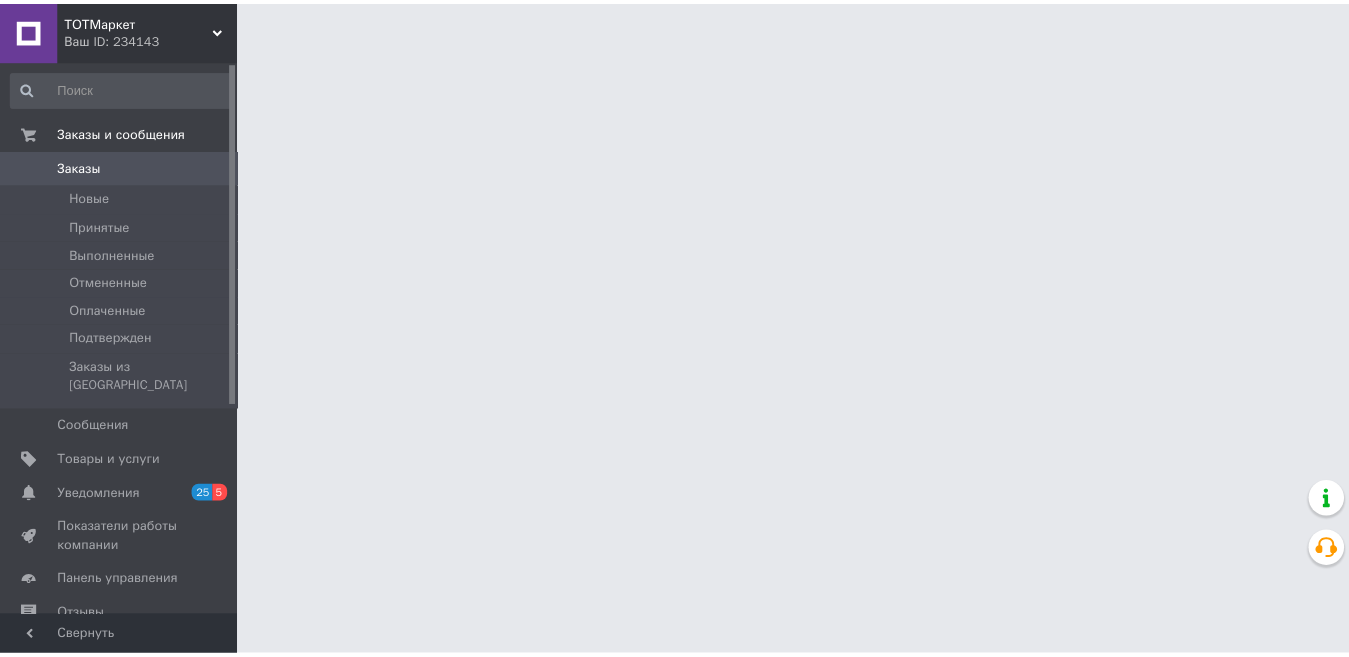 scroll, scrollTop: 0, scrollLeft: 0, axis: both 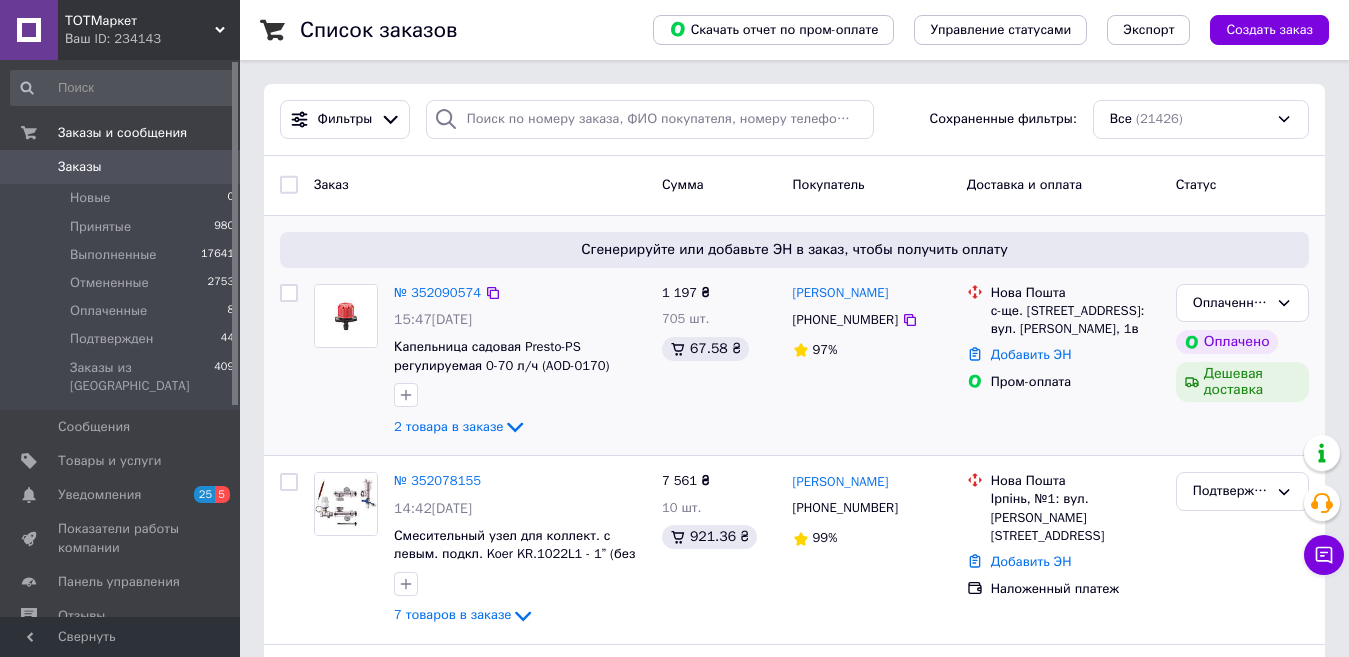 click on "1 197 ₴ 705 шт. 67.58 ₴" at bounding box center (719, 362) 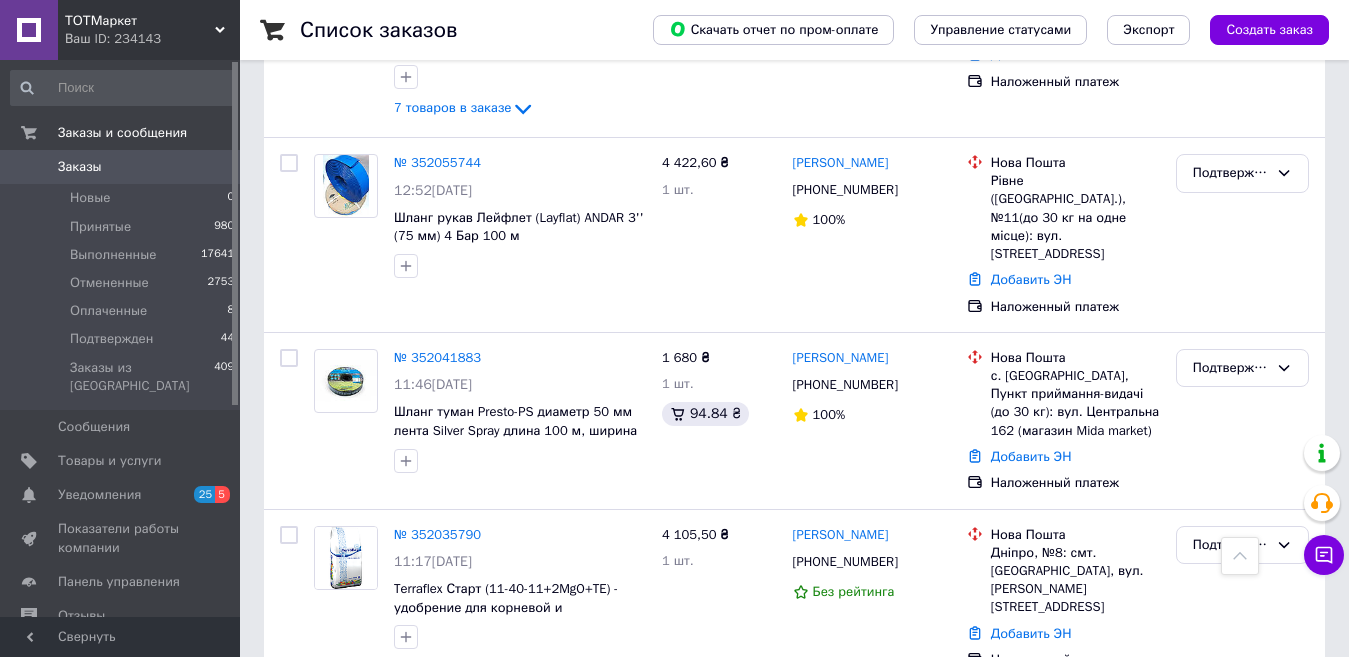 scroll, scrollTop: 500, scrollLeft: 0, axis: vertical 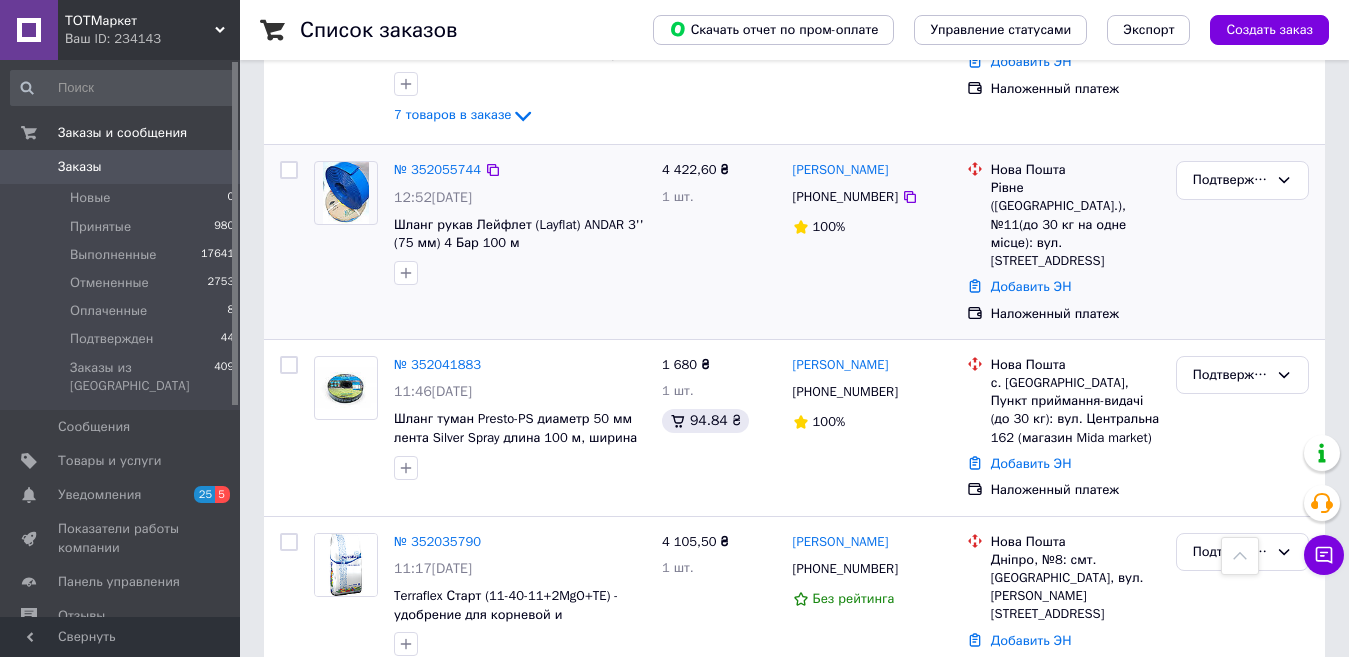 click on "4 422,60 ₴ 1 шт." at bounding box center (719, 242) 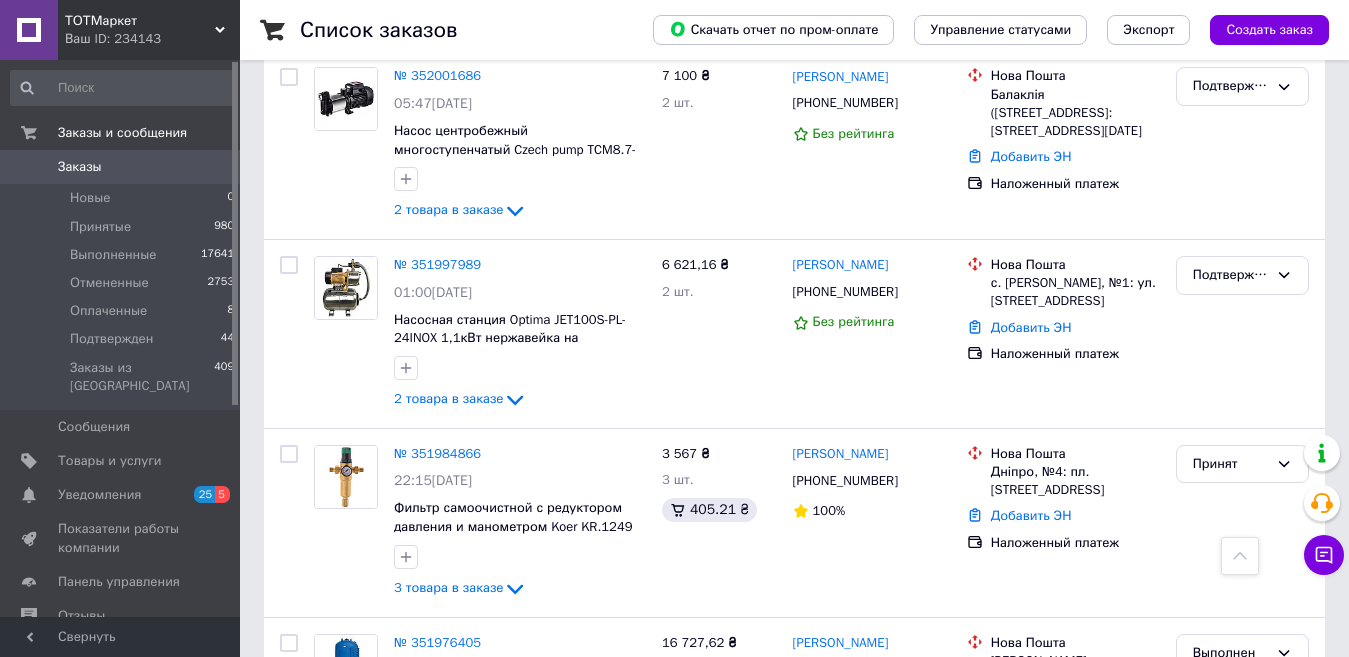 scroll, scrollTop: 1500, scrollLeft: 0, axis: vertical 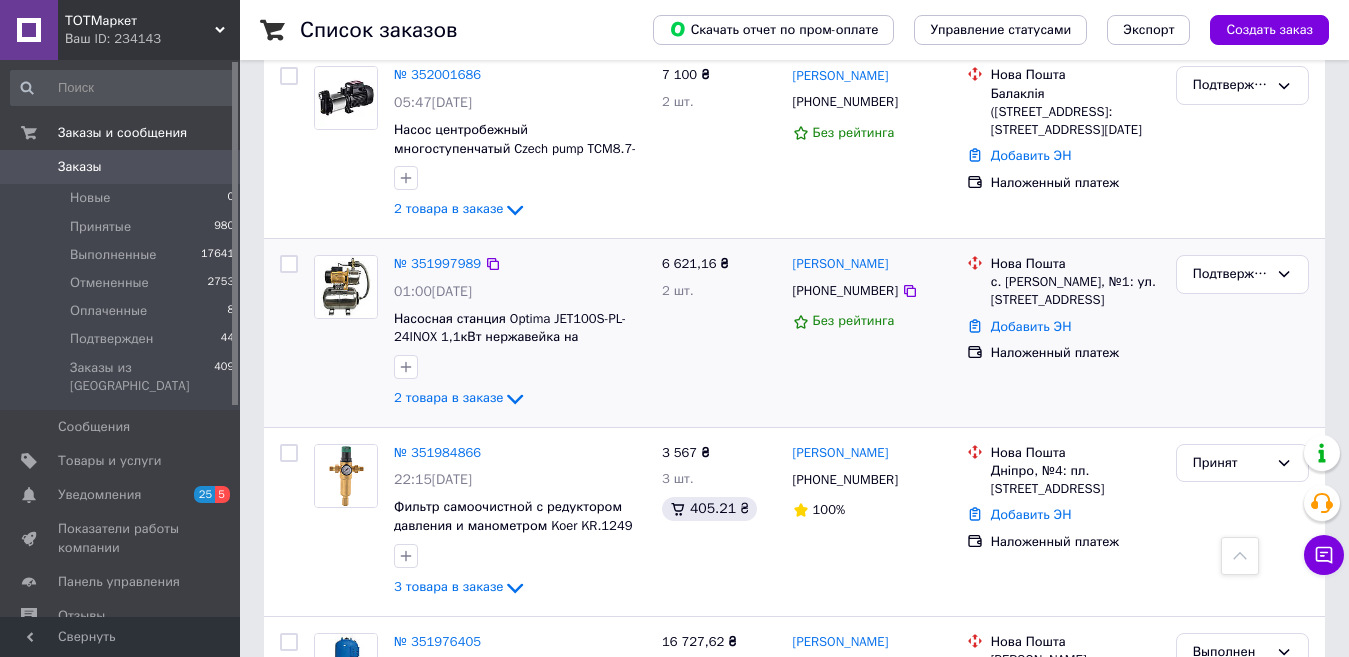click at bounding box center (520, 367) 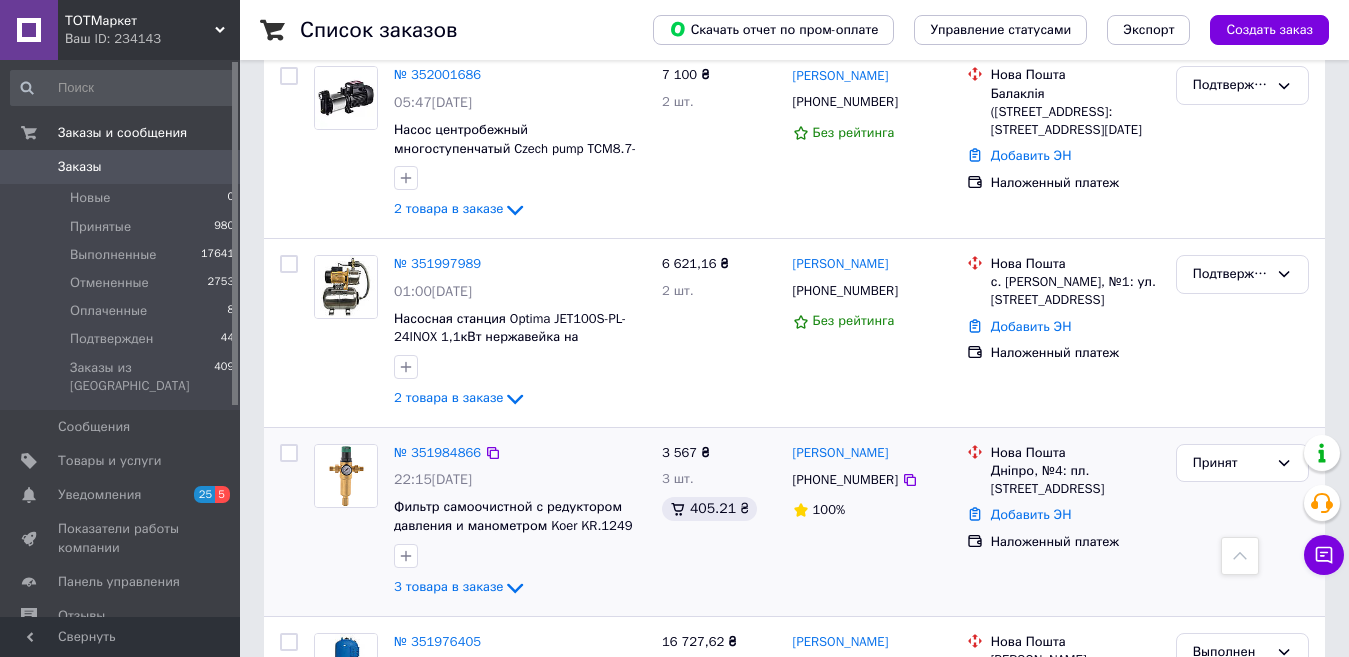 click at bounding box center [520, 556] 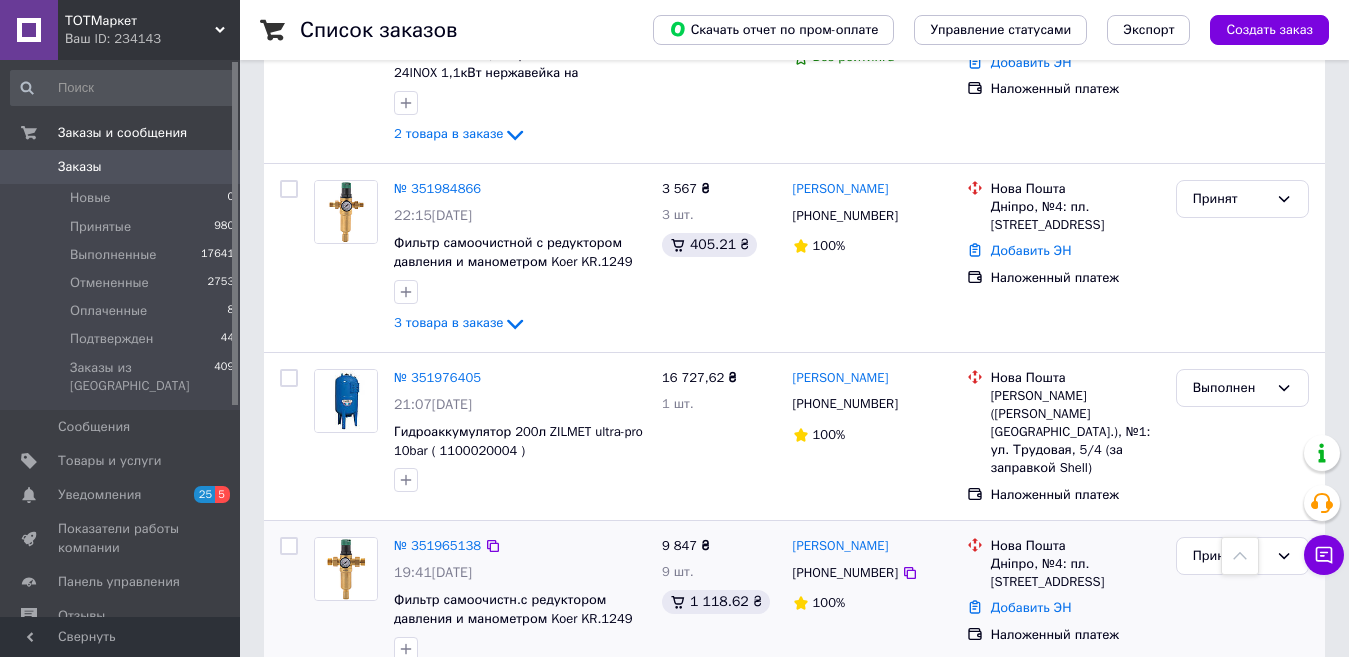 scroll, scrollTop: 1800, scrollLeft: 0, axis: vertical 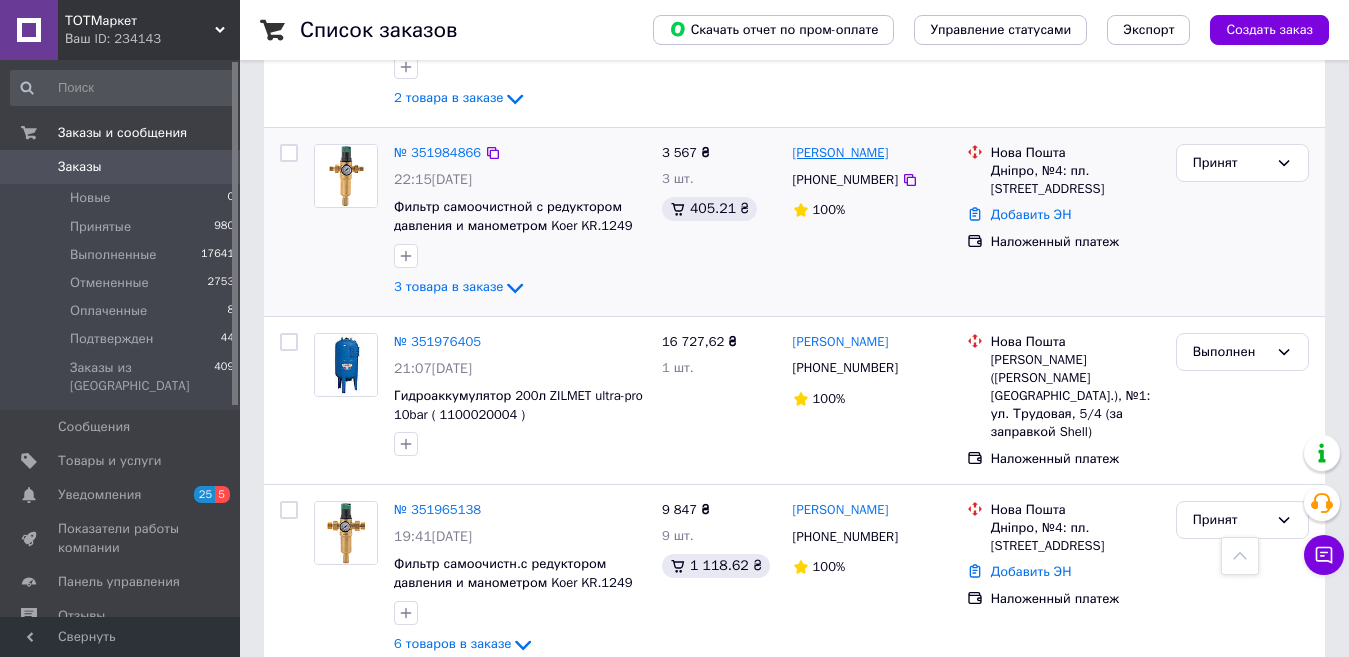 click on "[PERSON_NAME]" at bounding box center [841, 153] 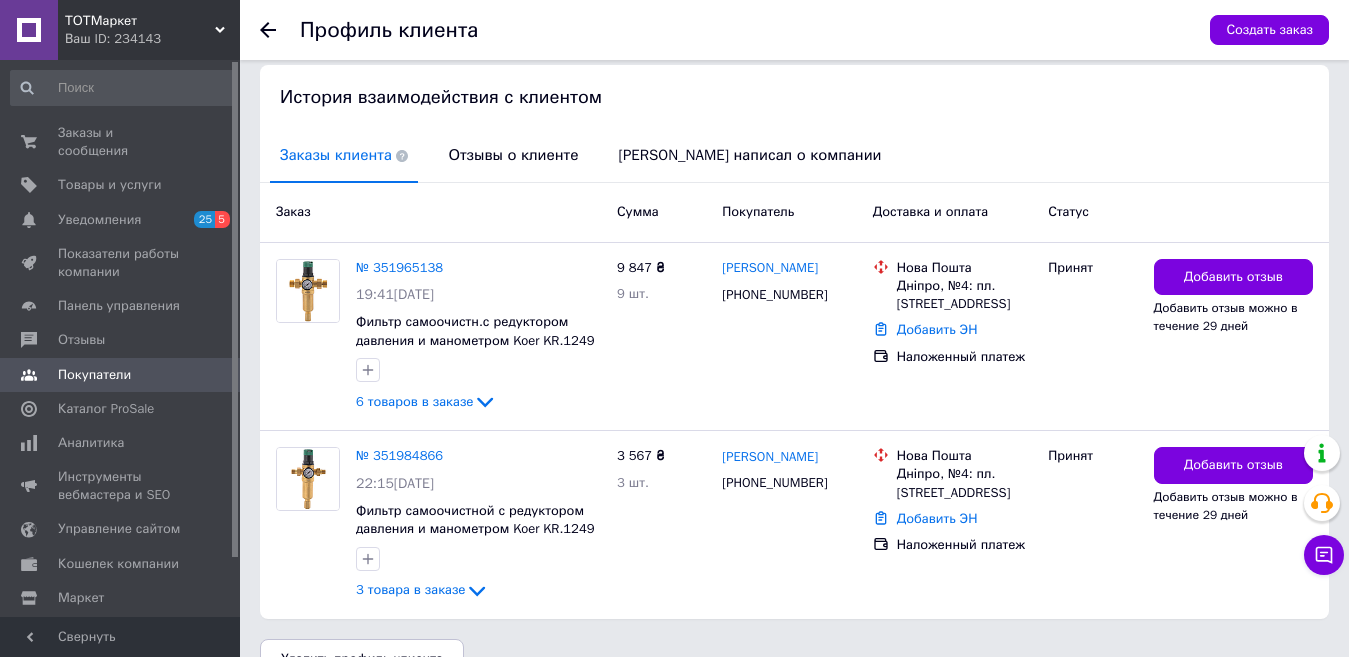scroll, scrollTop: 414, scrollLeft: 0, axis: vertical 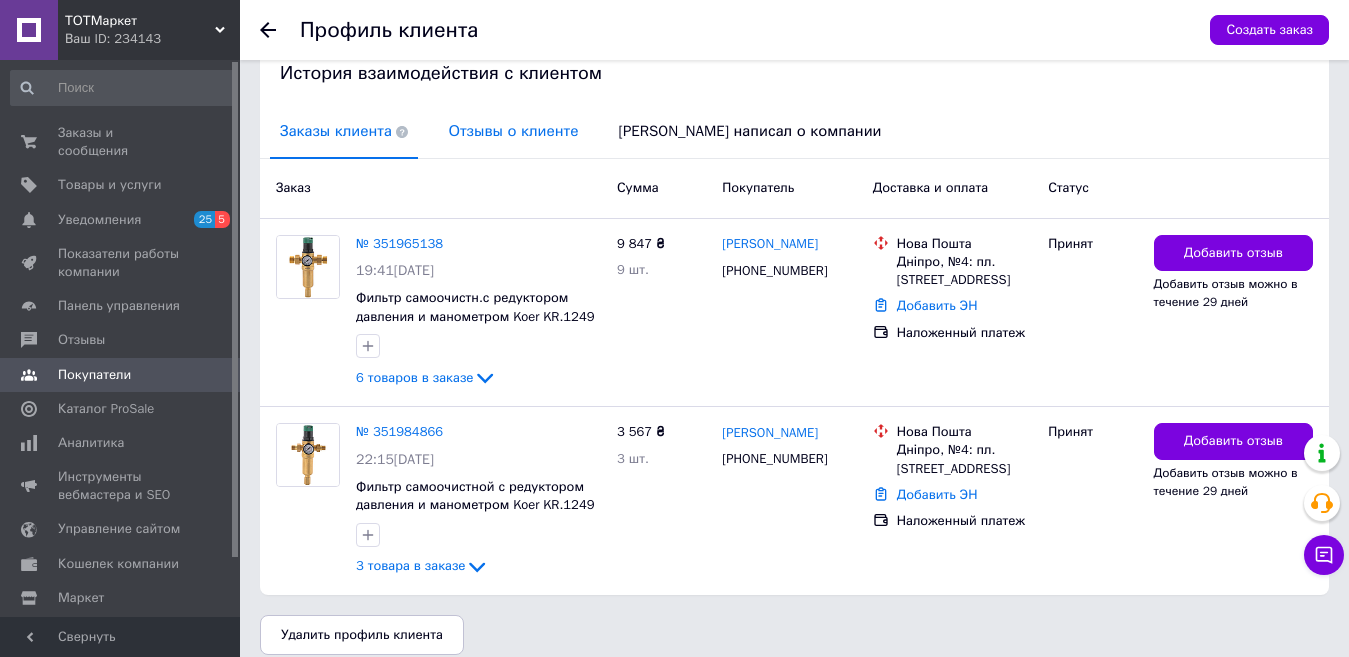 click on "Отзывы о клиенте" at bounding box center (513, 131) 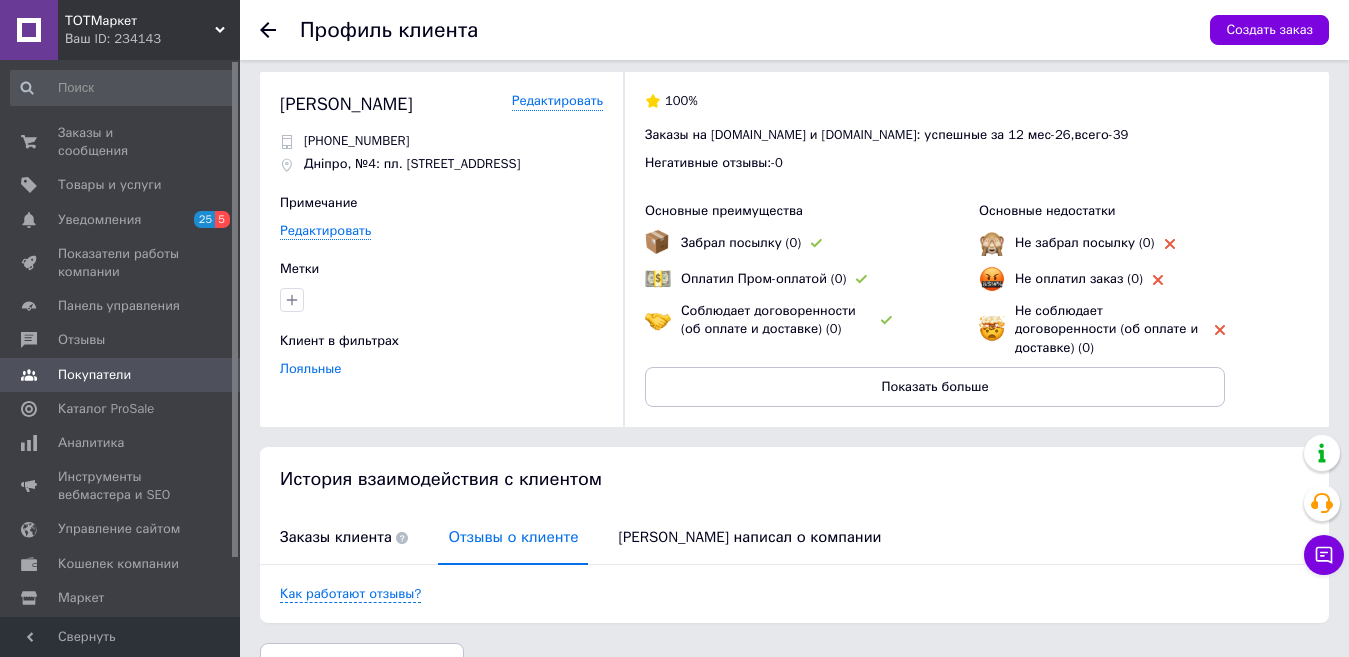 scroll, scrollTop: 0, scrollLeft: 0, axis: both 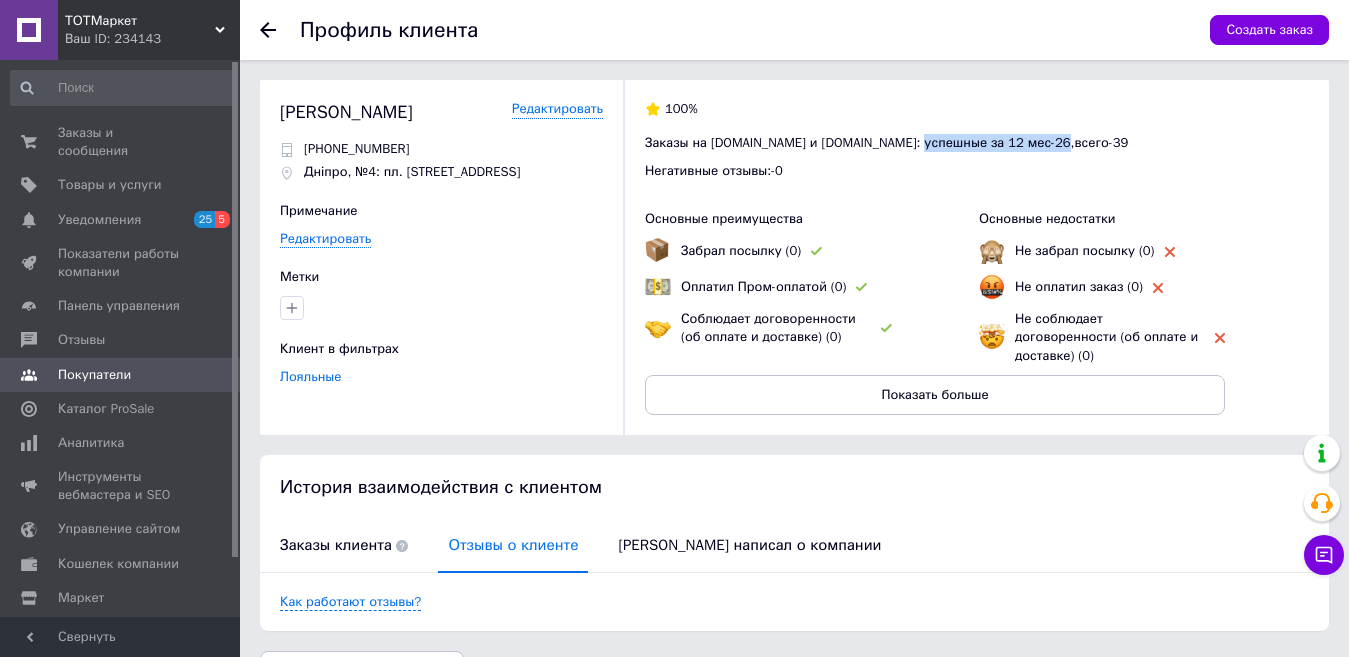 drag, startPoint x: 960, startPoint y: 139, endPoint x: 893, endPoint y: 144, distance: 67.18631 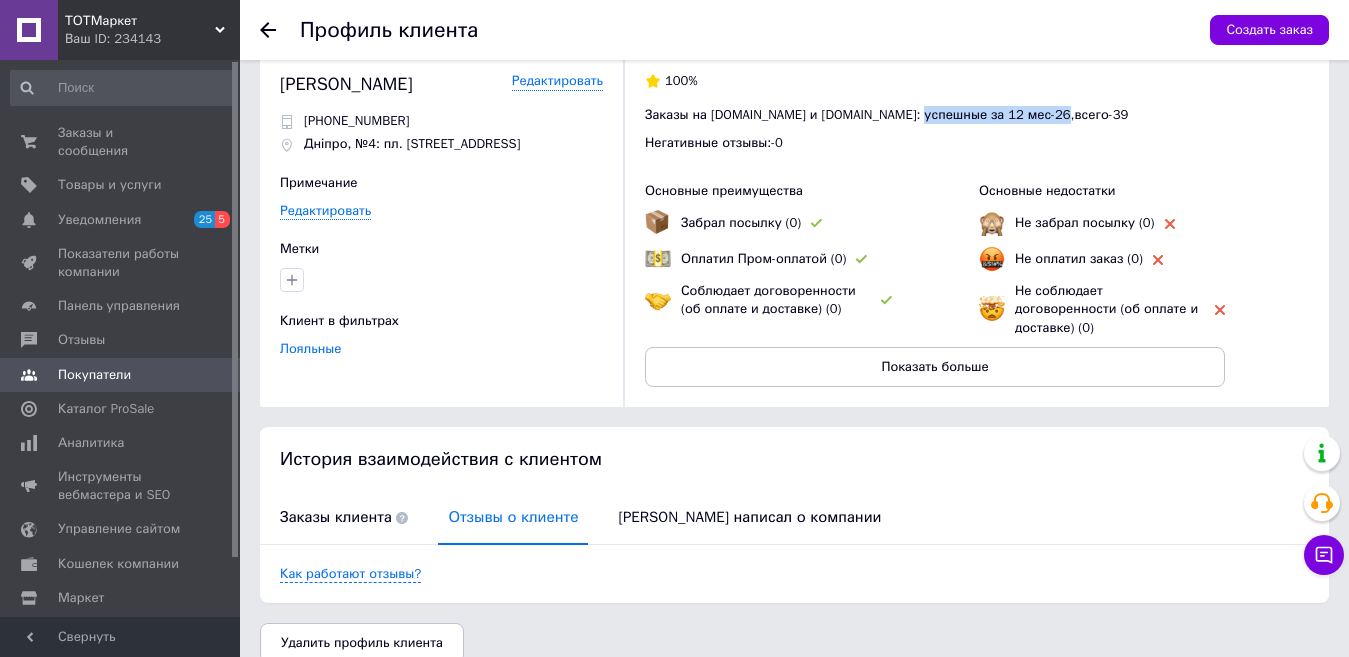 scroll, scrollTop: 36, scrollLeft: 0, axis: vertical 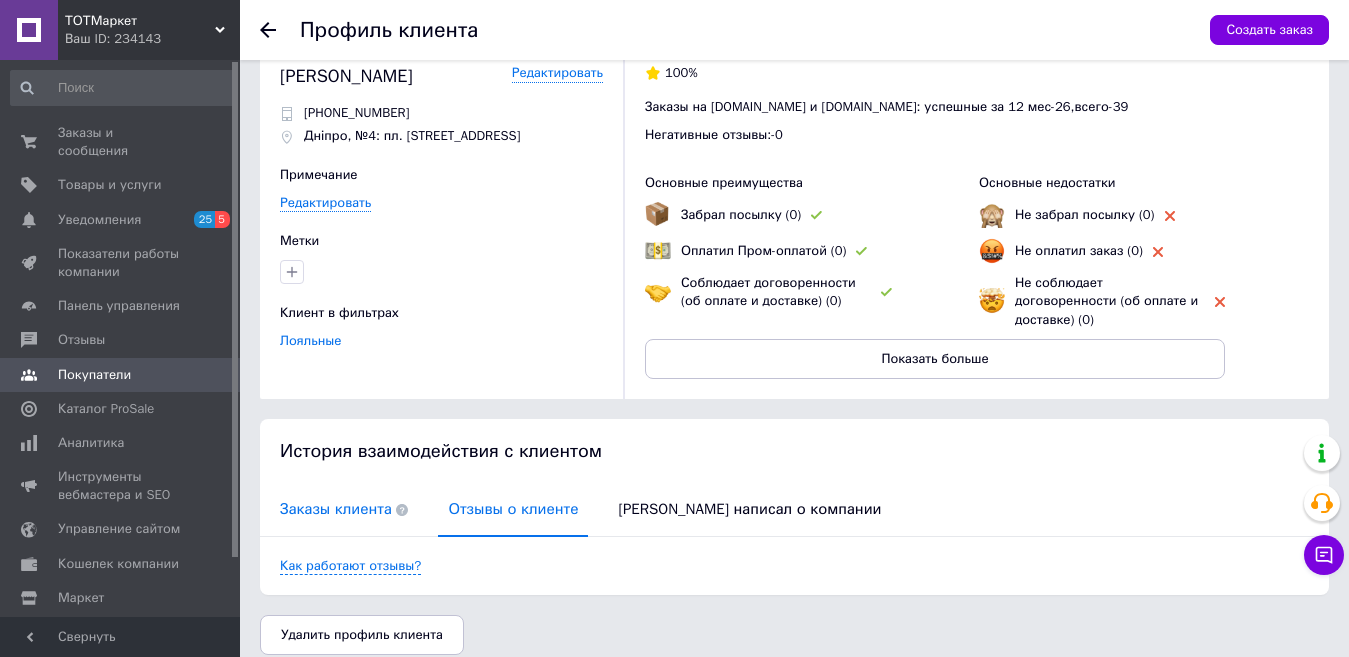 click on "Заказы клиента" at bounding box center [344, 509] 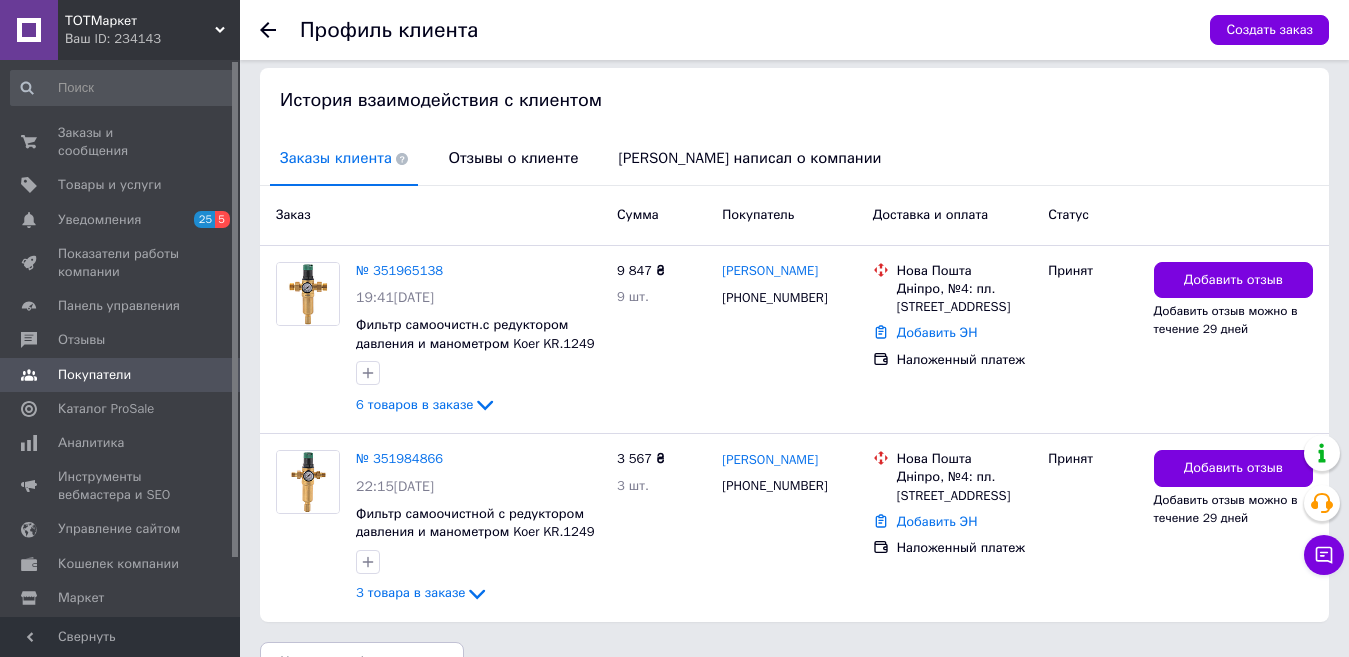 scroll, scrollTop: 414, scrollLeft: 0, axis: vertical 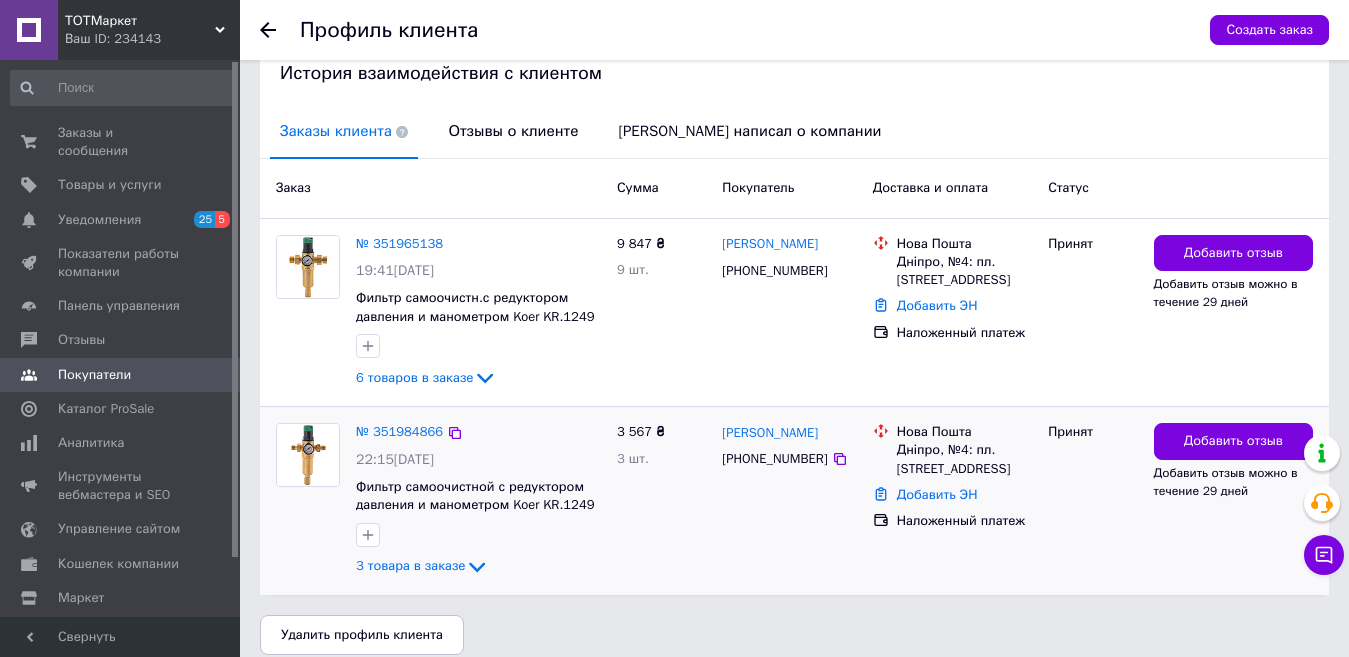 click on "[PHONE_NUMBER]" at bounding box center [774, 459] 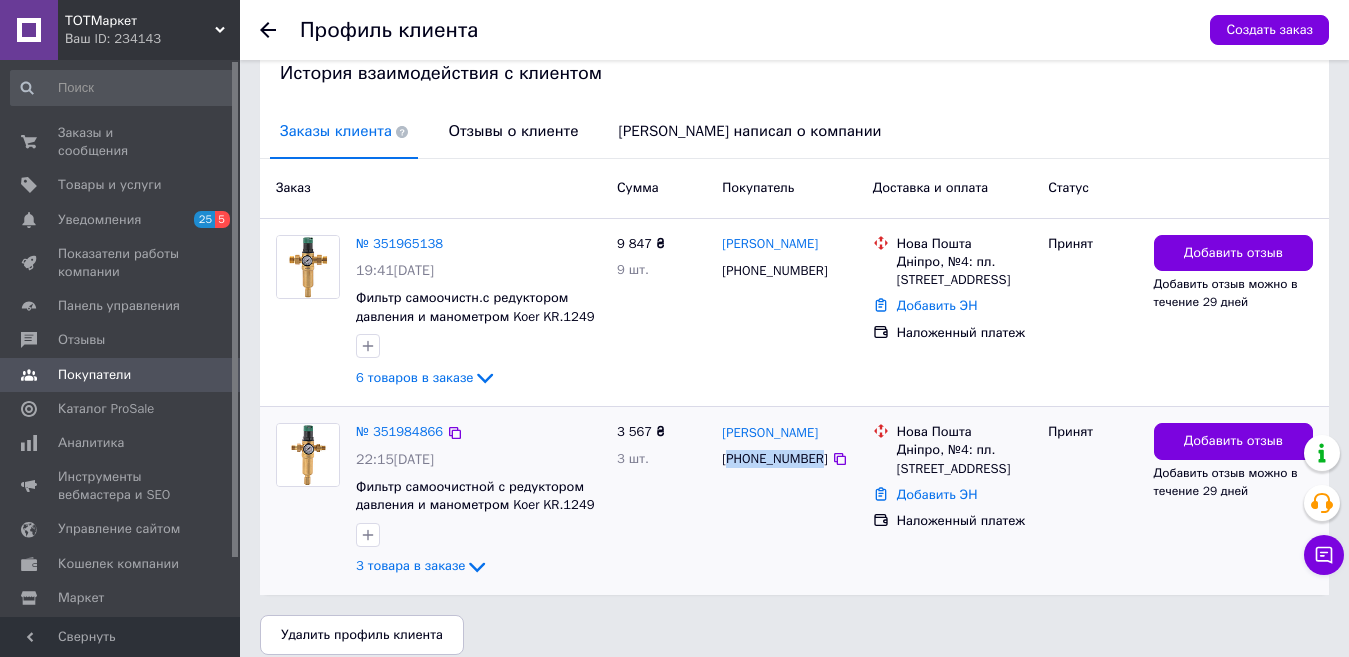 click on "[PHONE_NUMBER]" at bounding box center (774, 459) 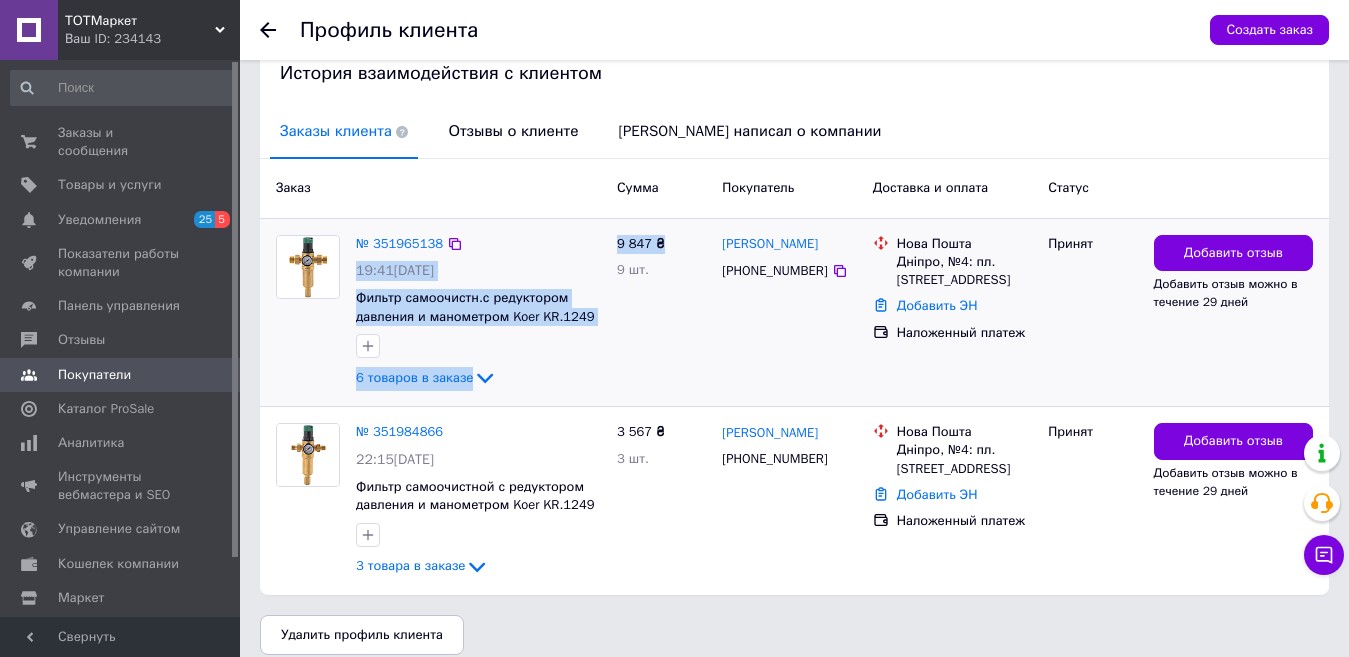 drag, startPoint x: 667, startPoint y: 231, endPoint x: 597, endPoint y: 229, distance: 70.028564 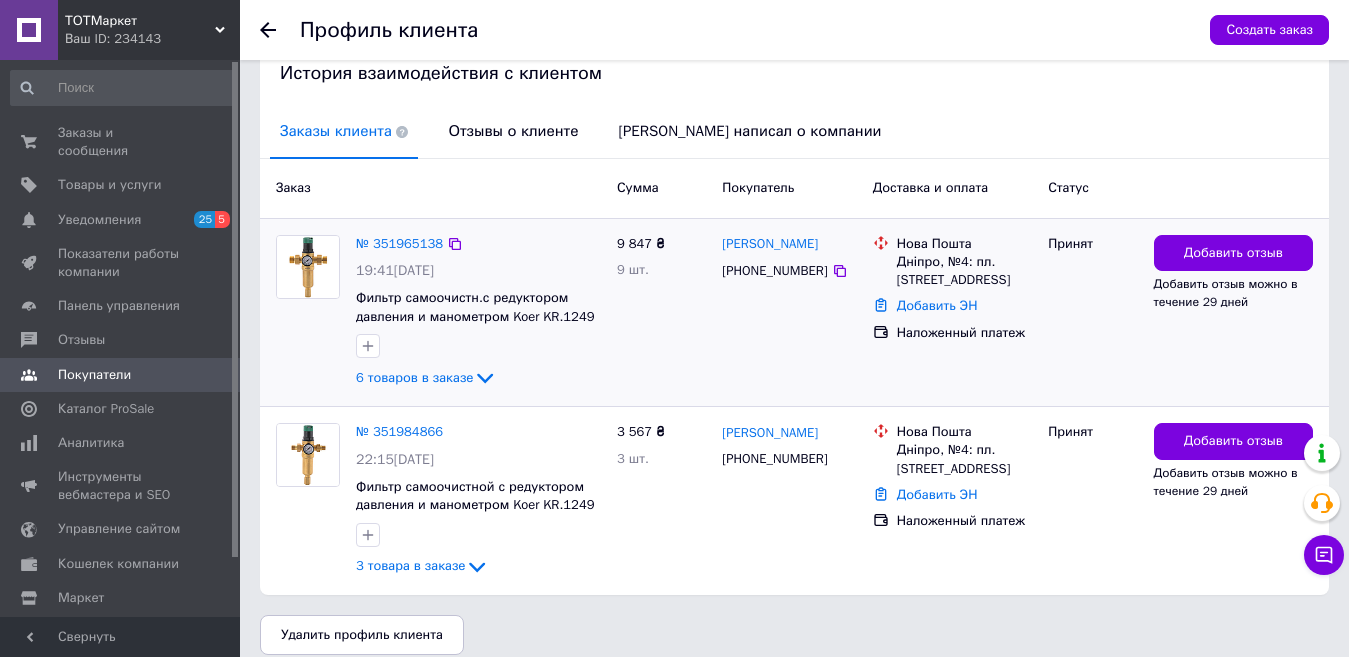 click on "9 847 ₴ 9 шт." at bounding box center [661, 313] 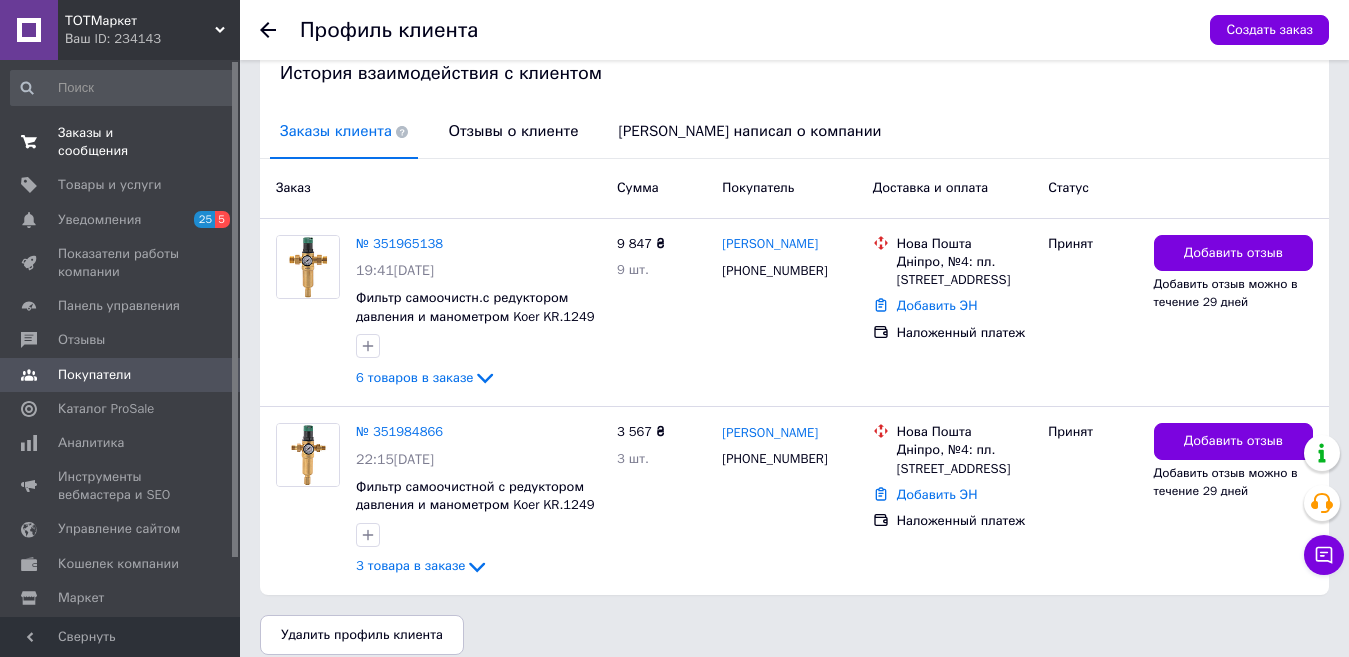 click on "Заказы и сообщения" at bounding box center (121, 142) 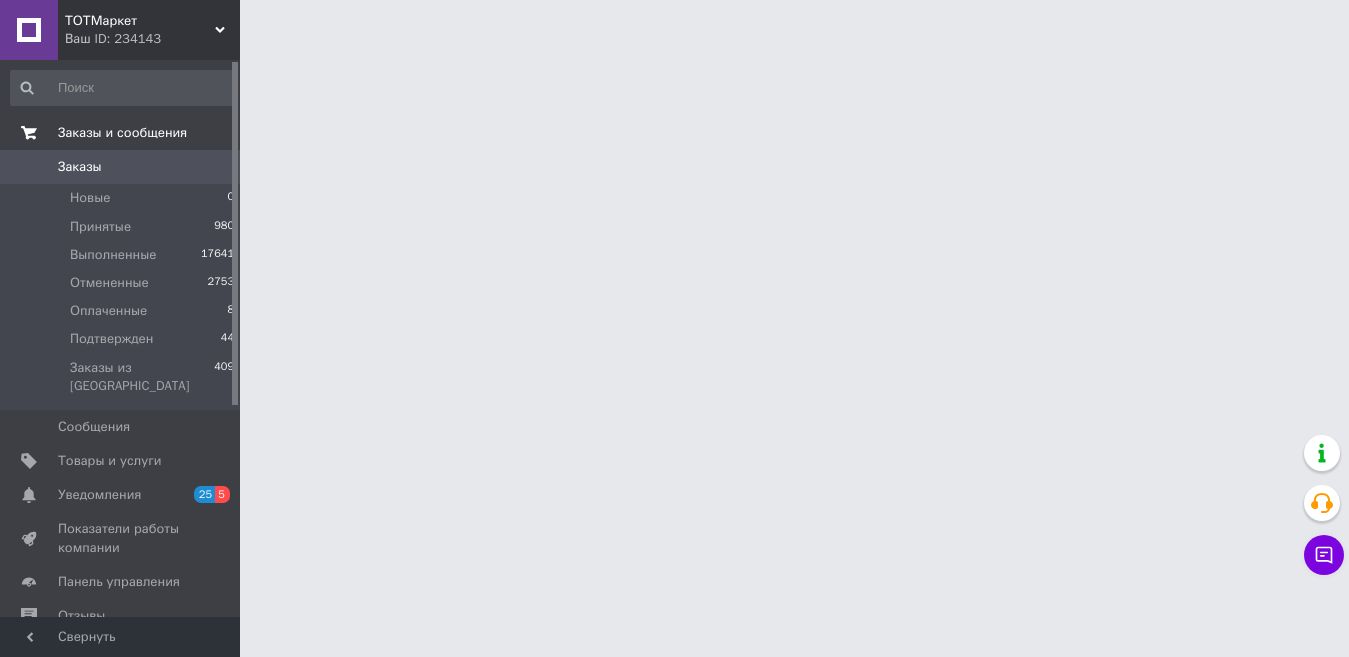 scroll, scrollTop: 0, scrollLeft: 0, axis: both 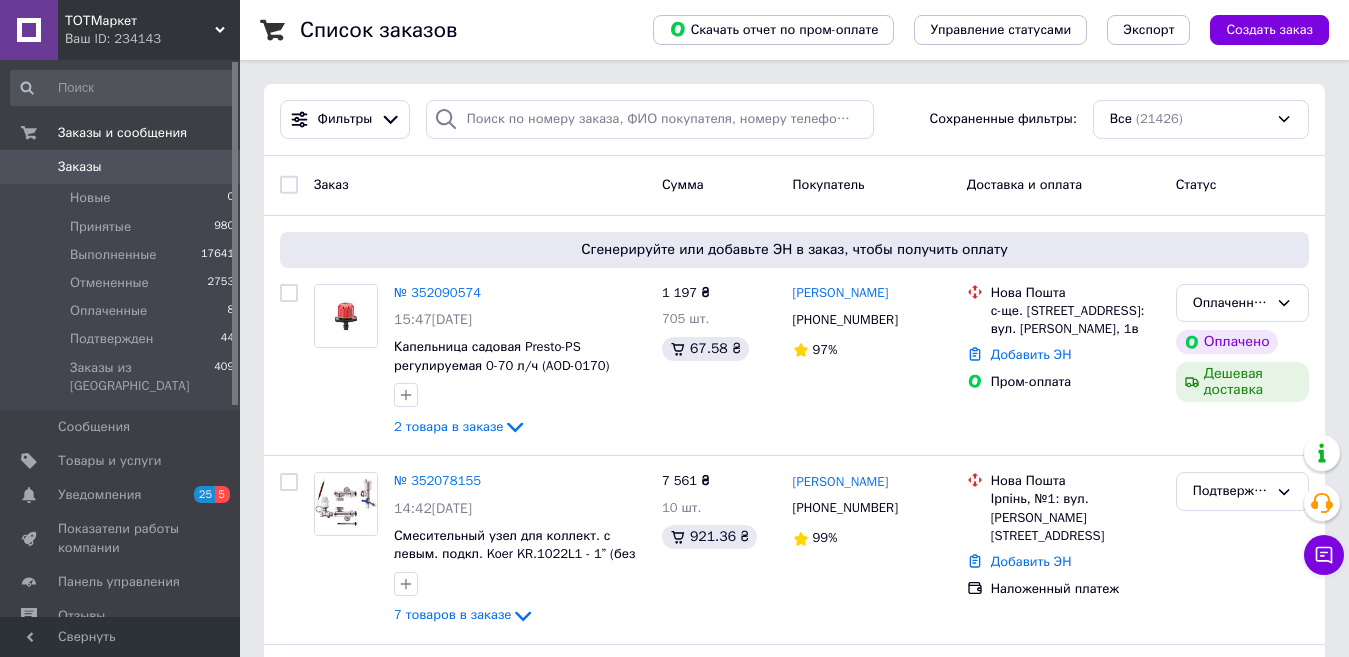 click on "Заказы" at bounding box center (80, 167) 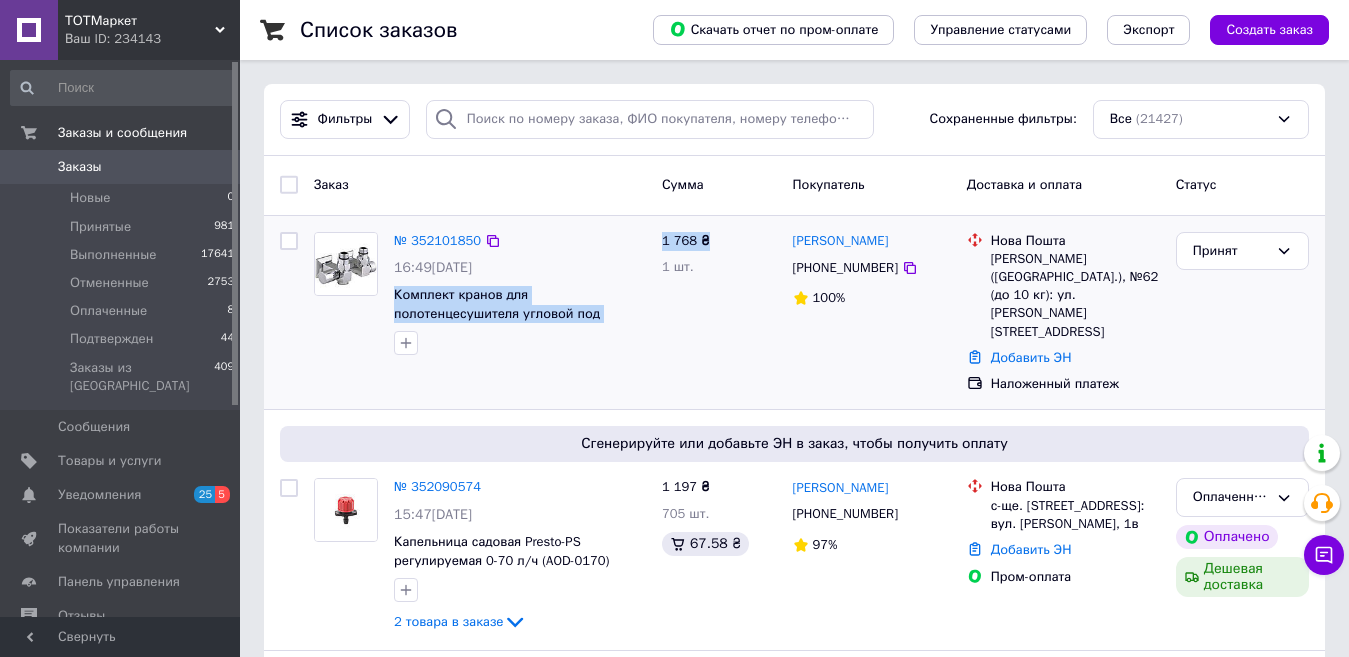 click on "№ 352101850 16:49[DATE] Комплект кранов для полотенцесушителя угловой под [PERSON_NAME] 1/2" TEN CUBE 1 768 ₴ 1 шт. [PERSON_NAME] [PHONE_NUMBER] 100% [GEOGRAPHIC_DATA][PERSON_NAME] ([GEOGRAPHIC_DATA].), №62 (до 10 кг): ул. [PERSON_NAME][STREET_ADDRESS] Добавить ЭН Наложенный платеж Принят" at bounding box center (794, 313) 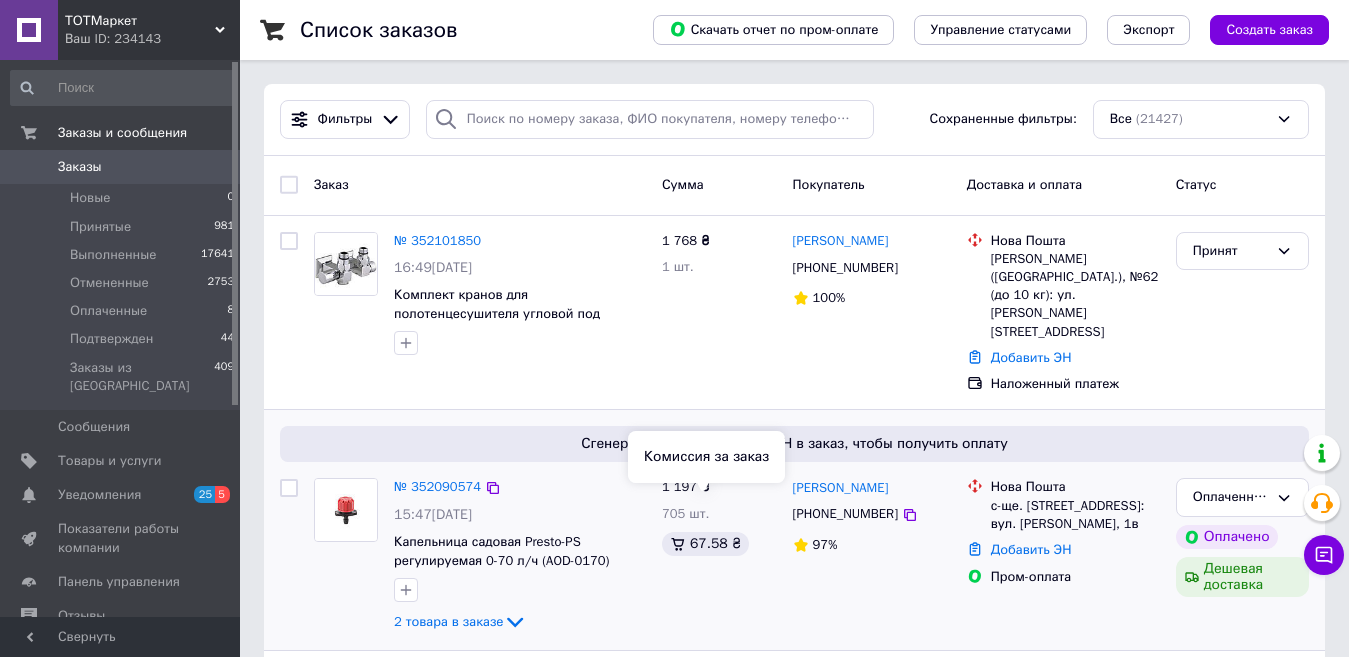 click on "67.58 ₴" at bounding box center [705, 544] 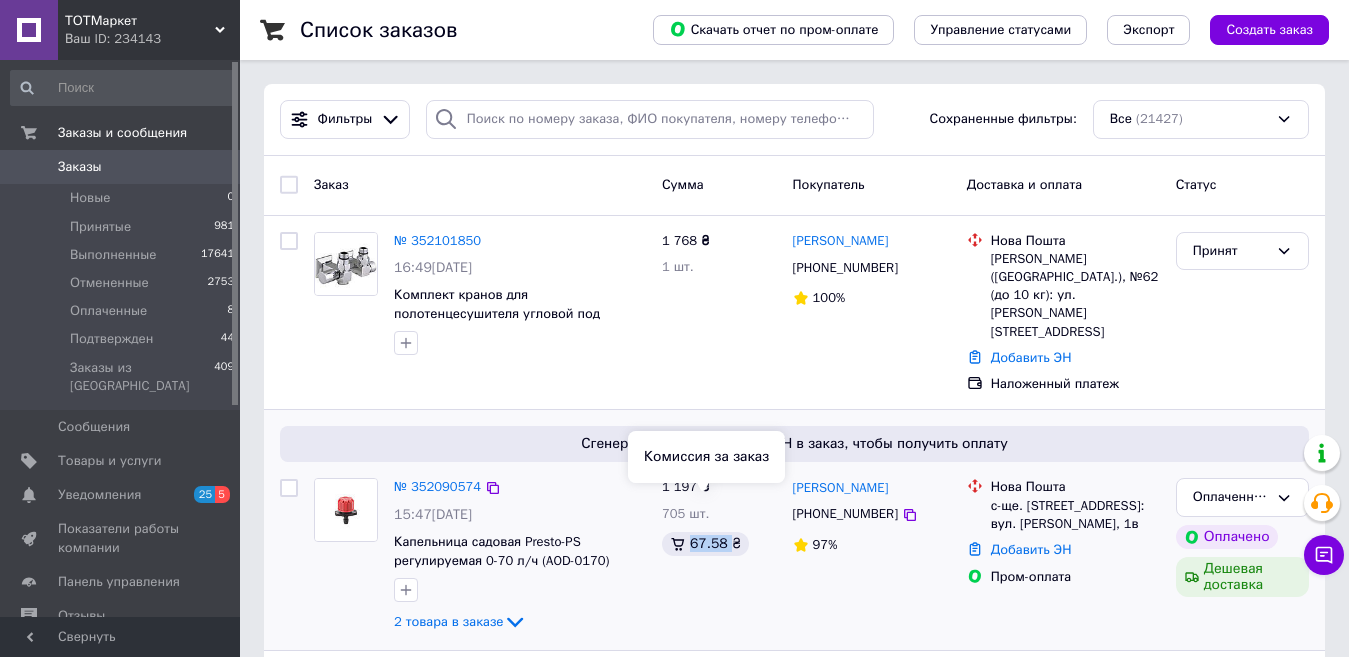 click on "67.58 ₴" at bounding box center [705, 544] 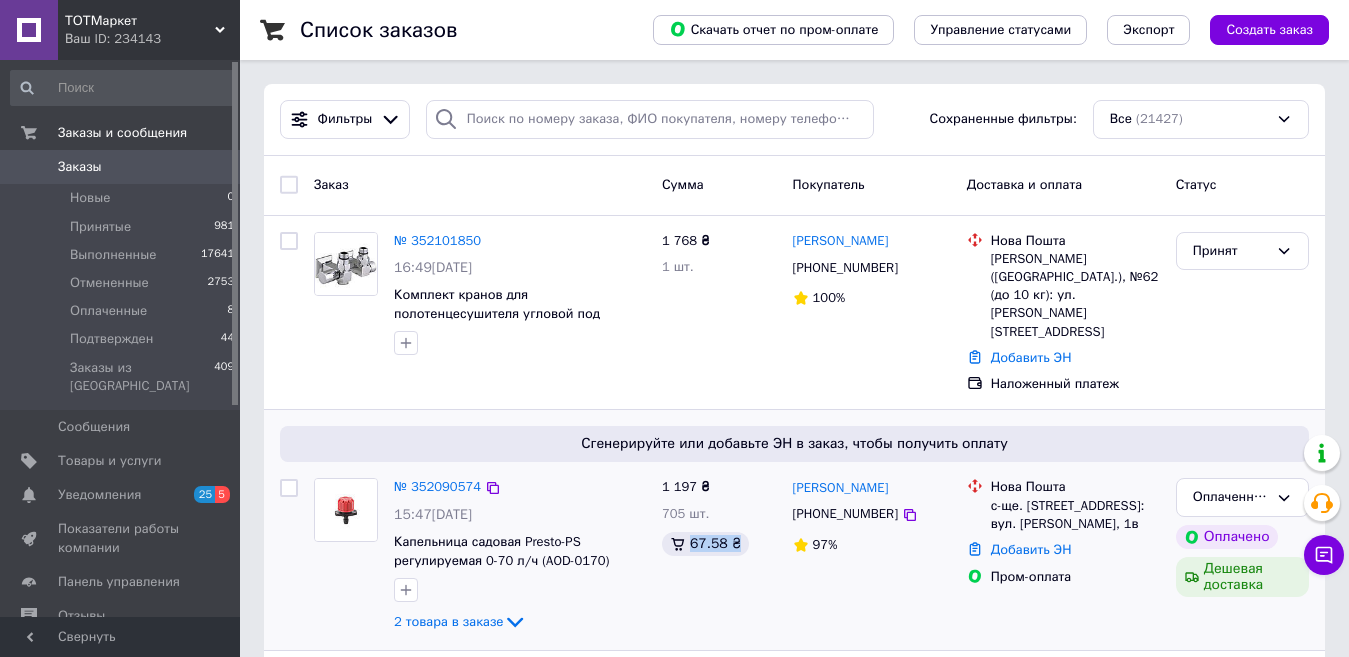 click on "1 197 ₴ 705 шт. 67.58 ₴" at bounding box center [719, 556] 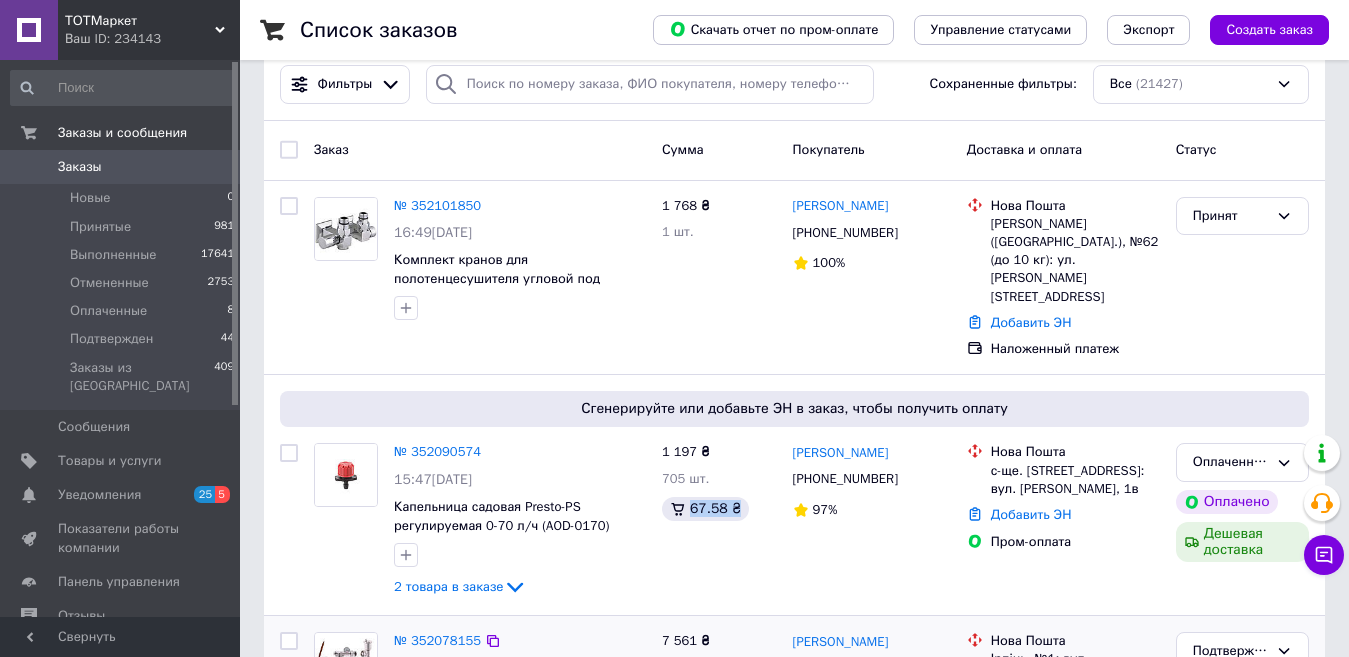scroll, scrollTop: 0, scrollLeft: 0, axis: both 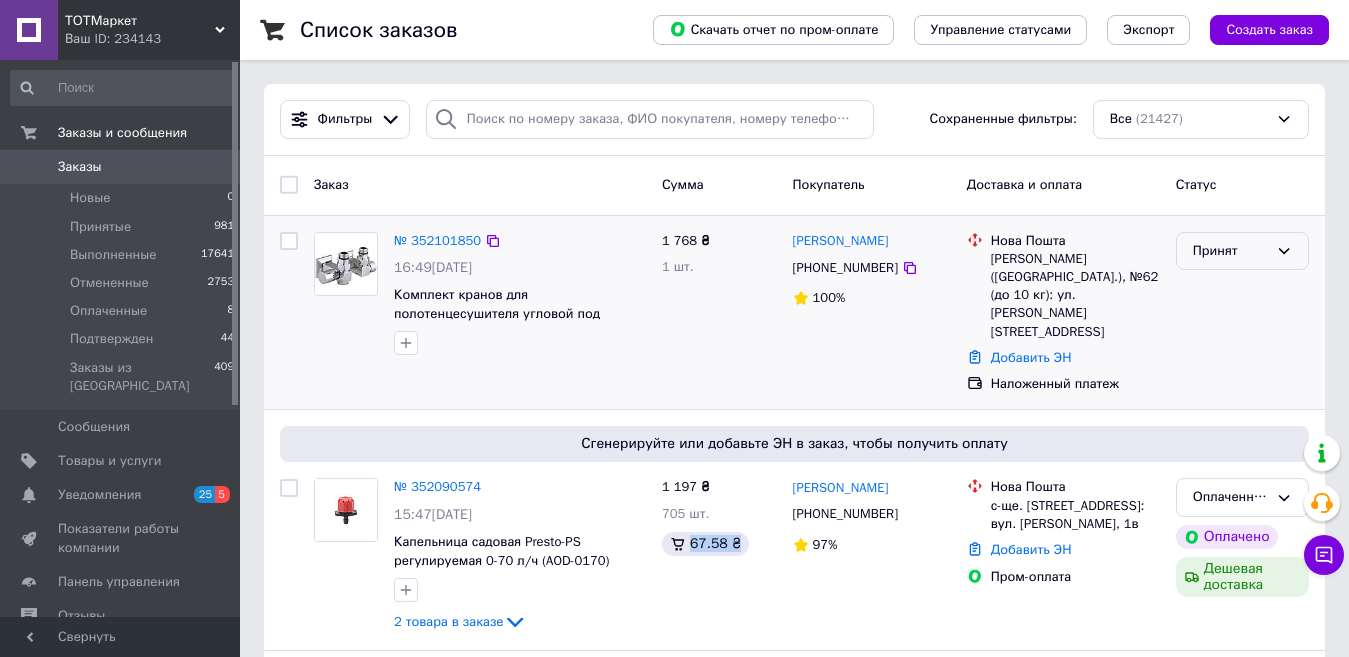 click on "Принят" at bounding box center [1242, 251] 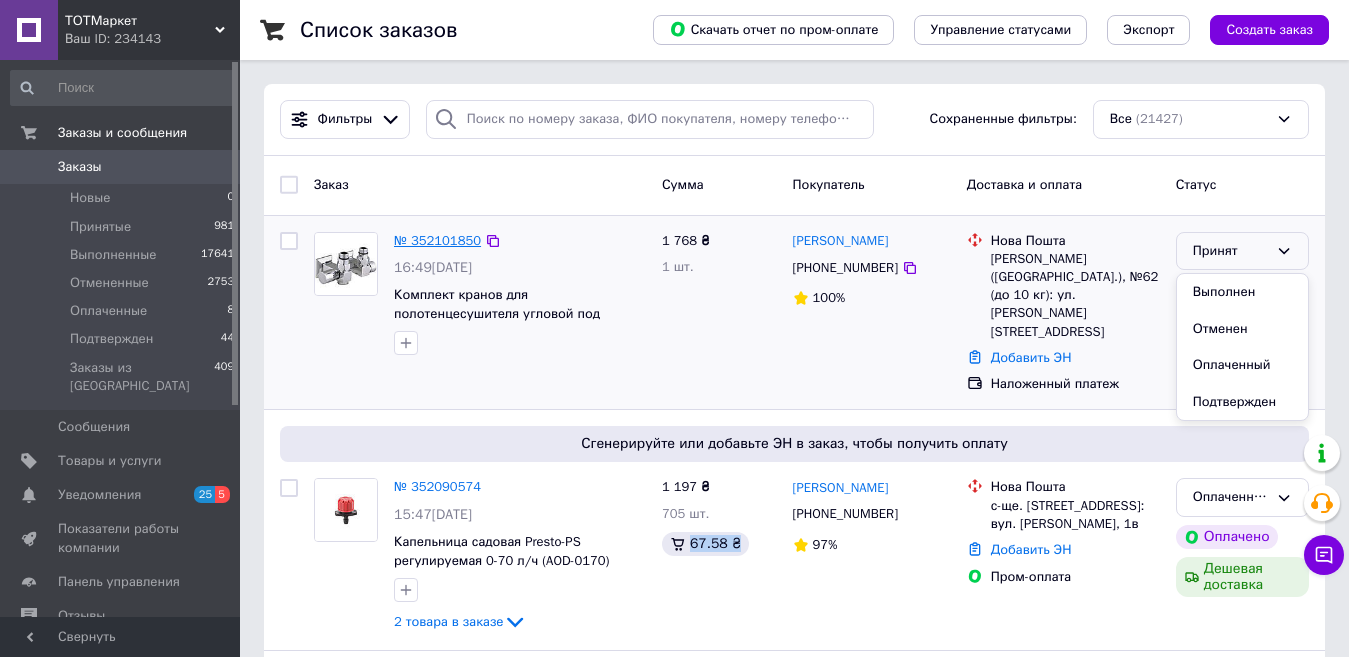click on "№ 352101850" at bounding box center [437, 240] 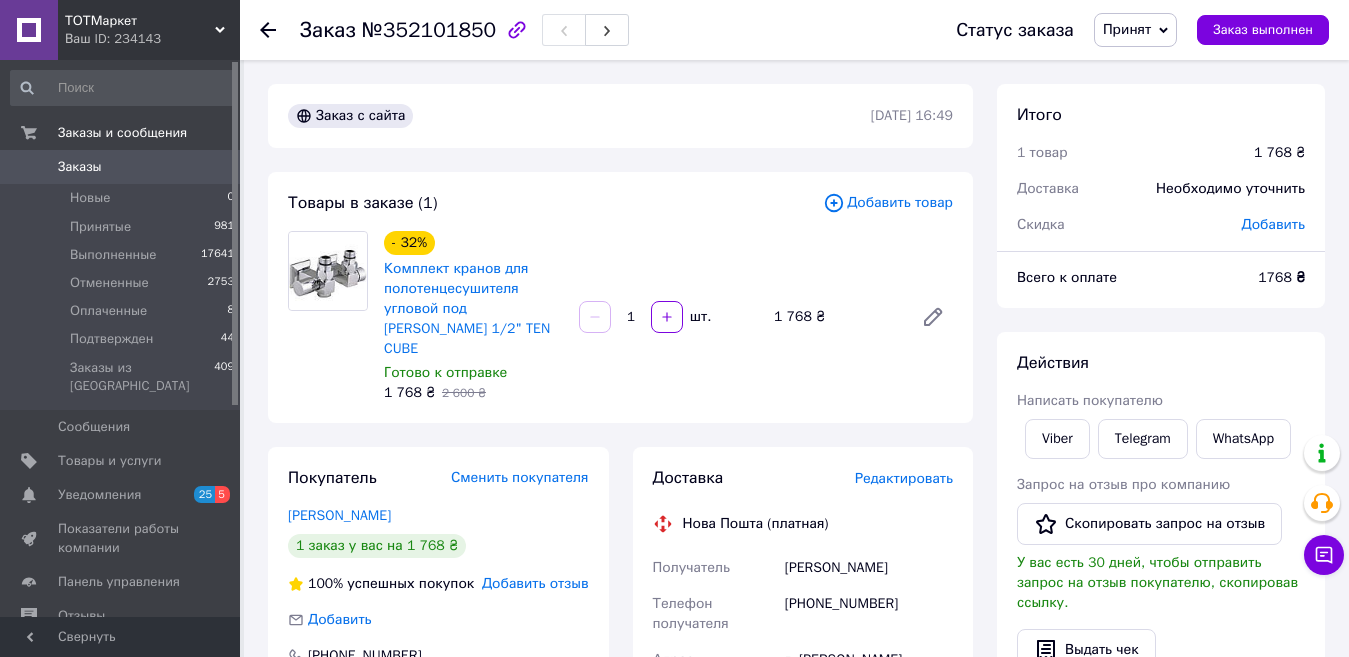 click on "Принят" at bounding box center [1127, 29] 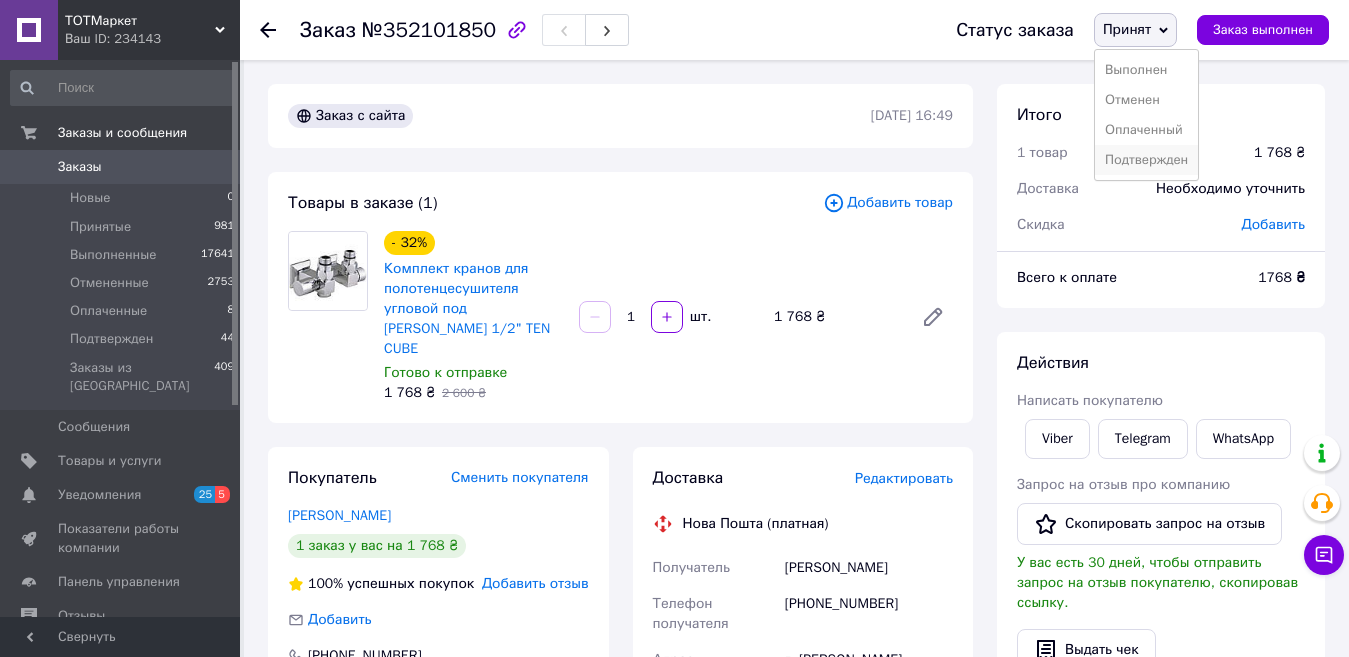 click on "Подтвержден" at bounding box center [1146, 160] 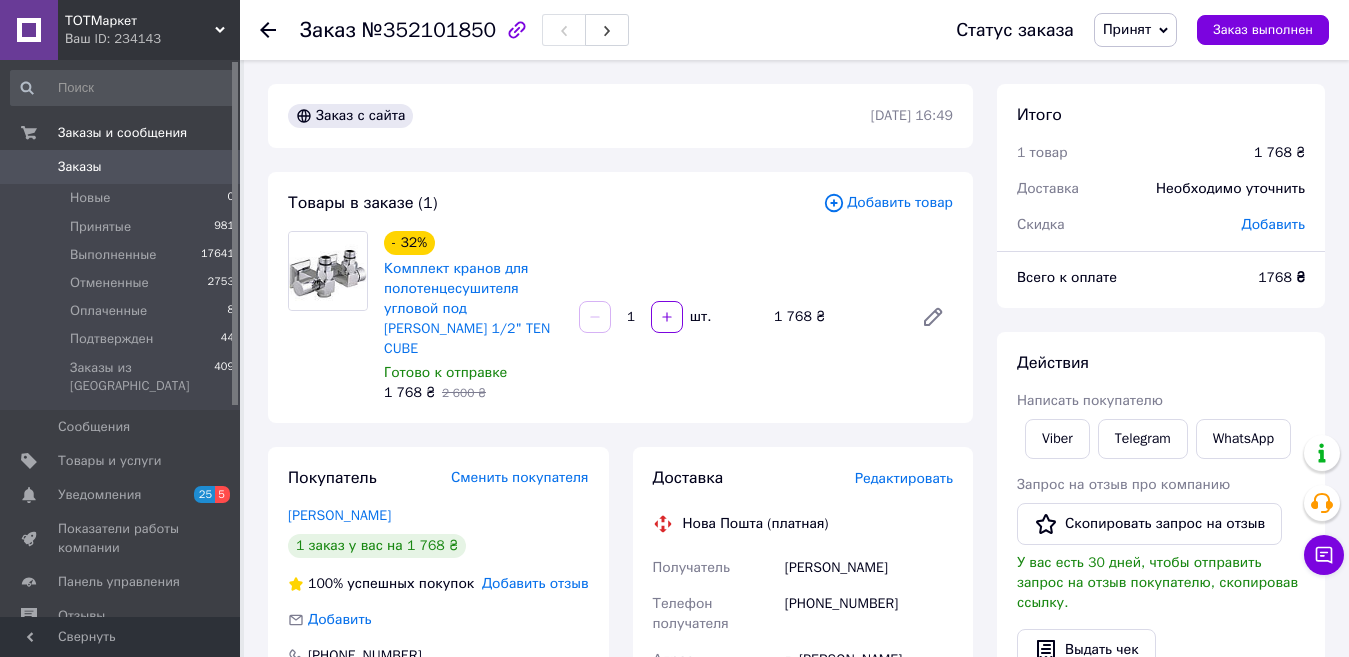 click on "Принят" at bounding box center [1127, 29] 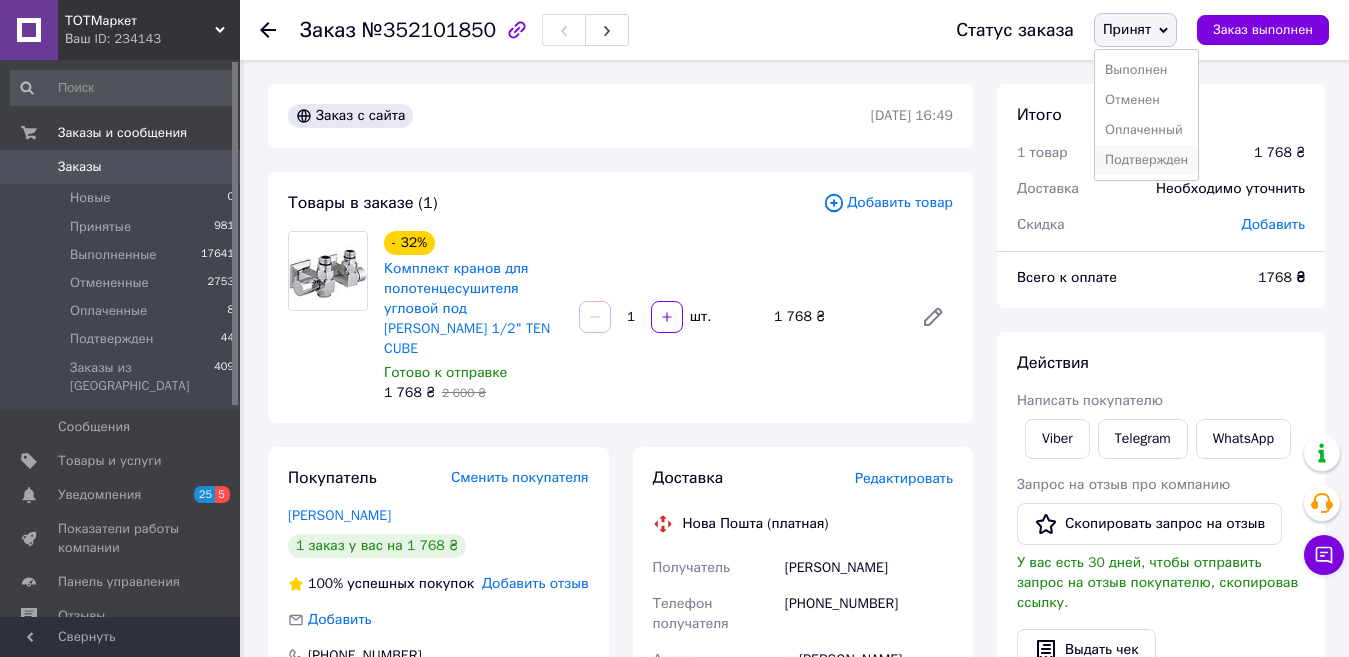 click on "Подтвержден" at bounding box center [1146, 160] 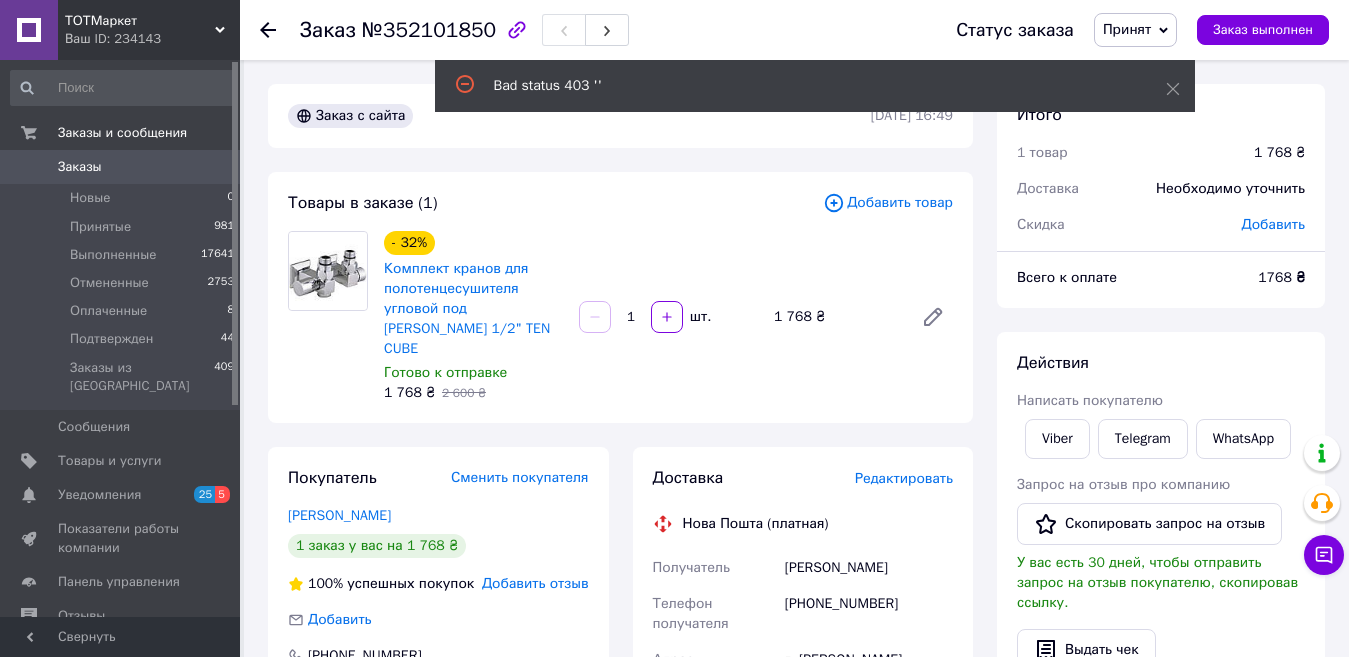 click on "Заказы" at bounding box center (80, 167) 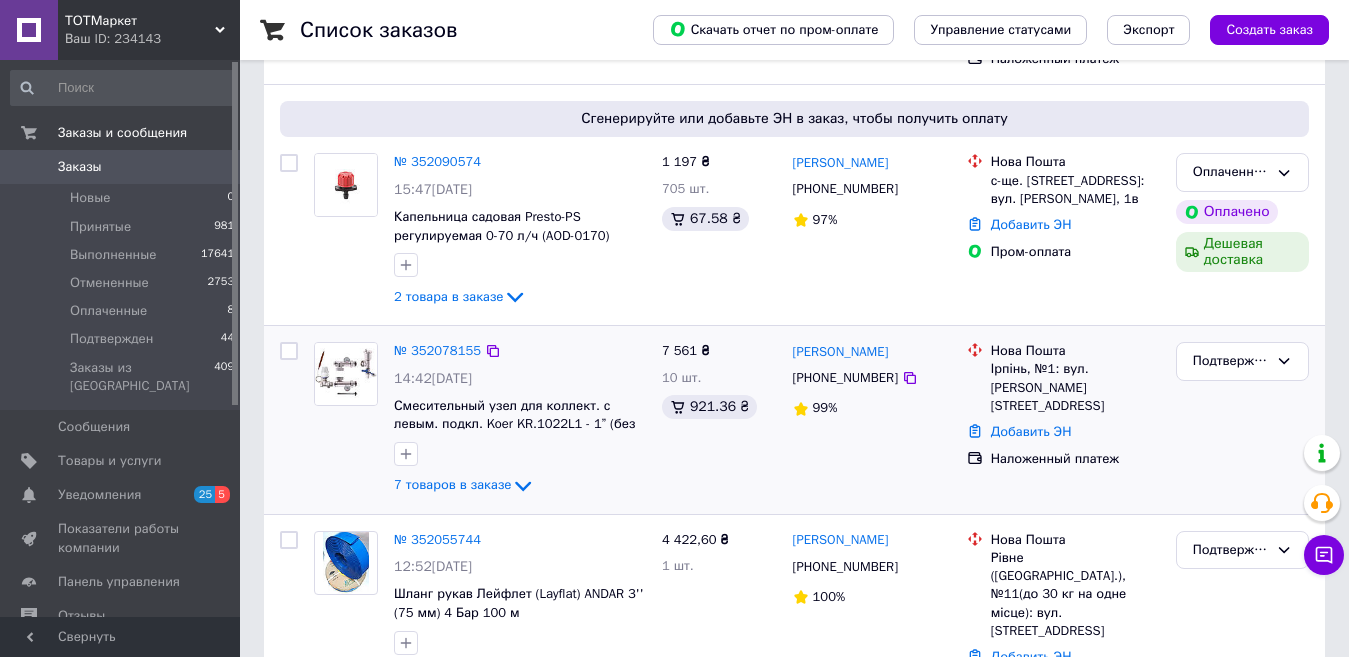 scroll, scrollTop: 500, scrollLeft: 0, axis: vertical 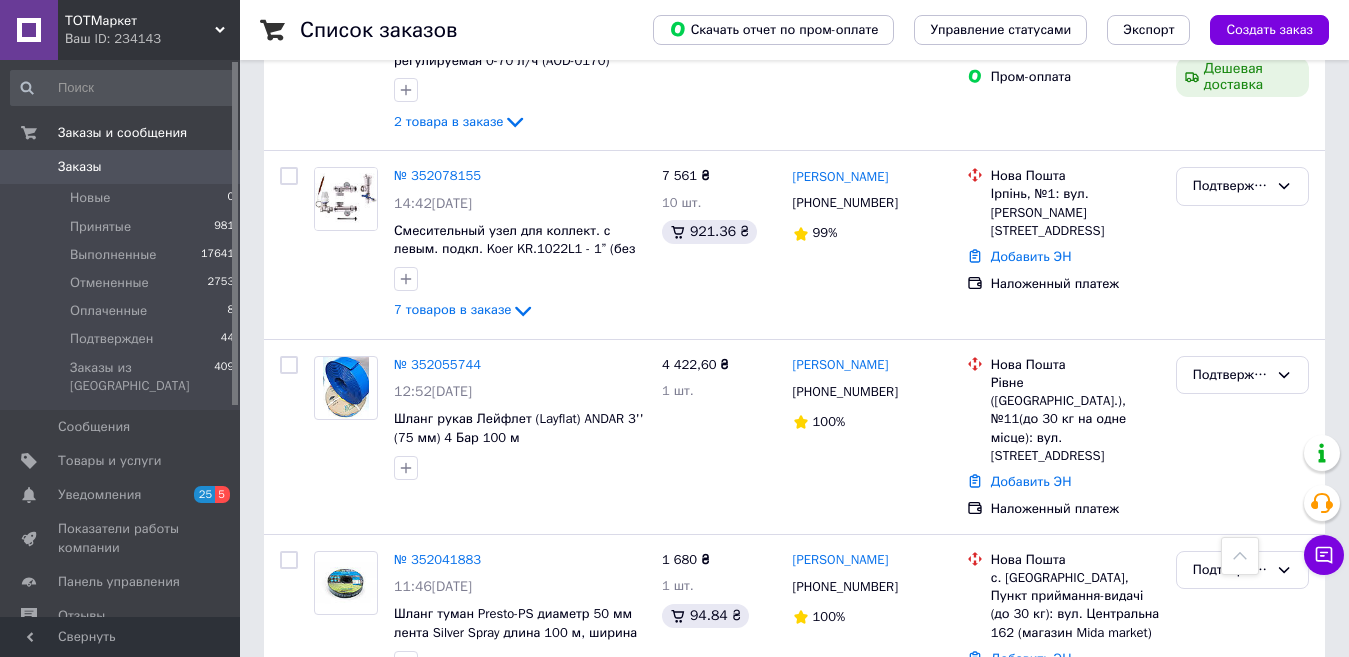 click on "Заказы" at bounding box center (80, 167) 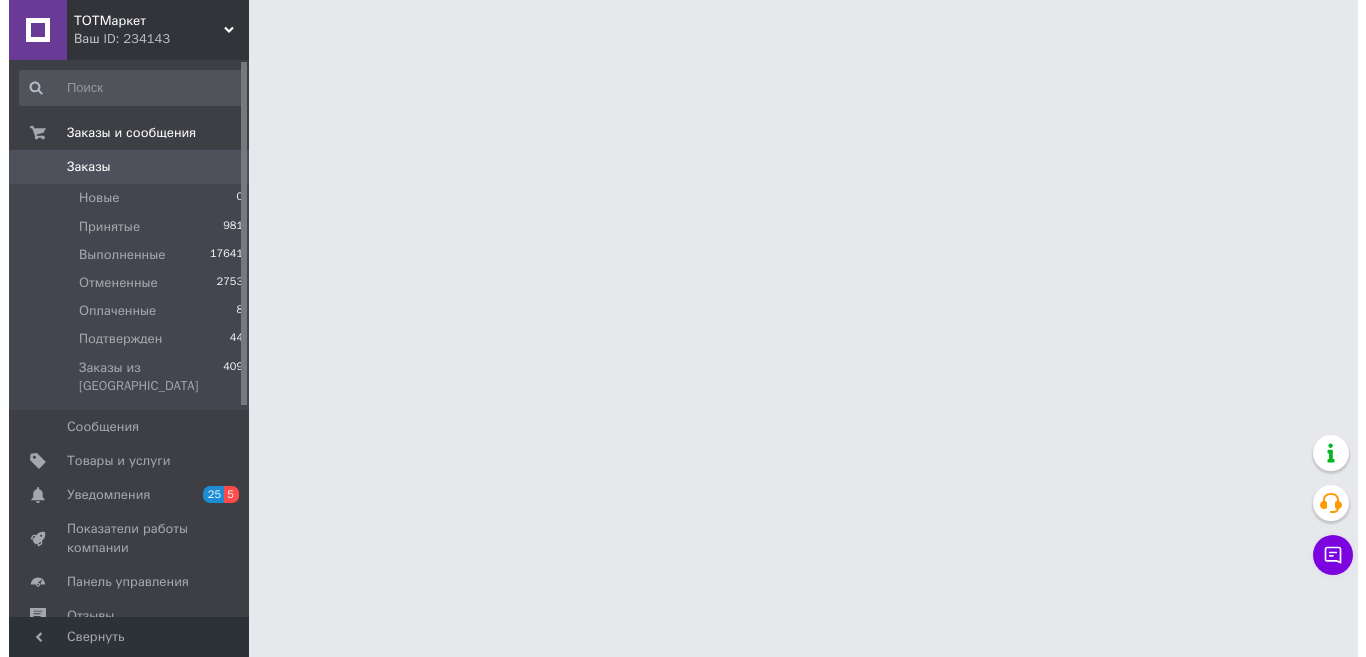 scroll, scrollTop: 0, scrollLeft: 0, axis: both 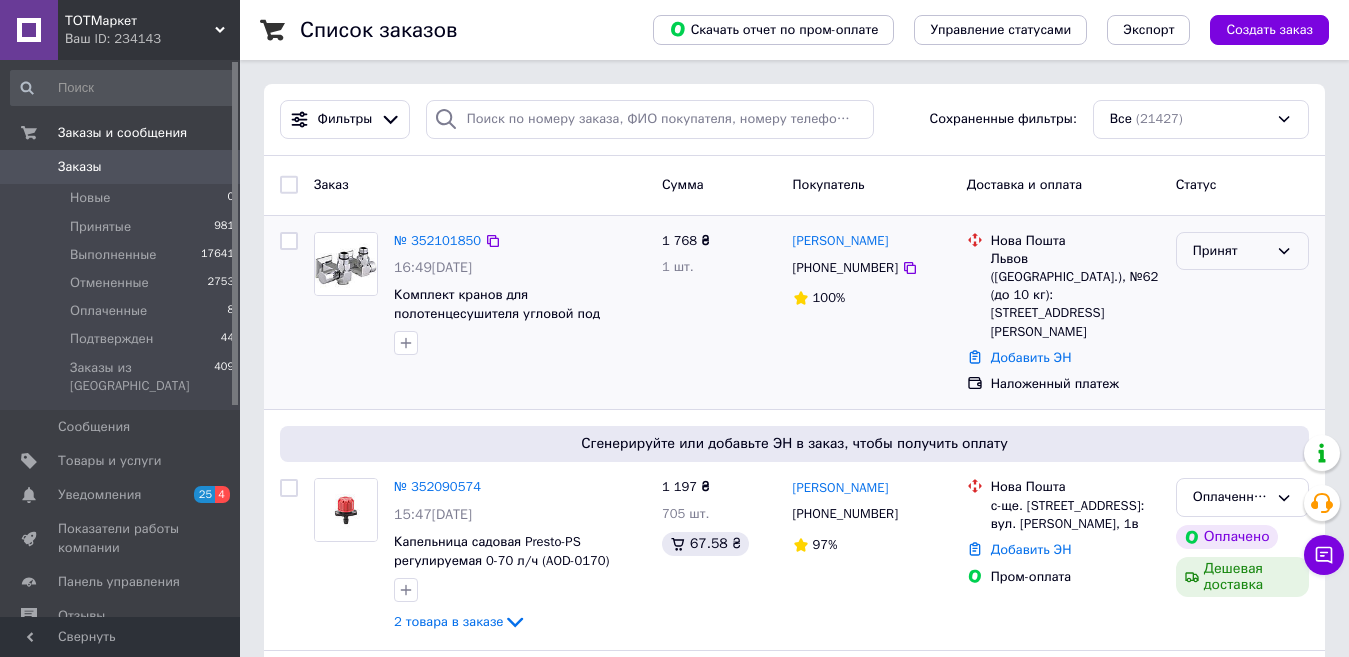 drag, startPoint x: 1209, startPoint y: 239, endPoint x: 1206, endPoint y: 250, distance: 11.401754 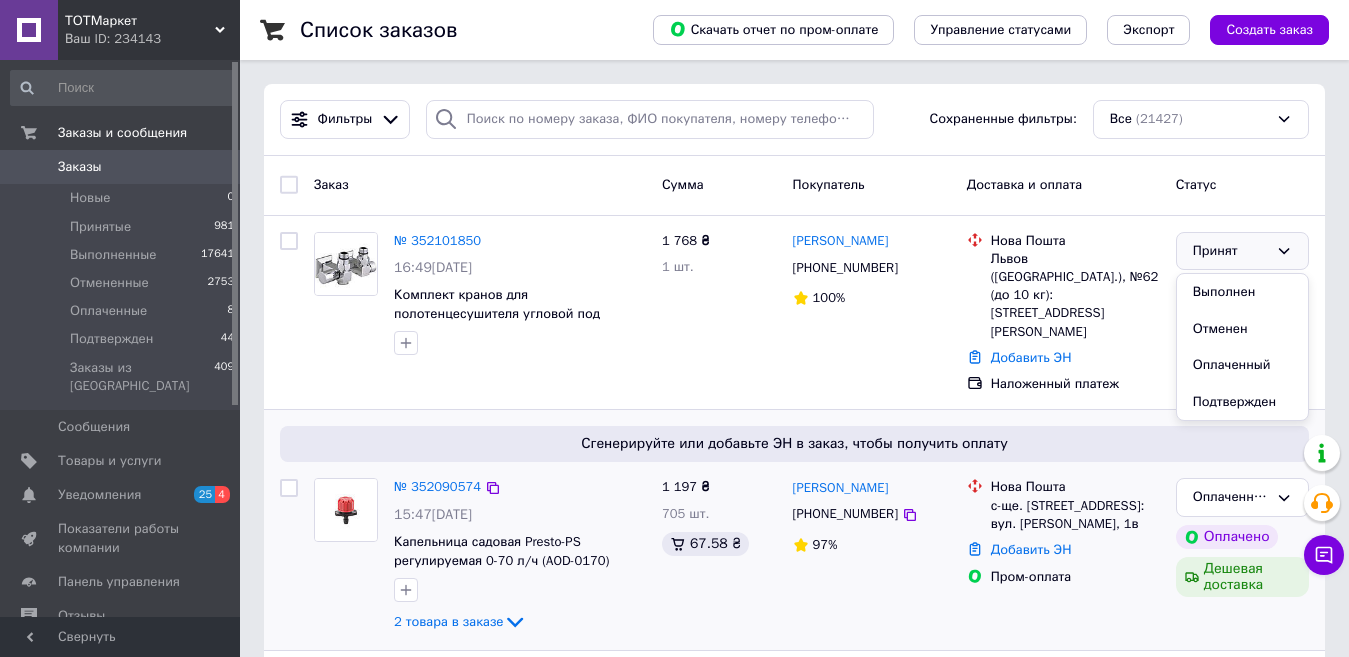 click on "Подтвержден" at bounding box center (1242, 402) 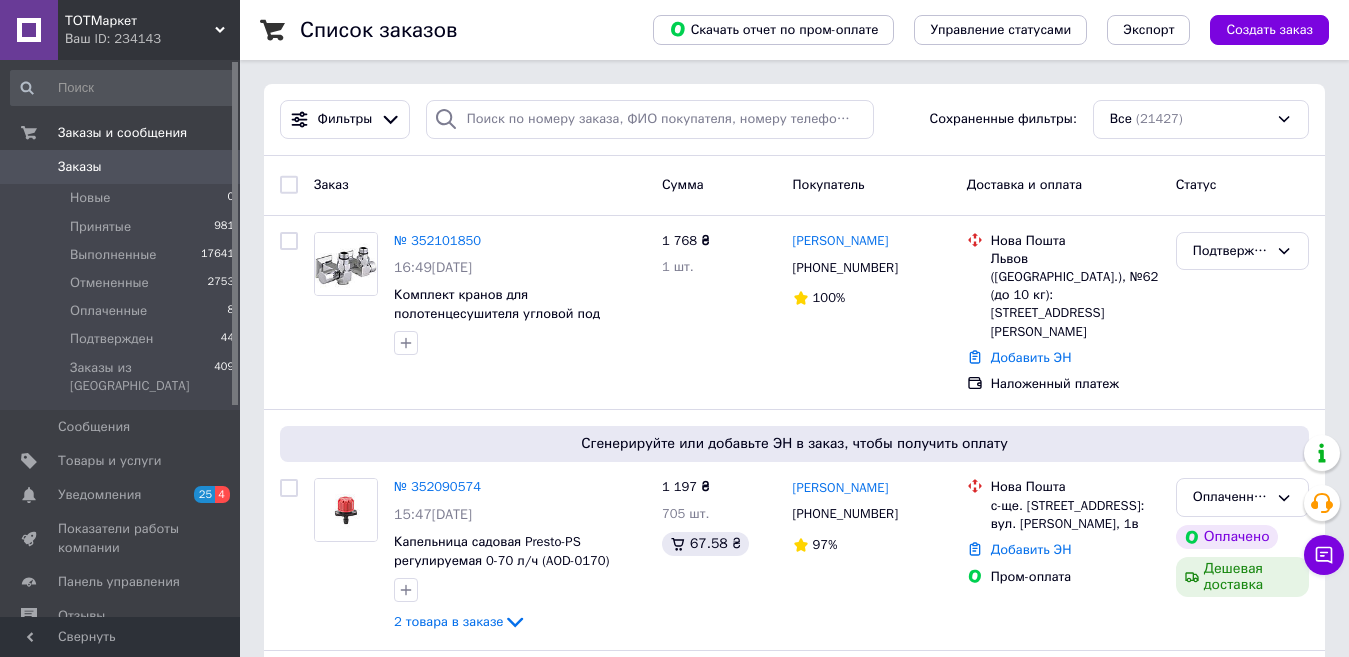 click on "Заказы" at bounding box center [121, 167] 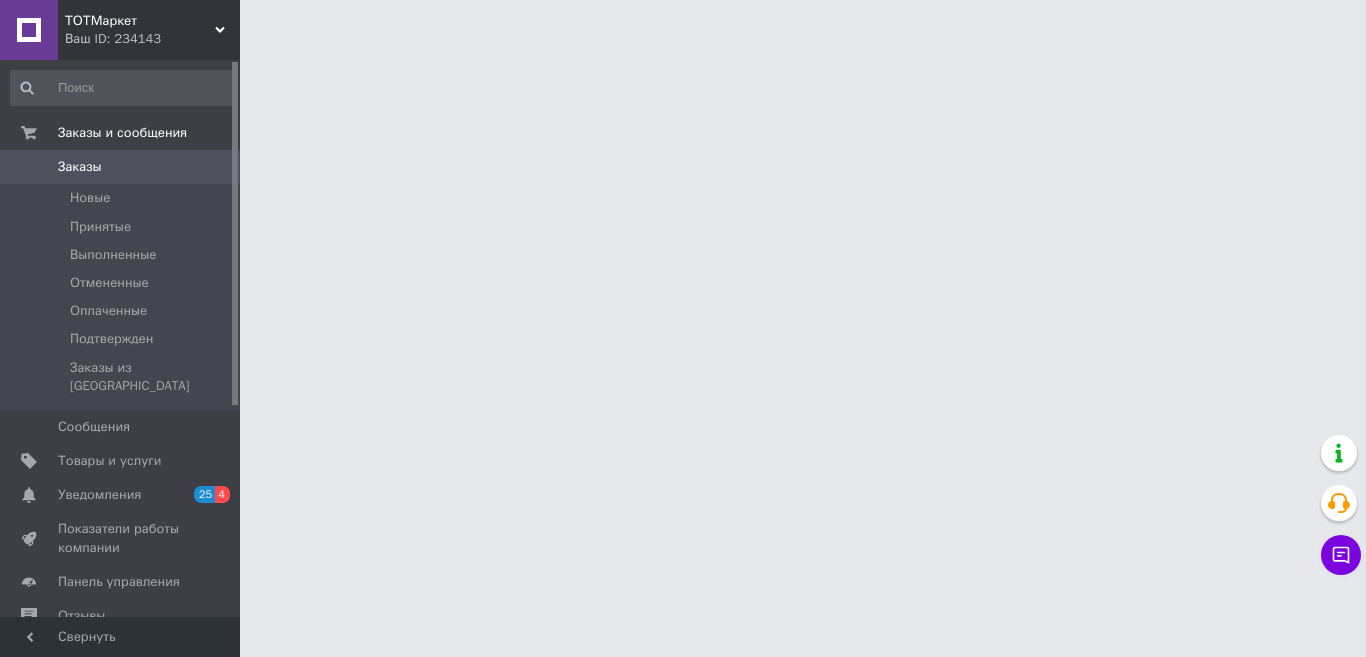 scroll, scrollTop: 0, scrollLeft: 0, axis: both 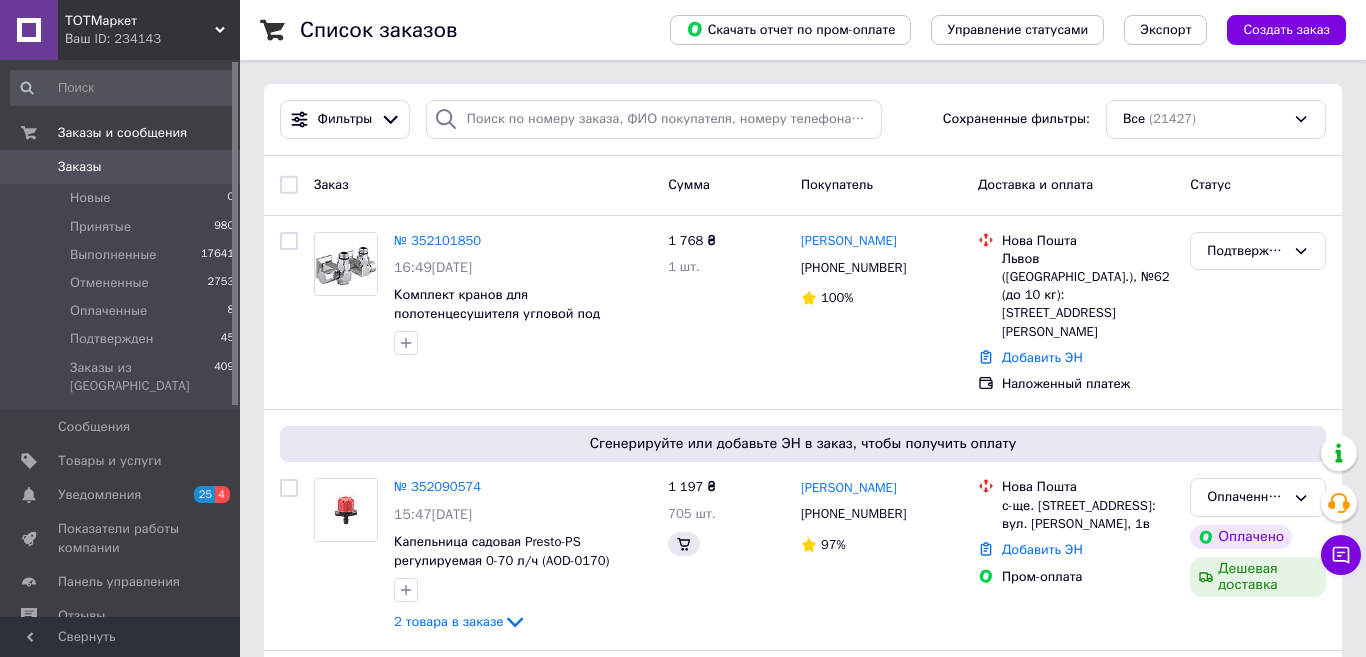 click on "Заказы" at bounding box center (80, 167) 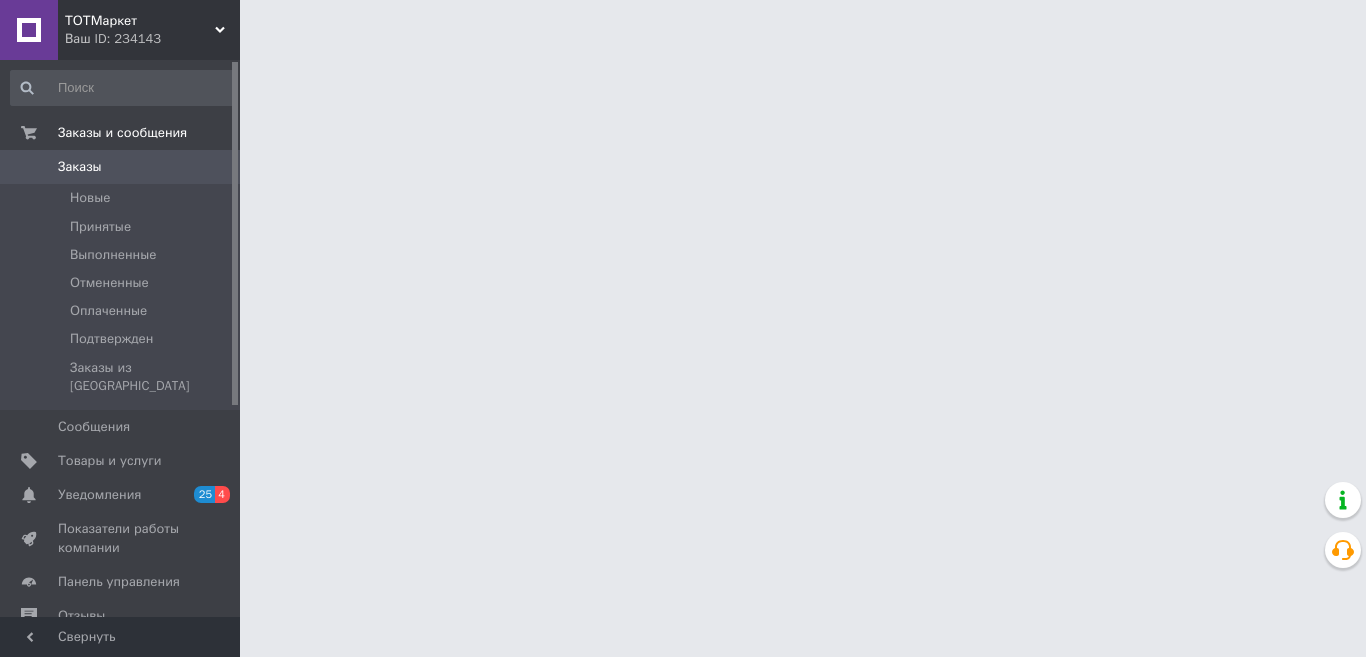 scroll, scrollTop: 0, scrollLeft: 0, axis: both 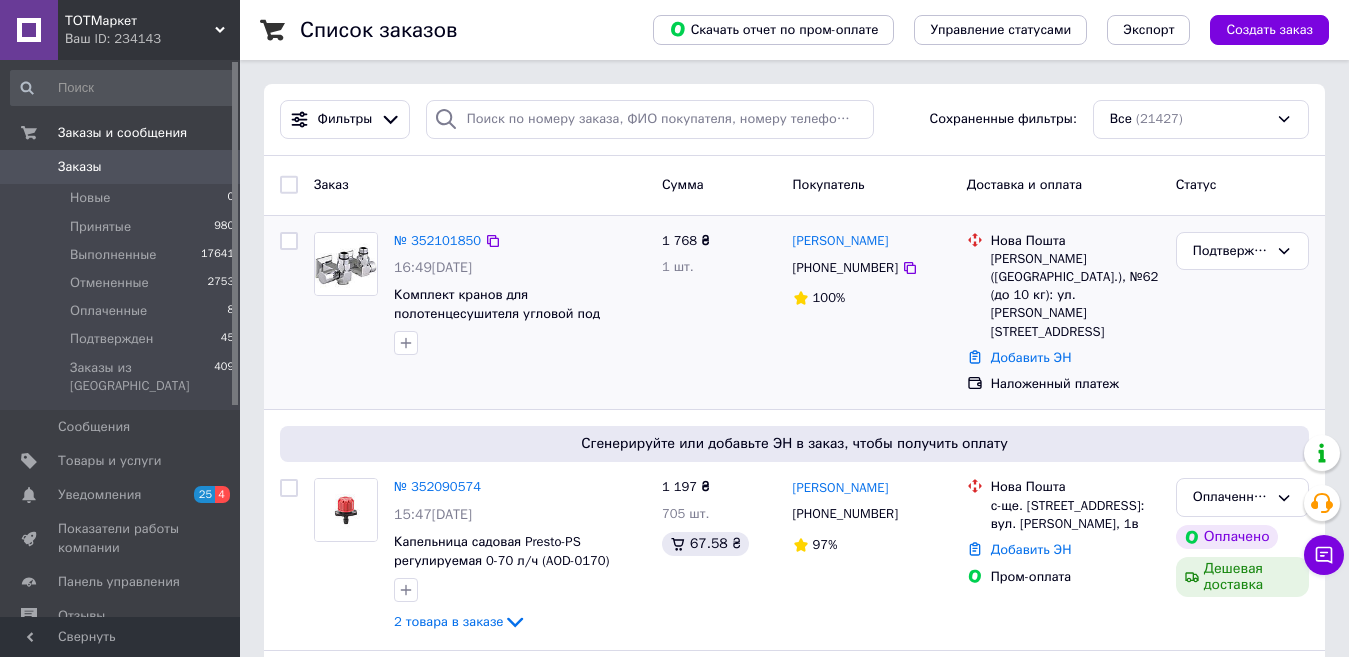 click on "1 768 ₴ 1 шт." at bounding box center (719, 313) 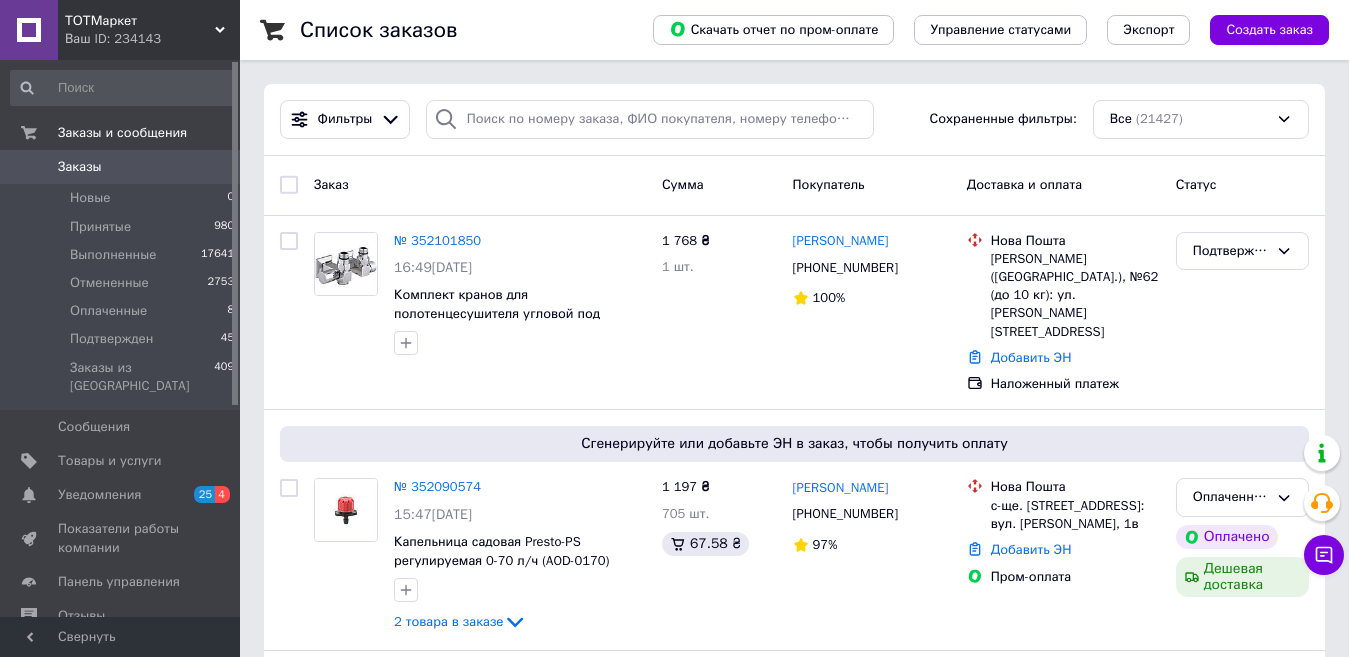 click on "Заказы" at bounding box center (80, 167) 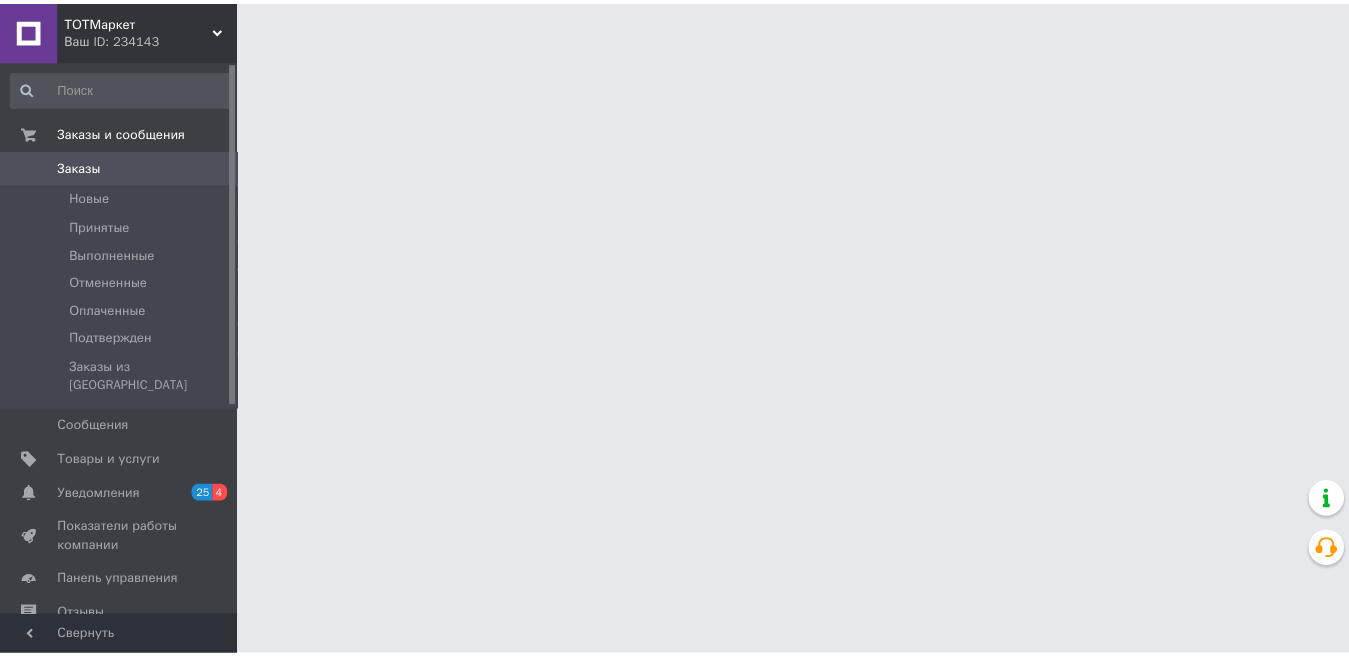 scroll, scrollTop: 0, scrollLeft: 0, axis: both 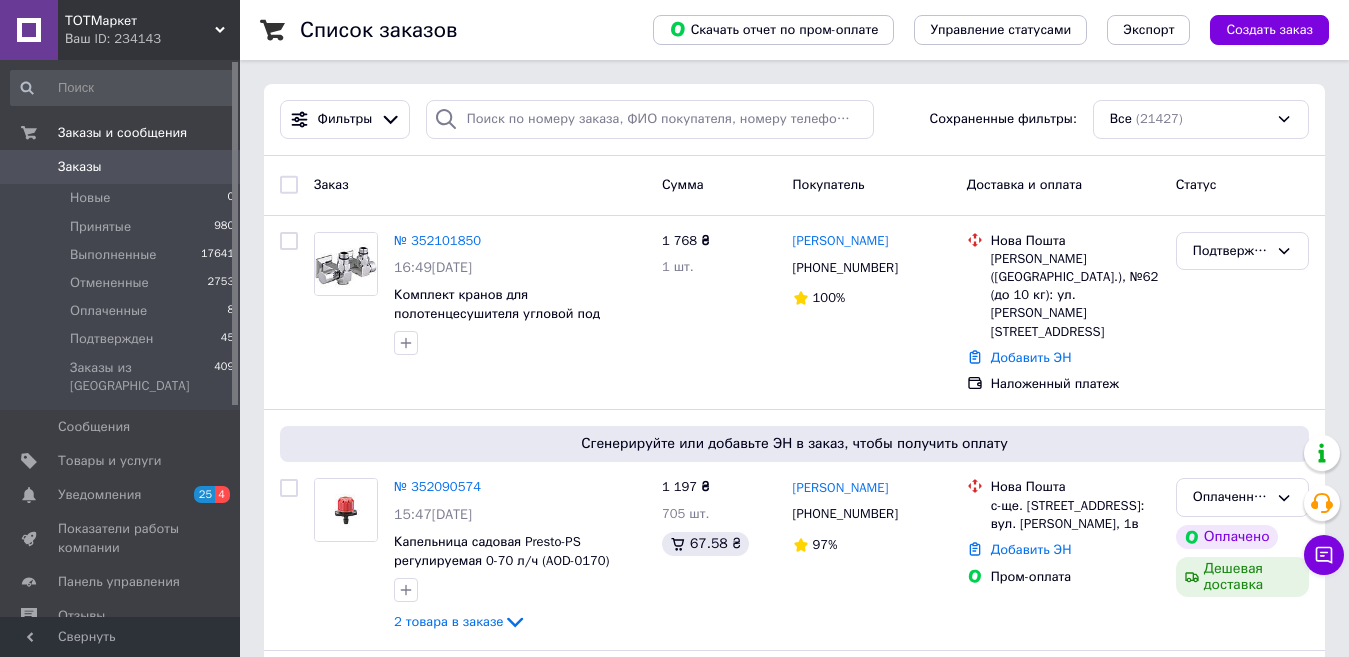 click on "Заказы" at bounding box center (80, 167) 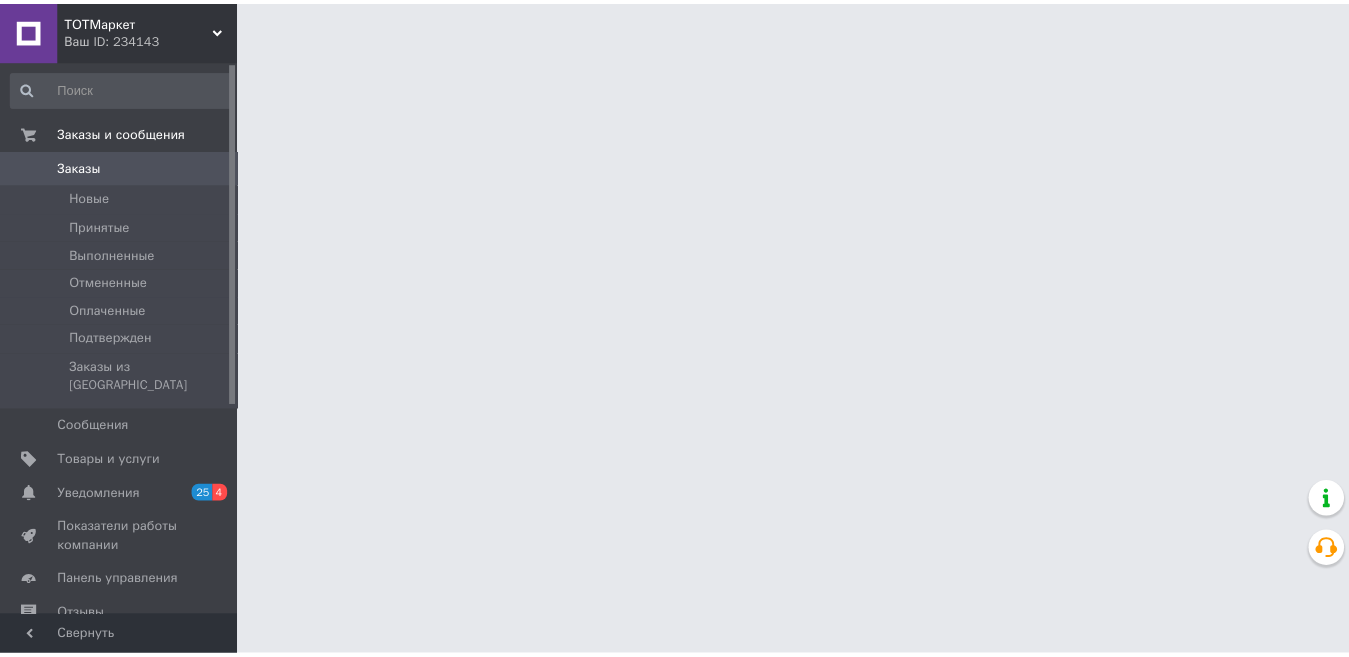 scroll, scrollTop: 0, scrollLeft: 0, axis: both 